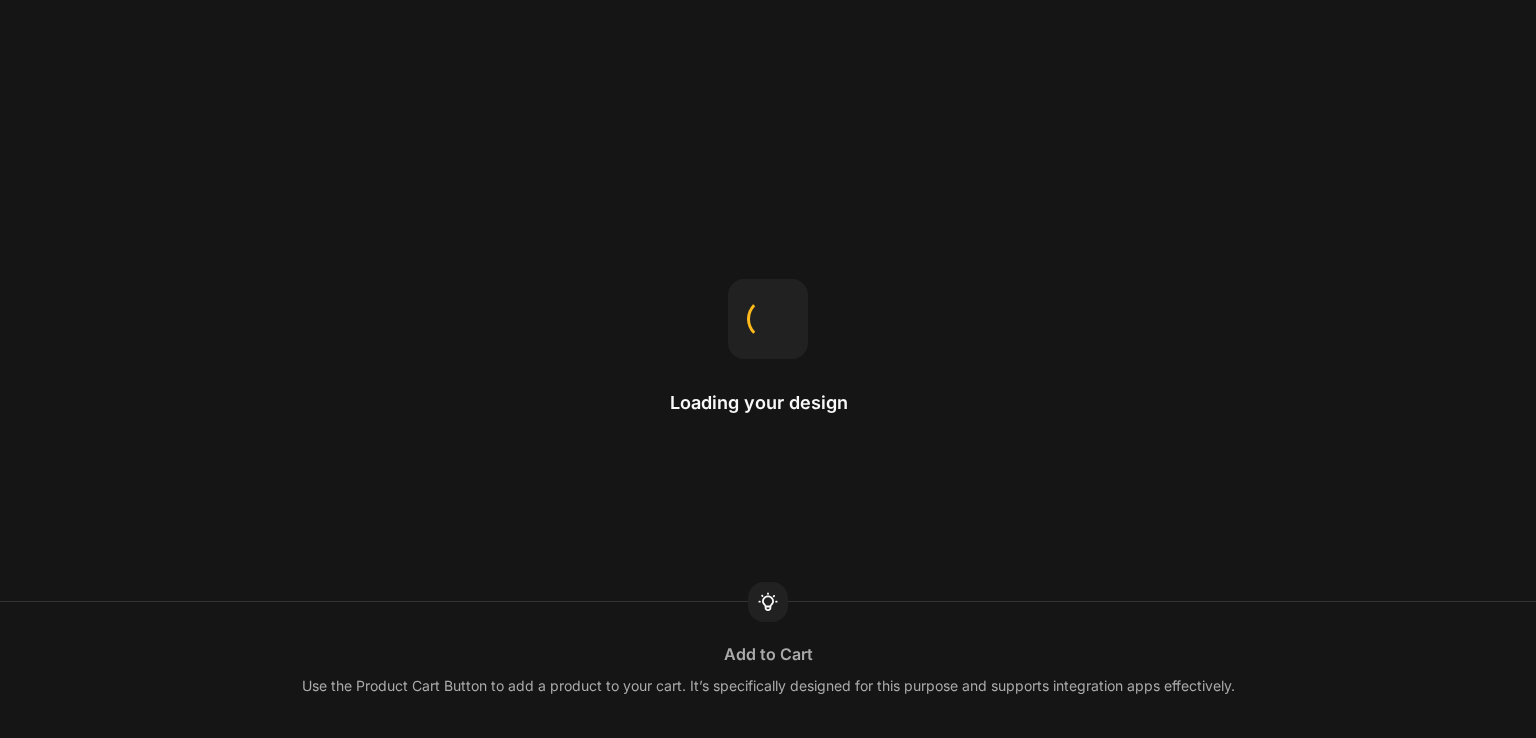 scroll, scrollTop: 0, scrollLeft: 0, axis: both 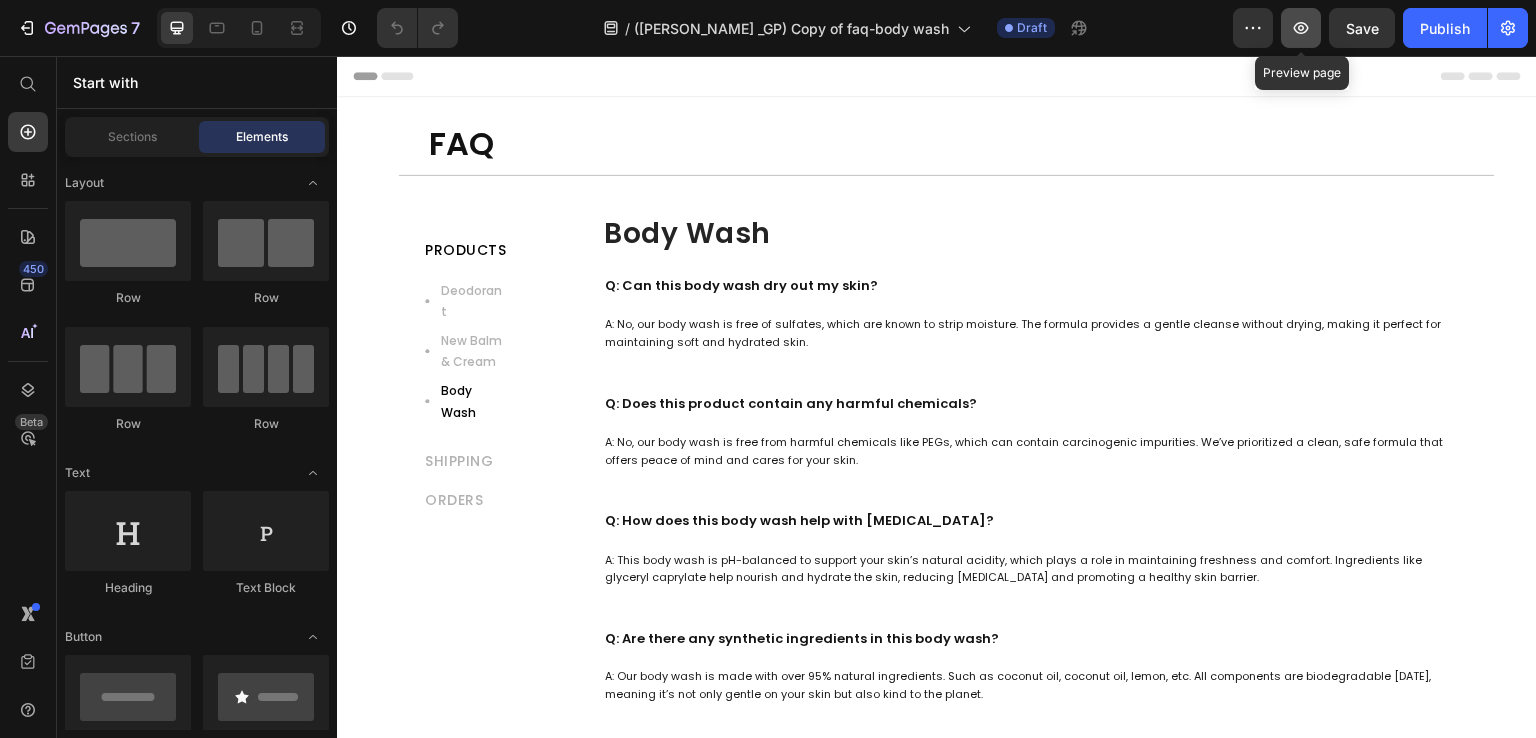 click 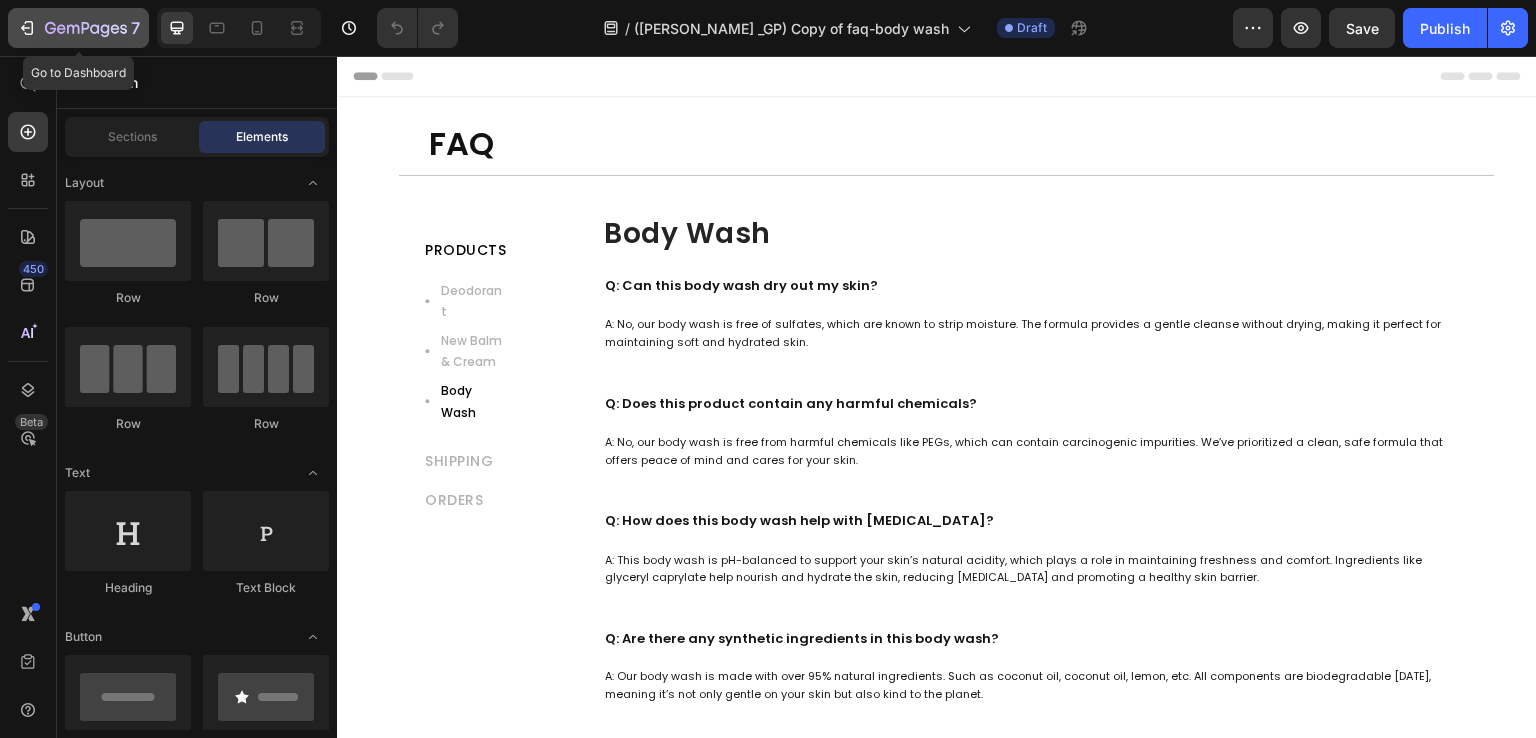 click 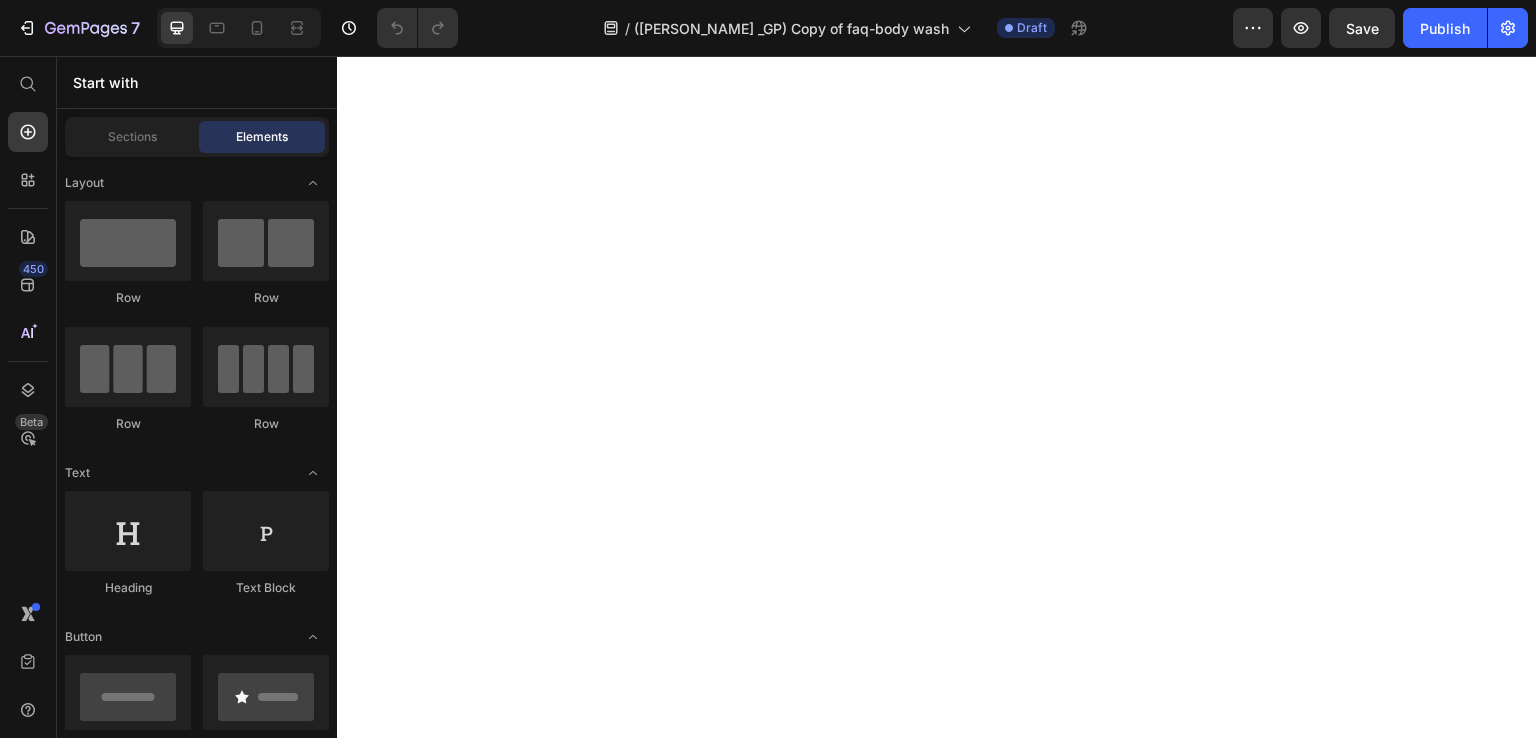 scroll, scrollTop: 0, scrollLeft: 0, axis: both 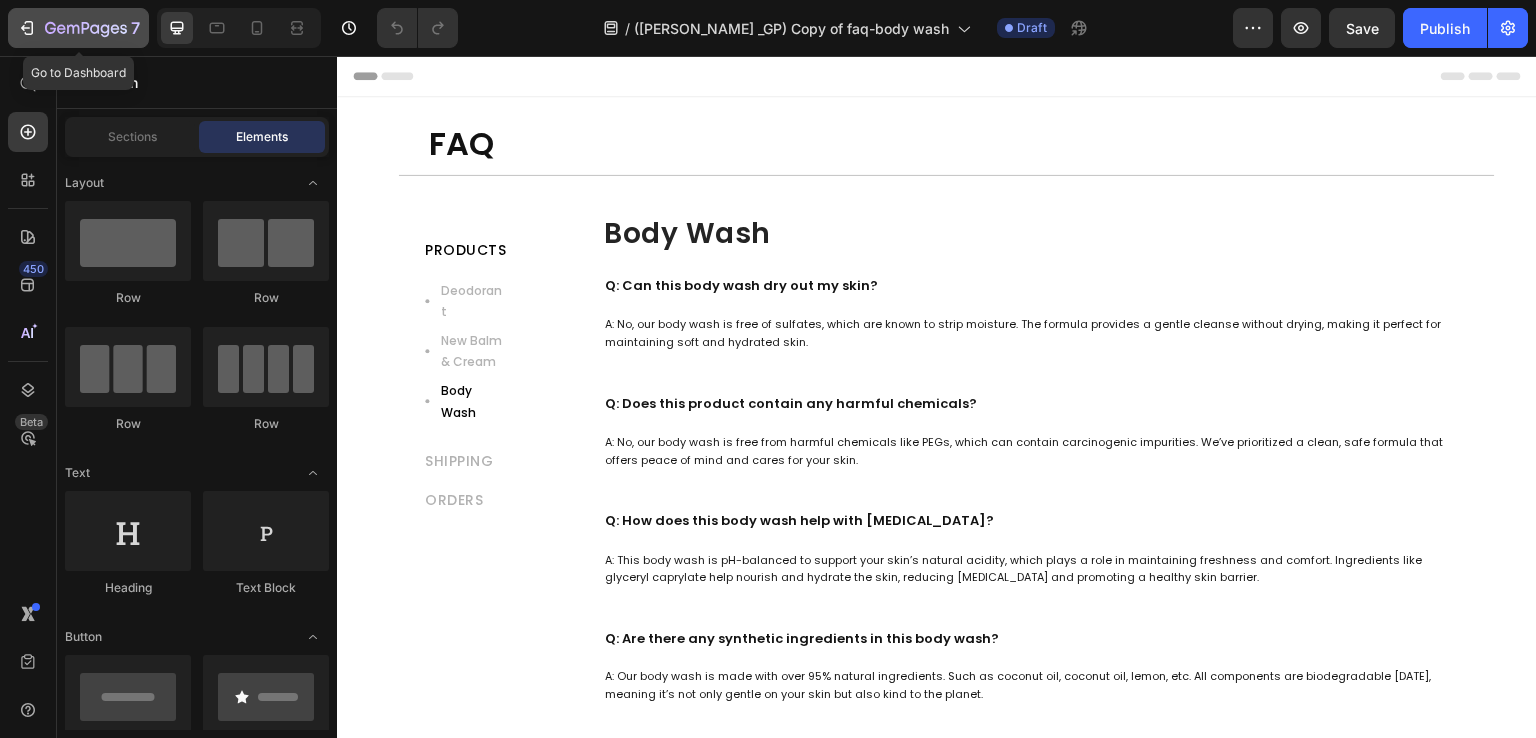 click on "7" at bounding box center (78, 28) 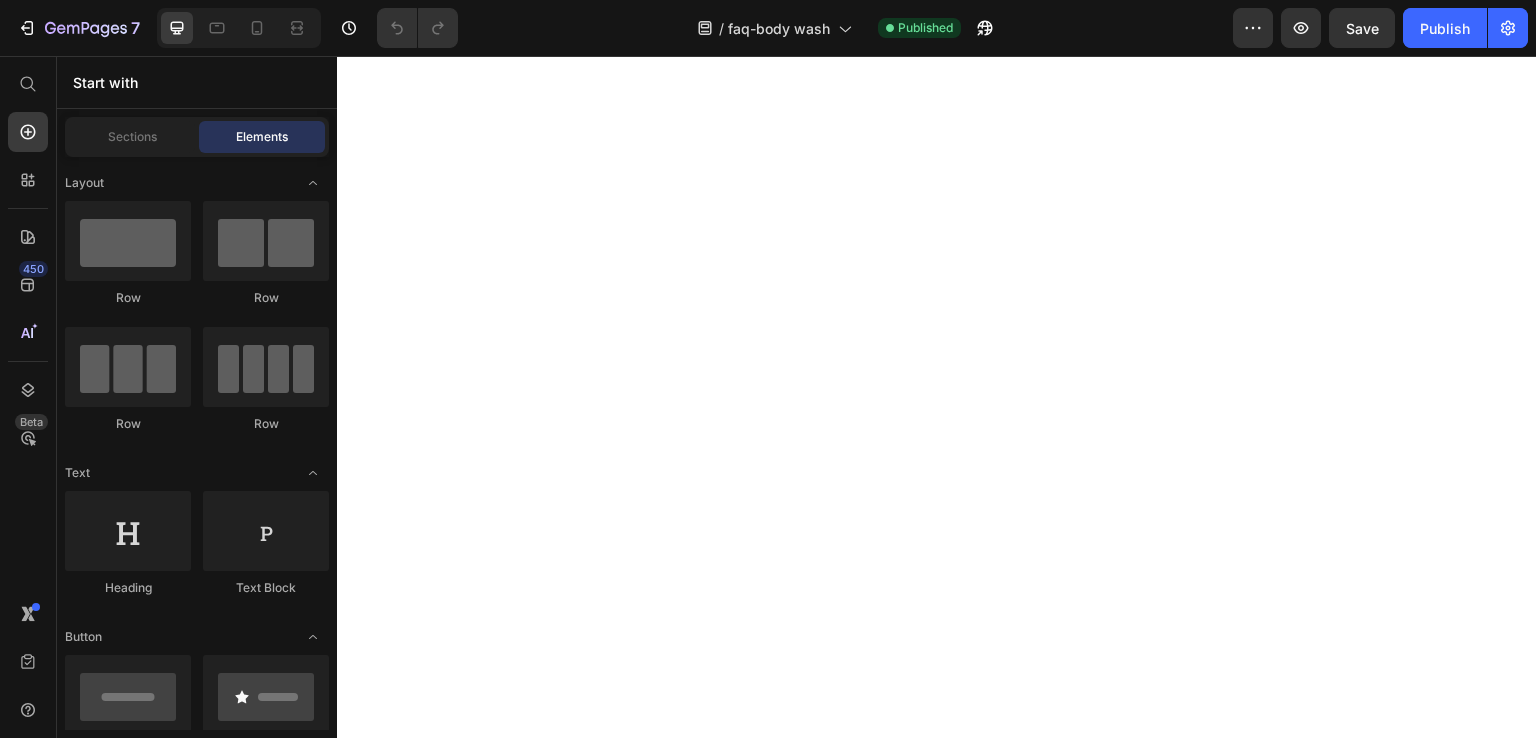 scroll, scrollTop: 0, scrollLeft: 0, axis: both 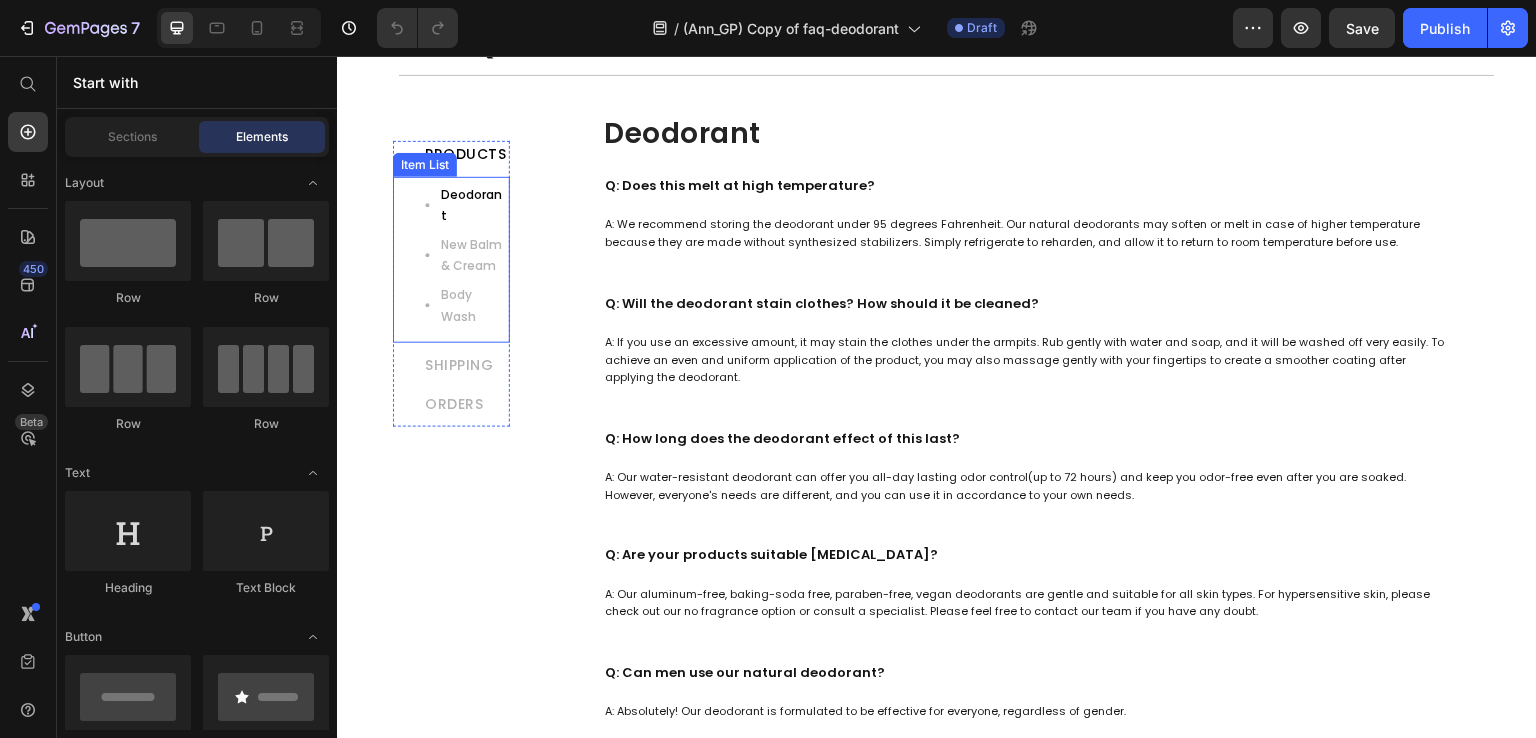 click on "Deodorant" at bounding box center (474, 205) 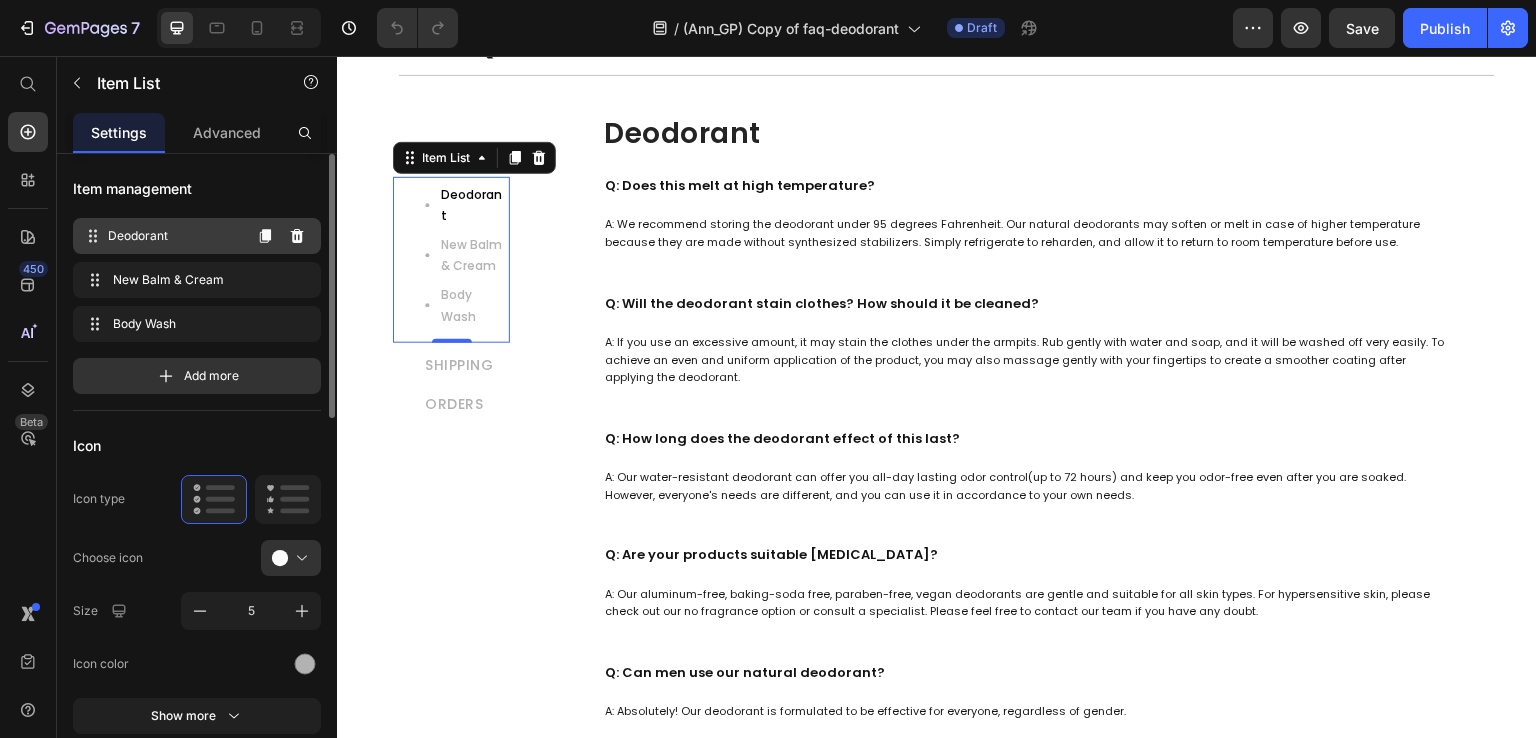 click on "Deodorant" at bounding box center [174, 236] 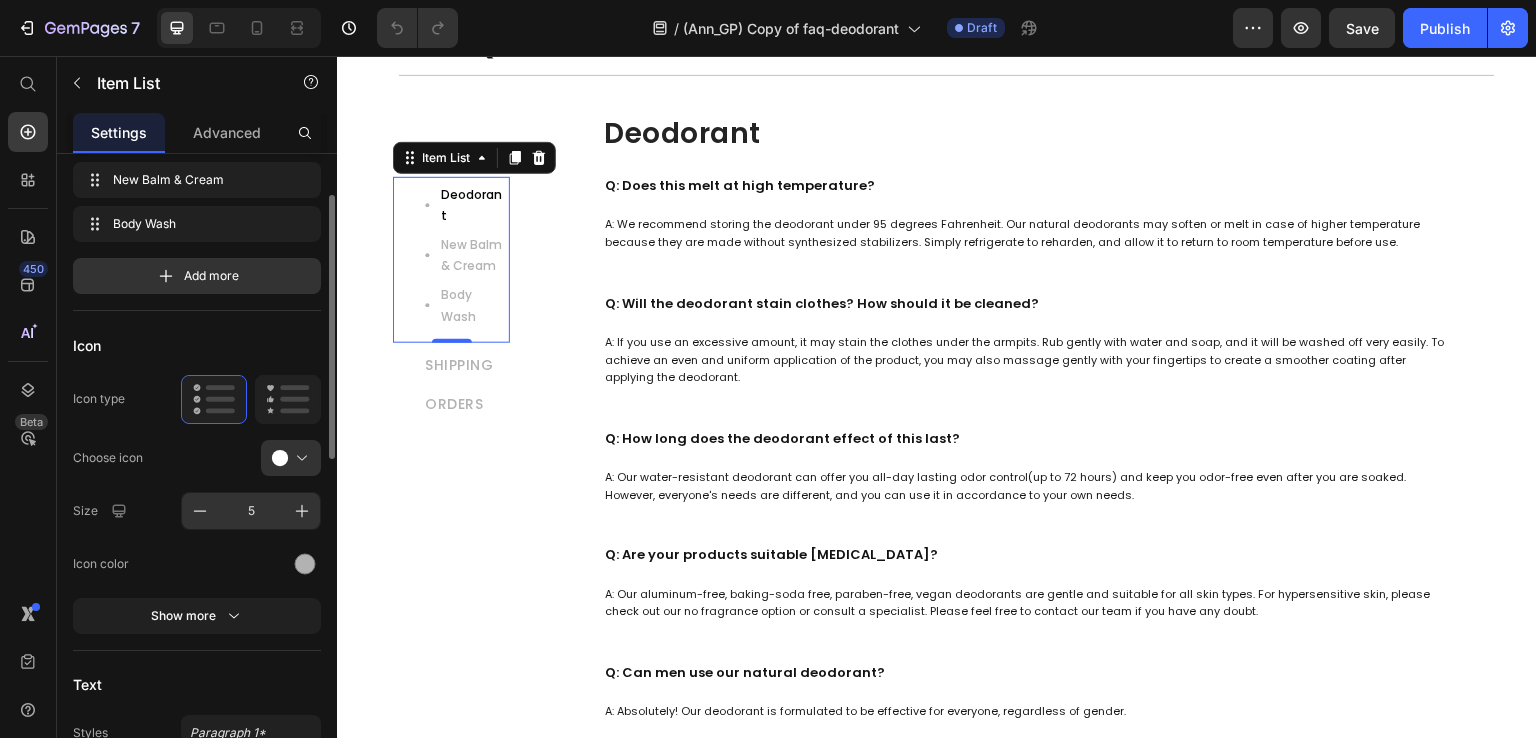 scroll, scrollTop: 100, scrollLeft: 0, axis: vertical 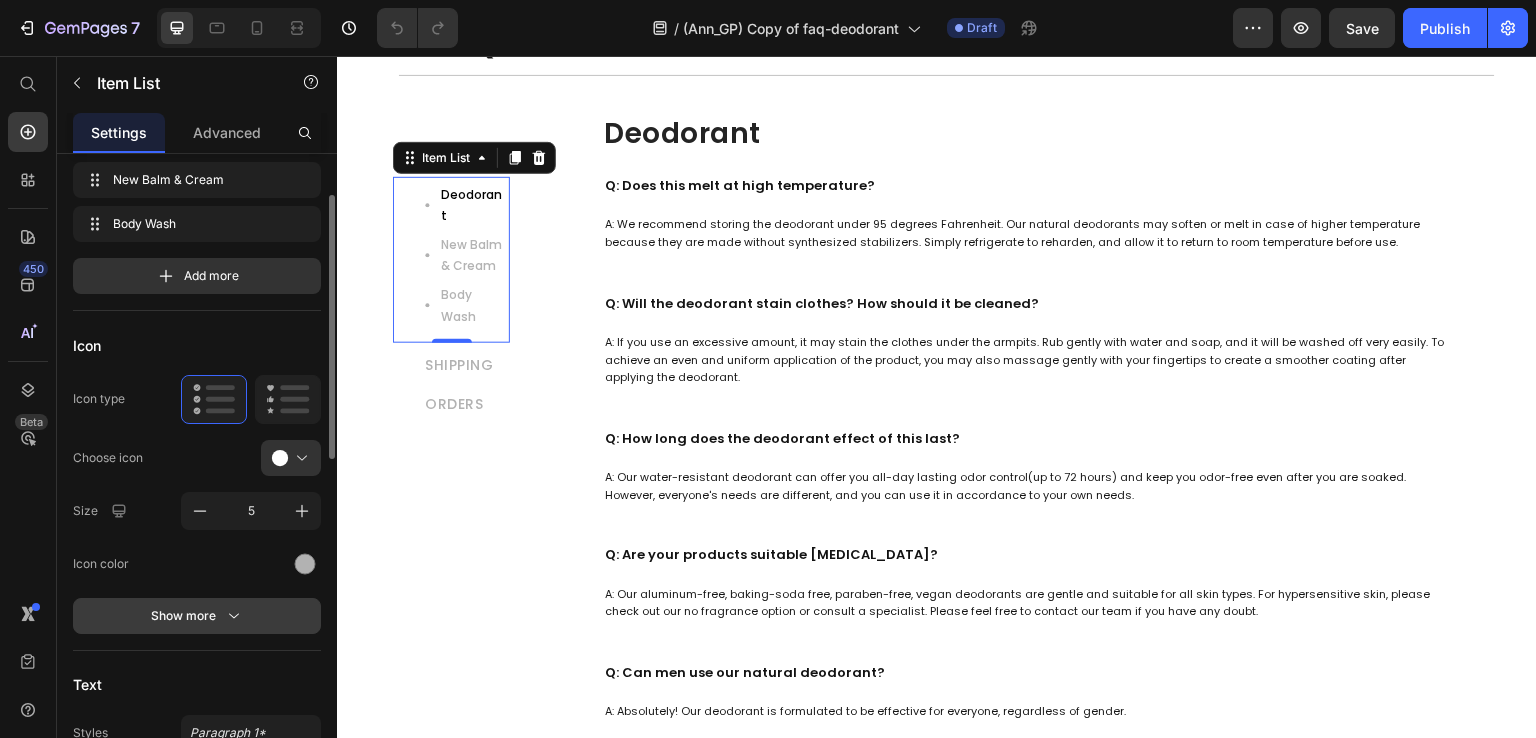click on "Show more" at bounding box center [197, 616] 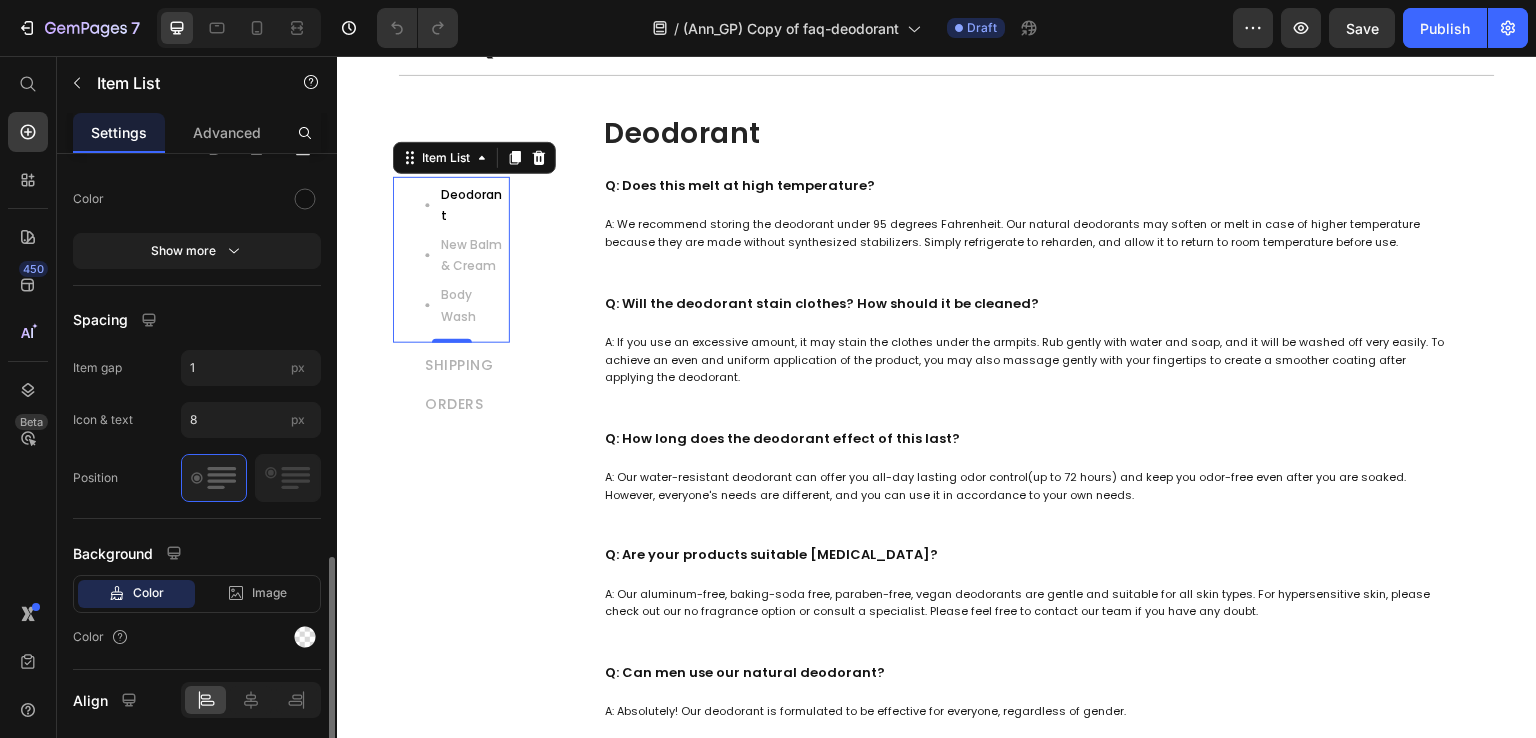 scroll, scrollTop: 1268, scrollLeft: 0, axis: vertical 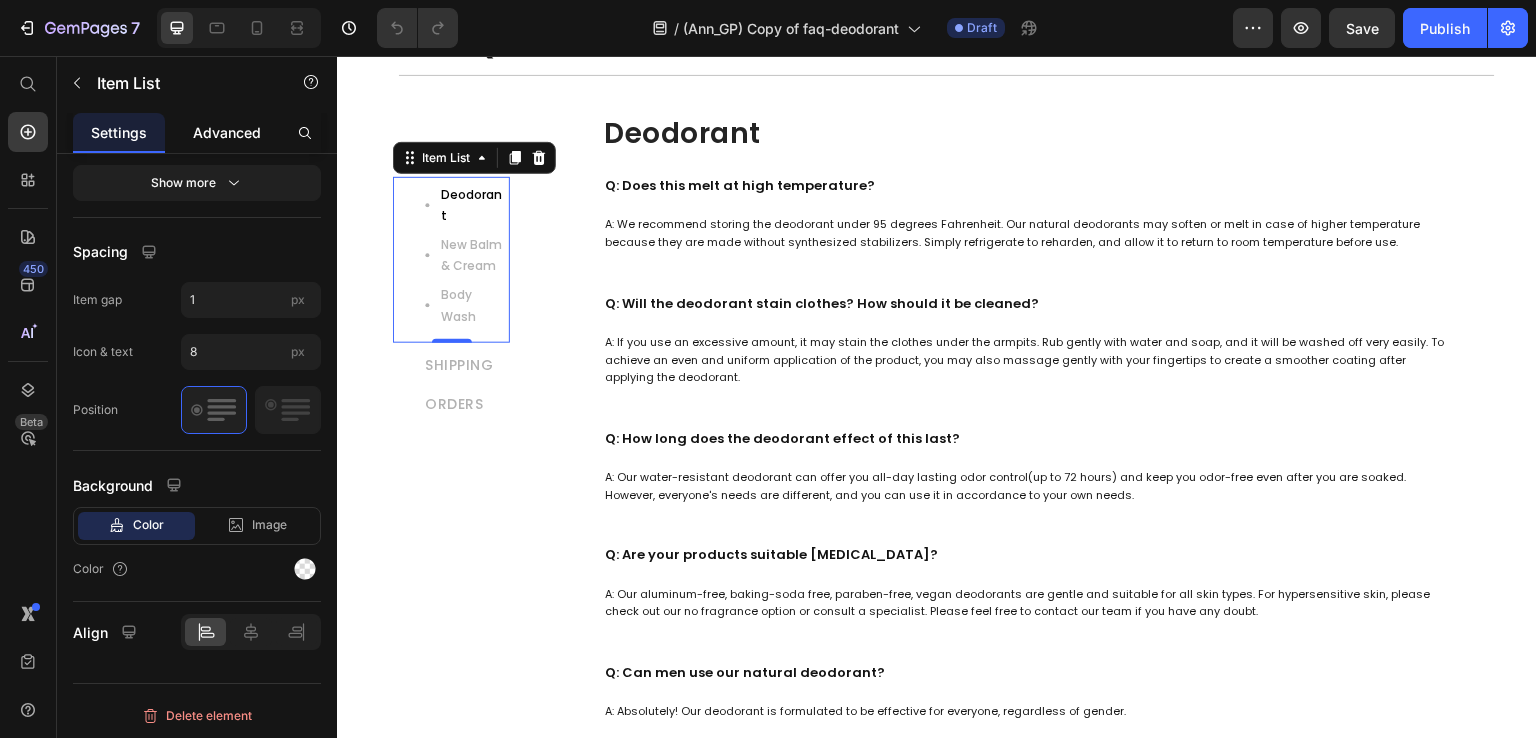 click on "Advanced" at bounding box center [227, 132] 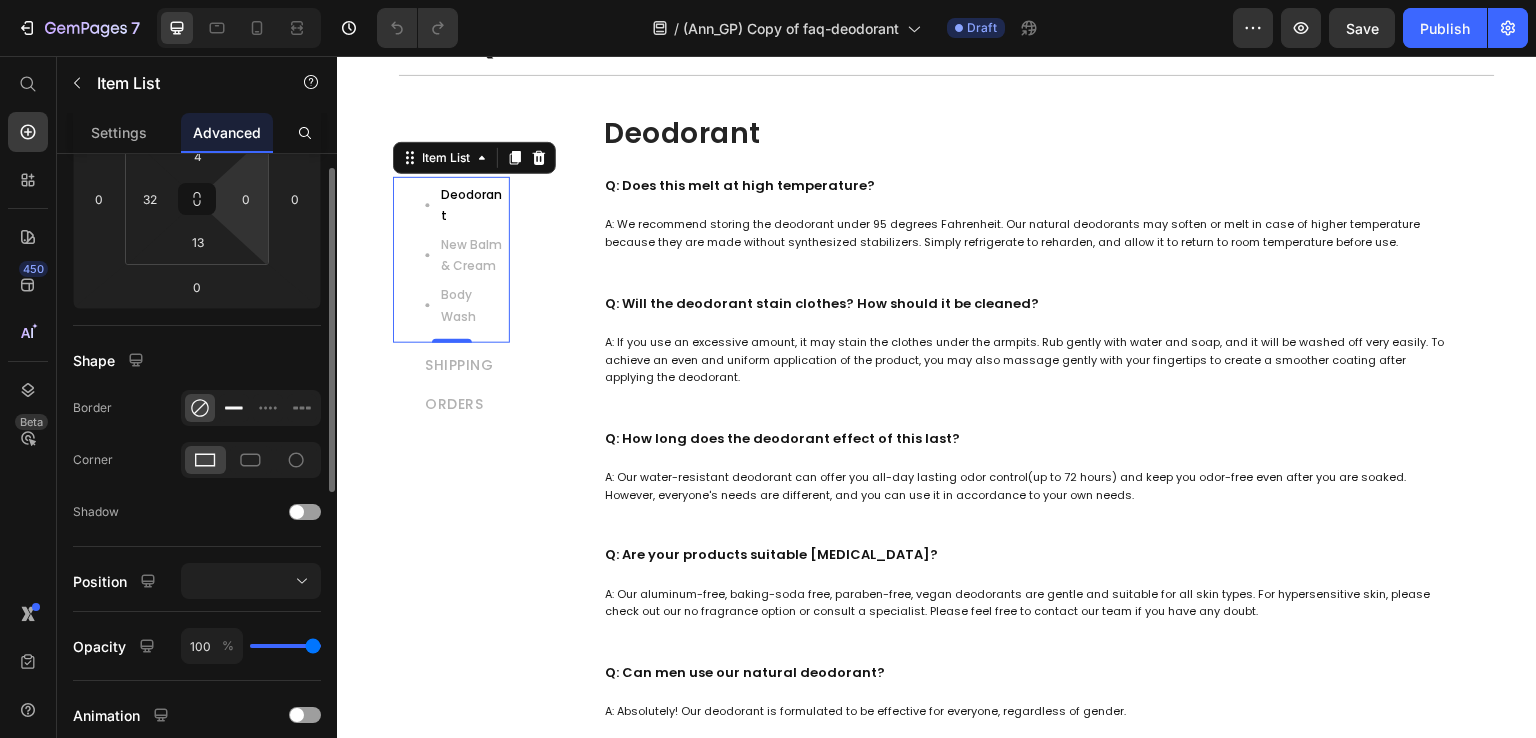 scroll, scrollTop: 226, scrollLeft: 0, axis: vertical 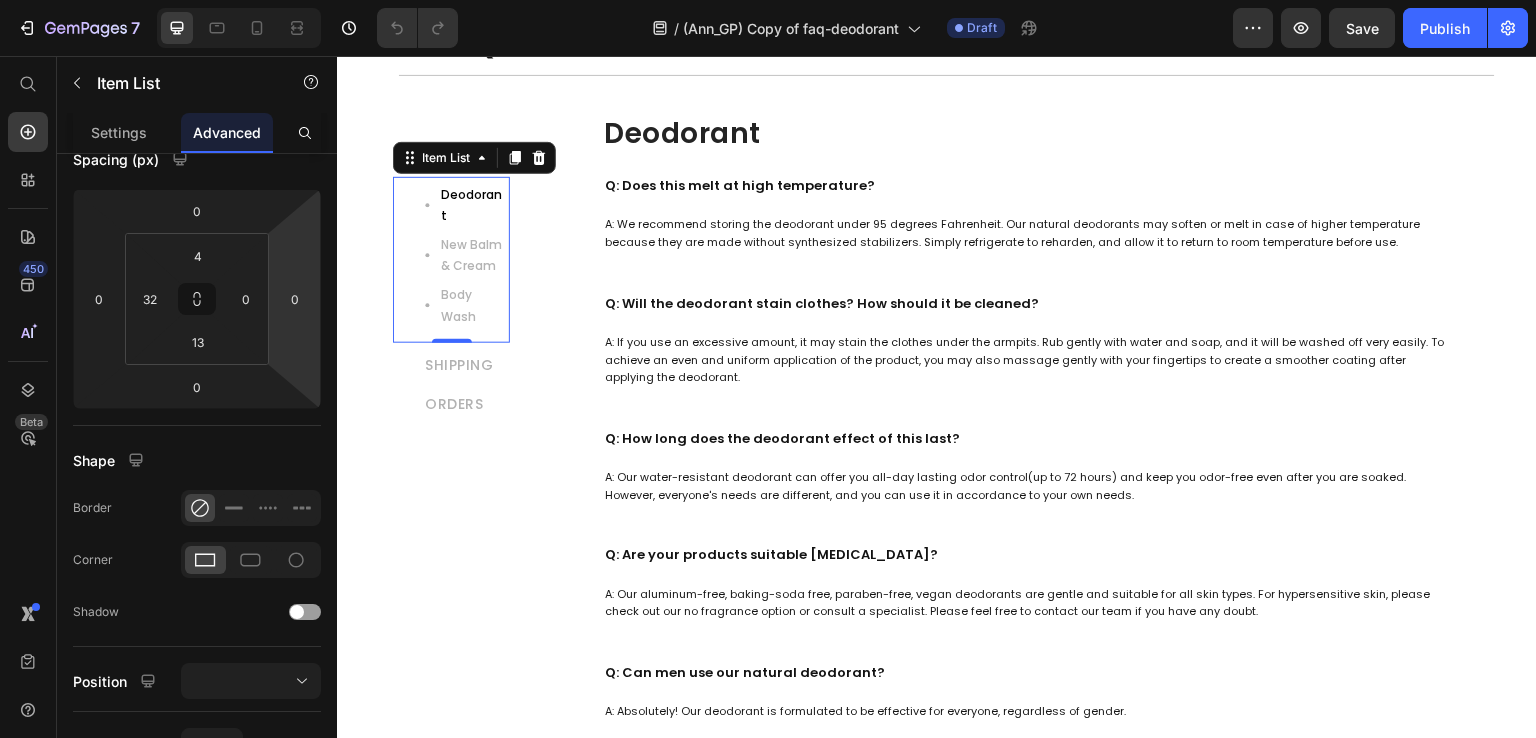 click on "Deodorant" at bounding box center (471, 205) 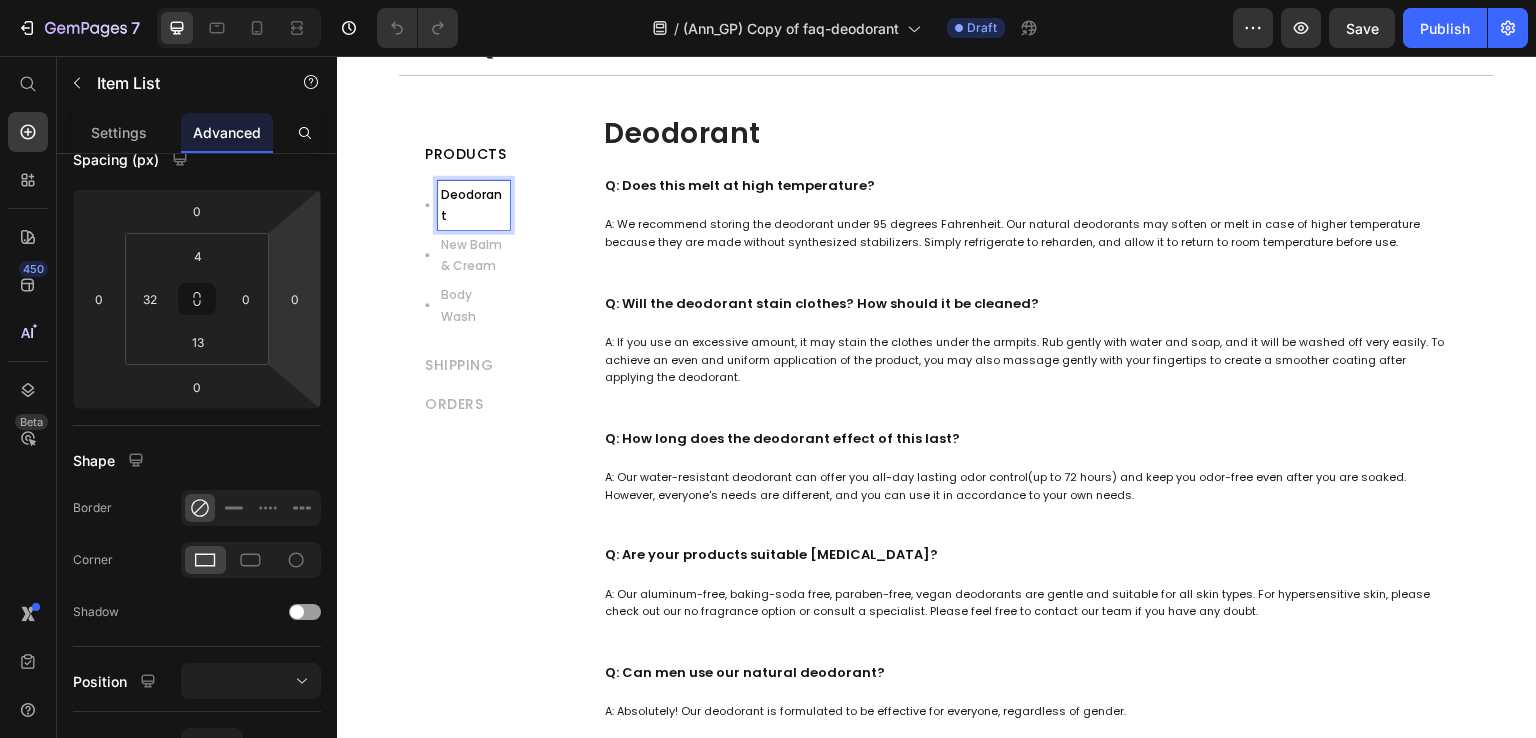 click on "Deodorant" at bounding box center [474, 205] 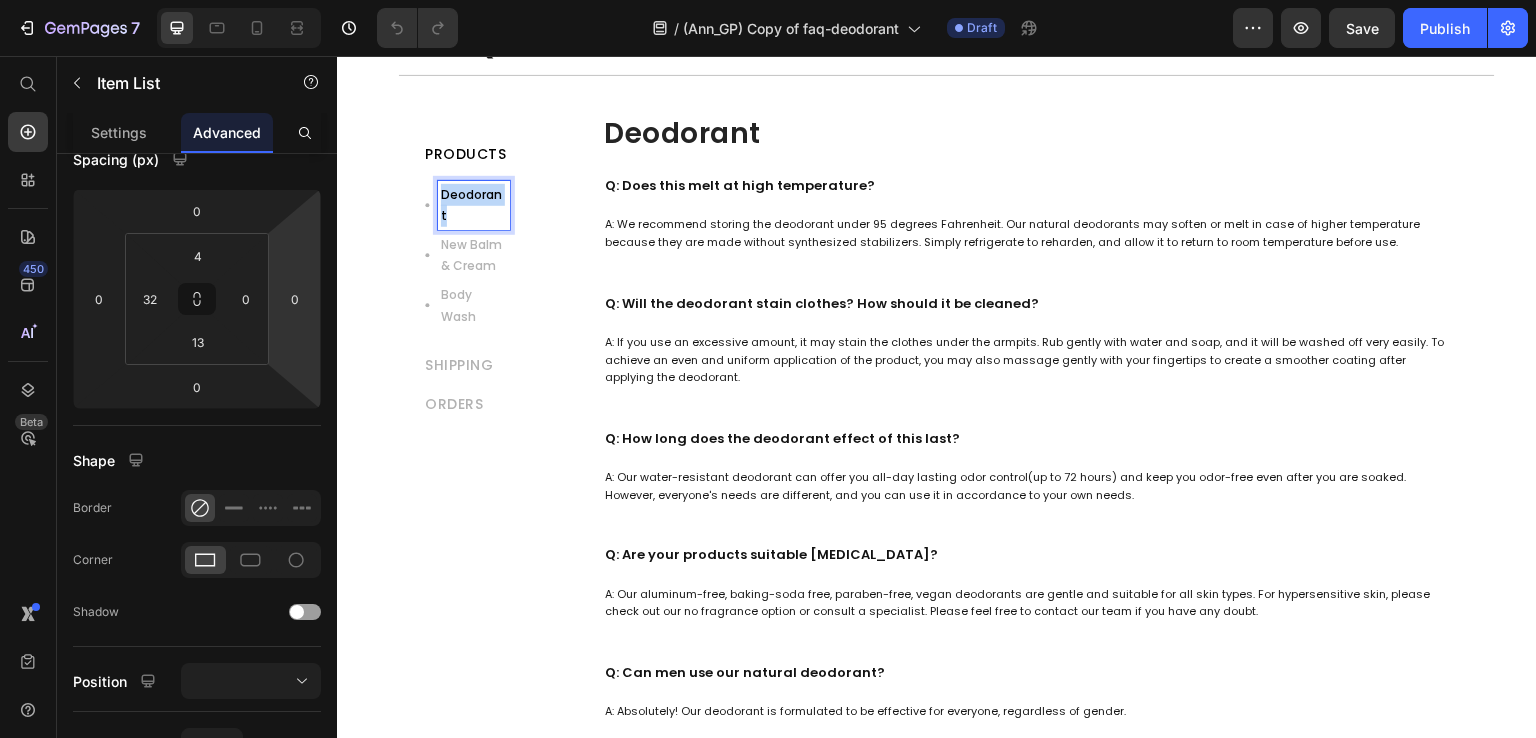 click on "Deodorant" at bounding box center [474, 205] 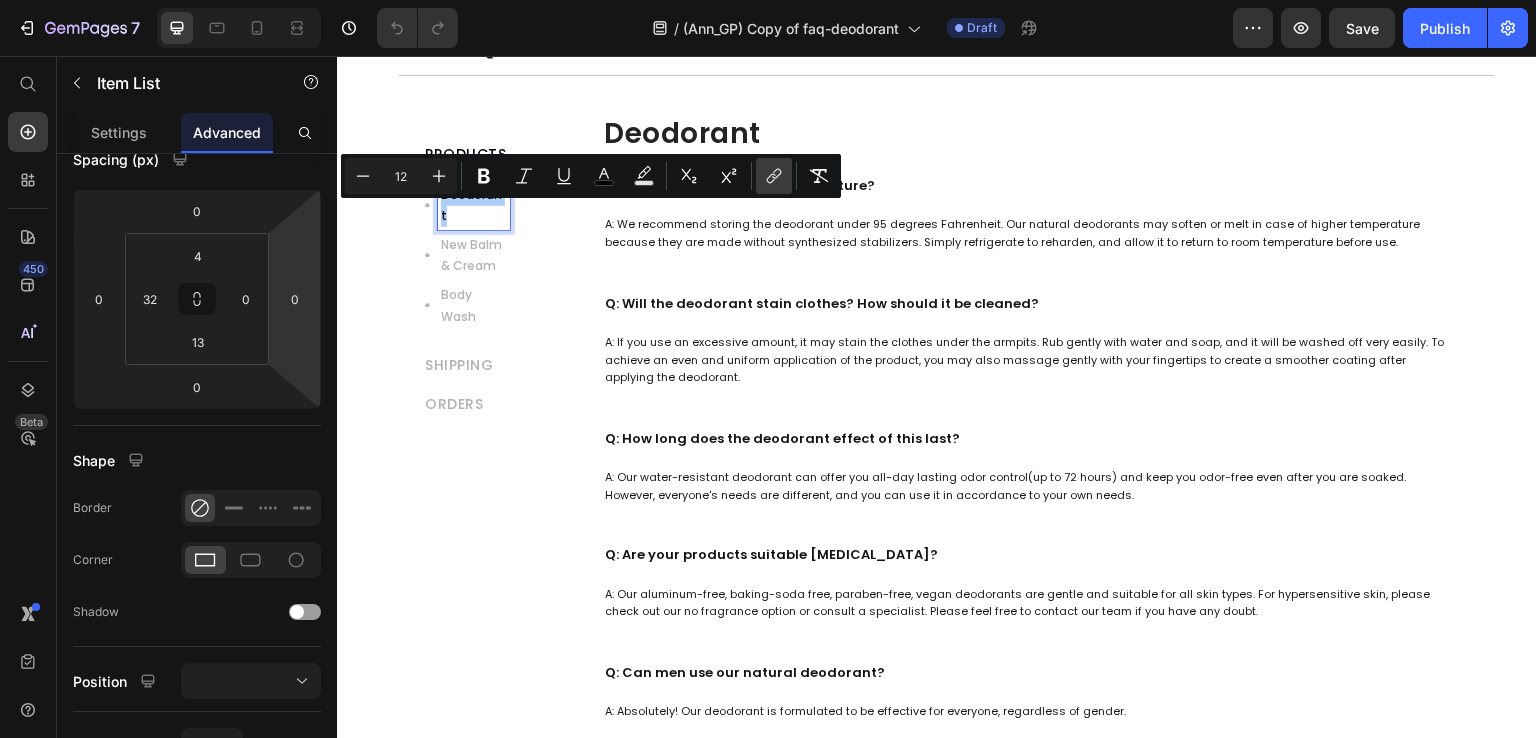 click 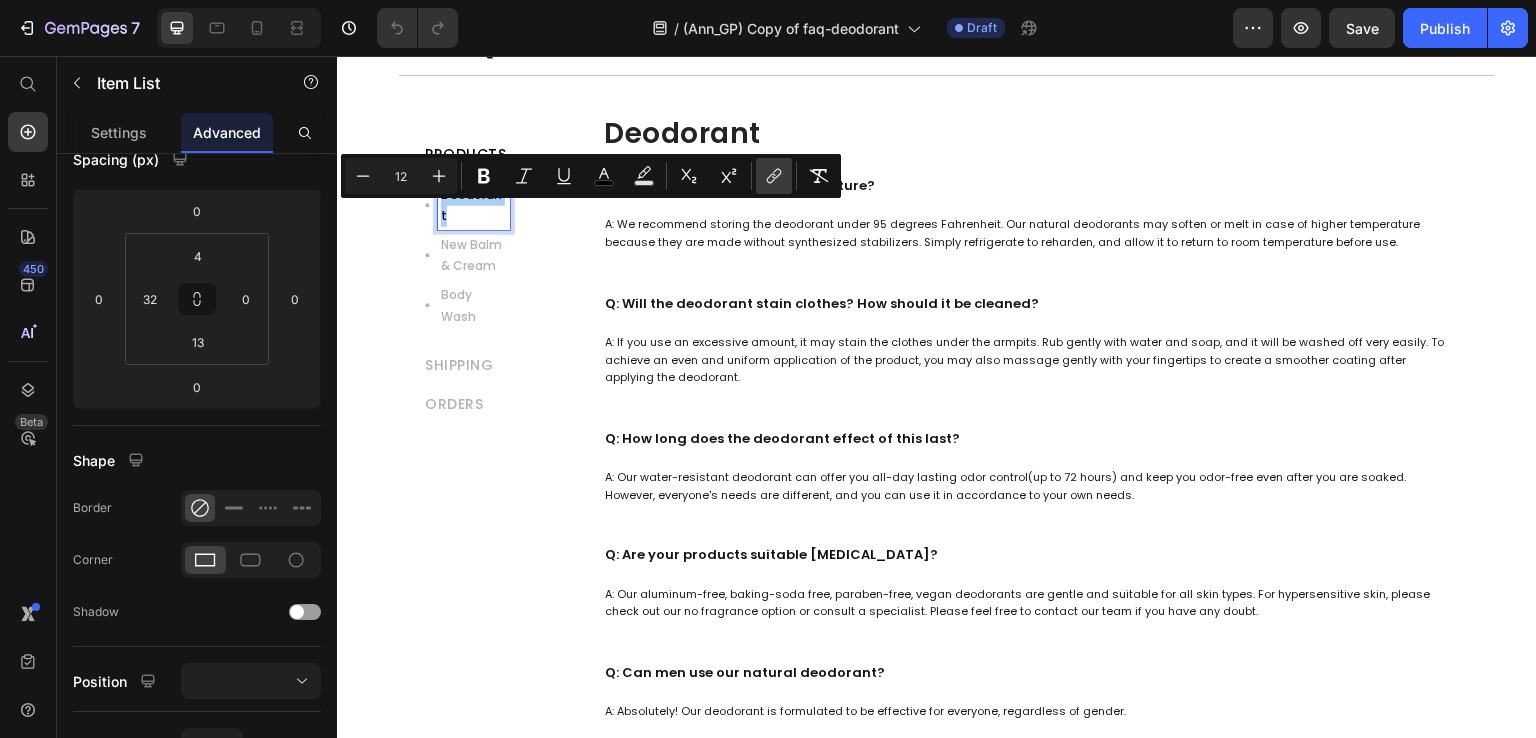 click 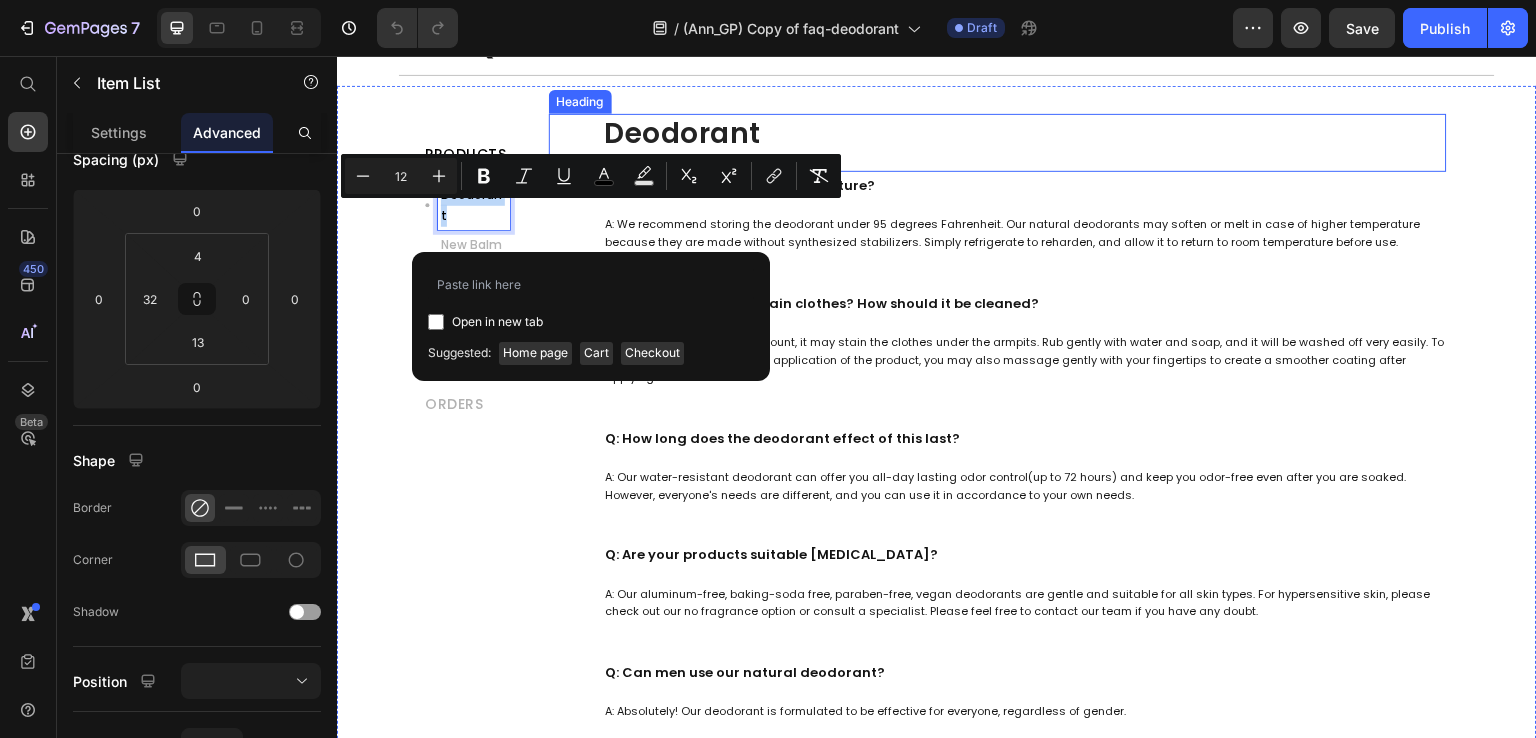 click on "Deodorant Heading" at bounding box center [998, 143] 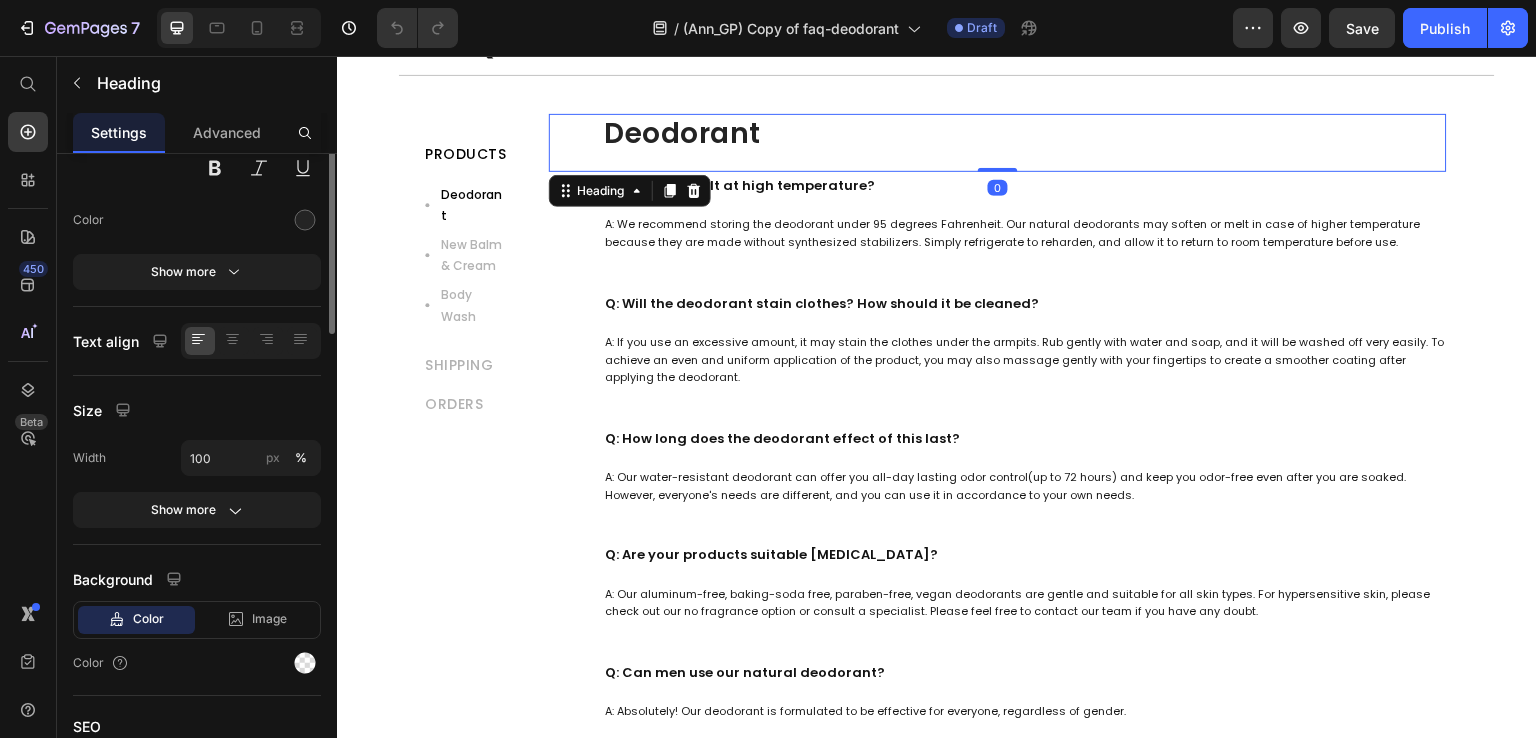 scroll, scrollTop: 0, scrollLeft: 0, axis: both 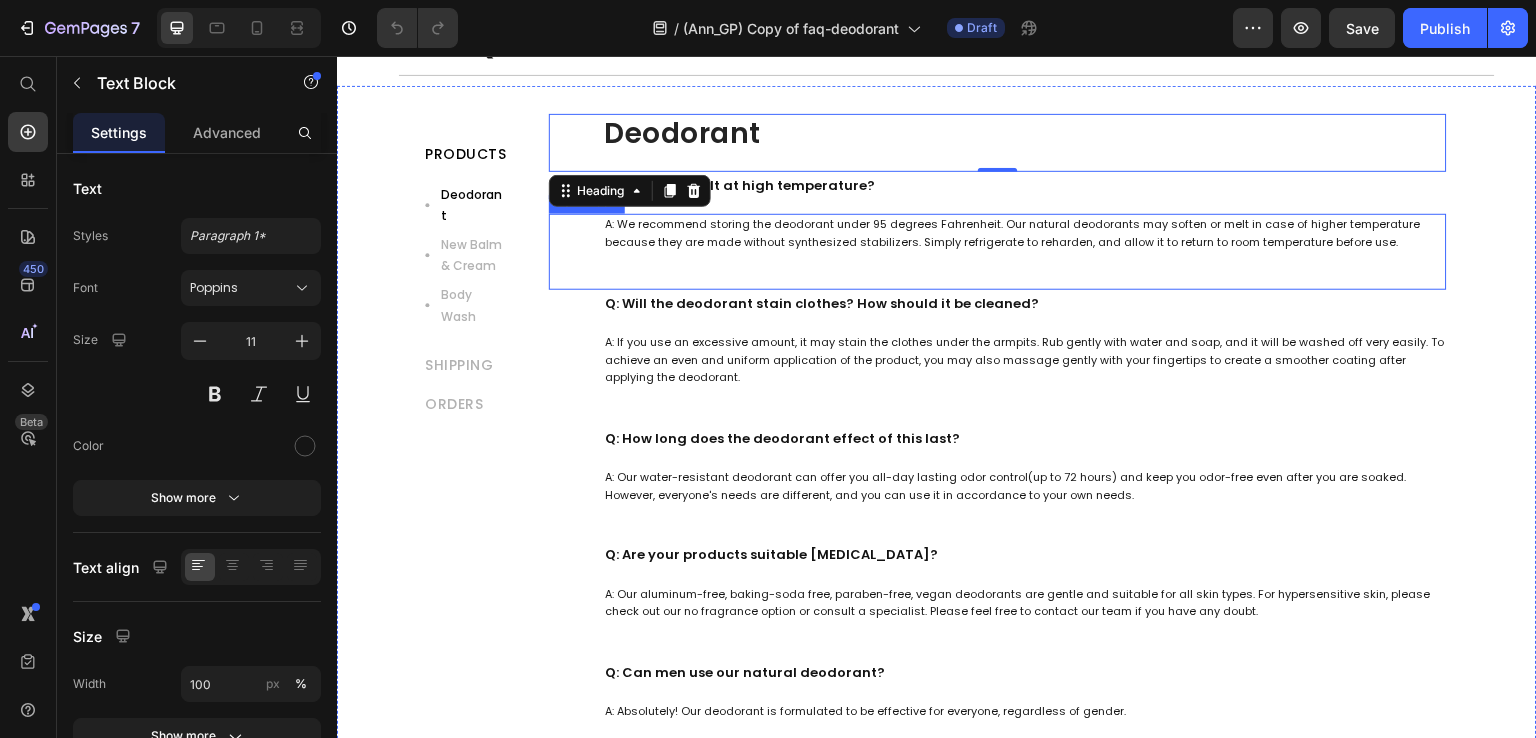 click on "A: We recommend storing the deodorant under 95 degrees Fahrenheit. Our natural deodorants may soften or melt in case of higher temperature because they are made without synthesized stabilizers. Simply refrigerate to reharden, and allow it to return to room temperature before use." at bounding box center [1025, 233] 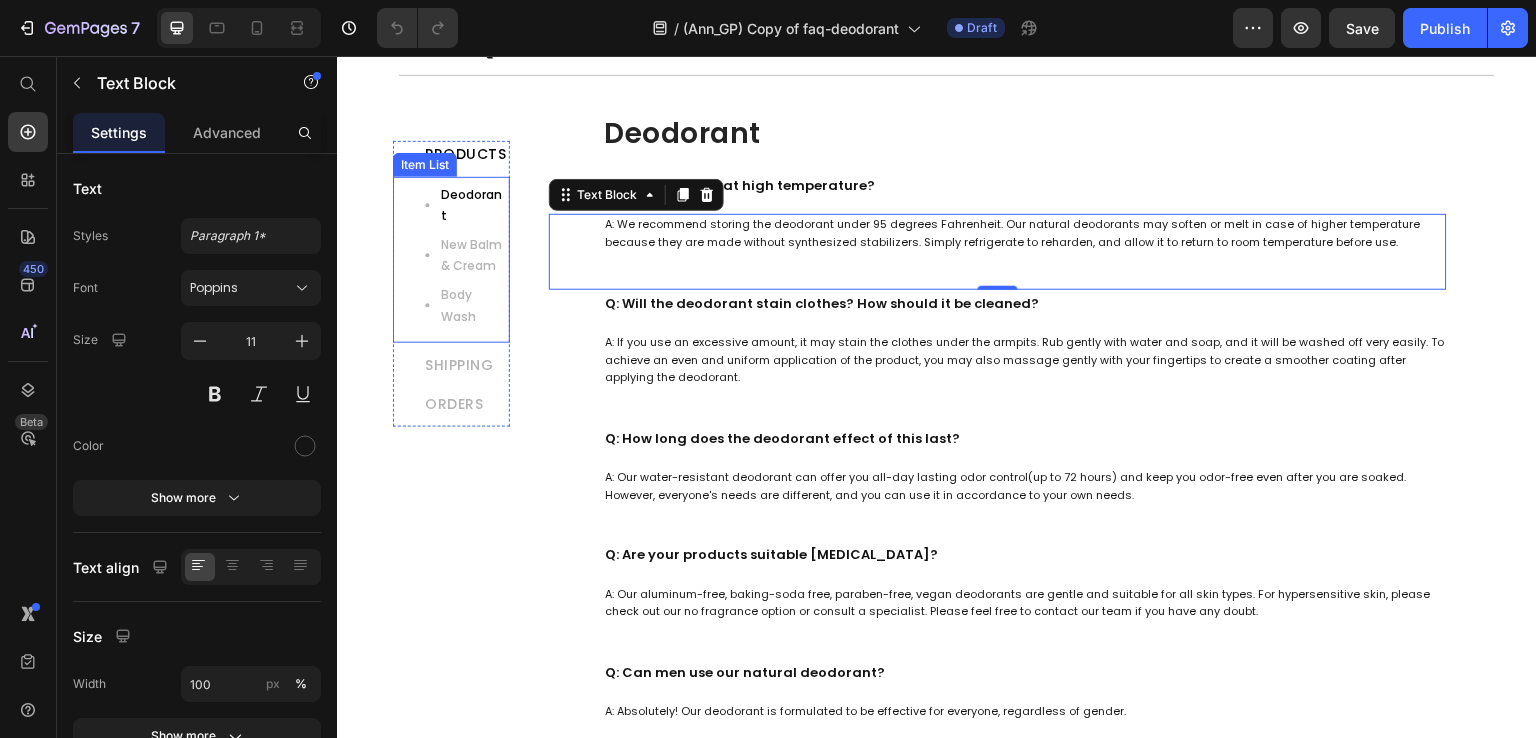 click on "Deodorant" at bounding box center [474, 205] 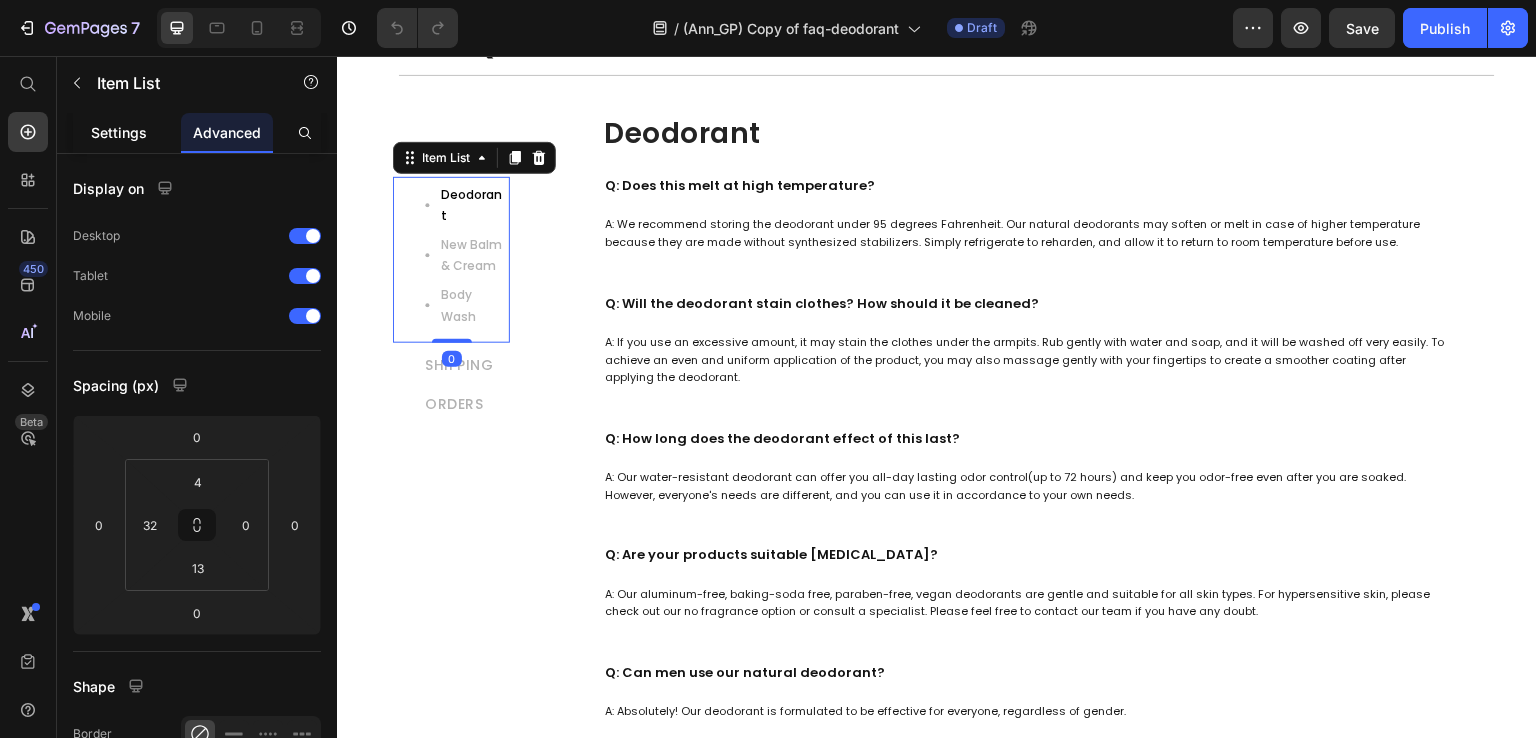 click on "Settings" at bounding box center [119, 132] 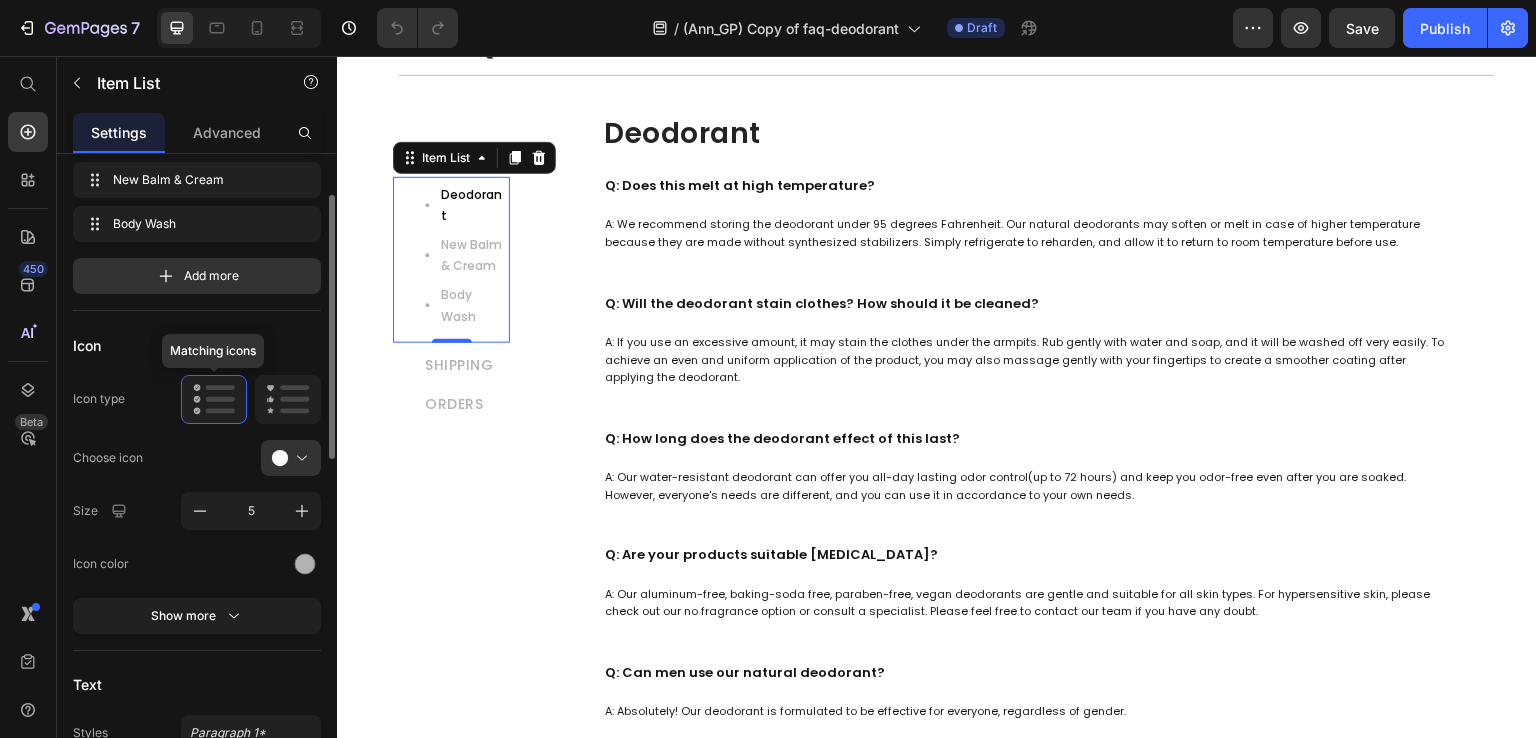 scroll, scrollTop: 0, scrollLeft: 0, axis: both 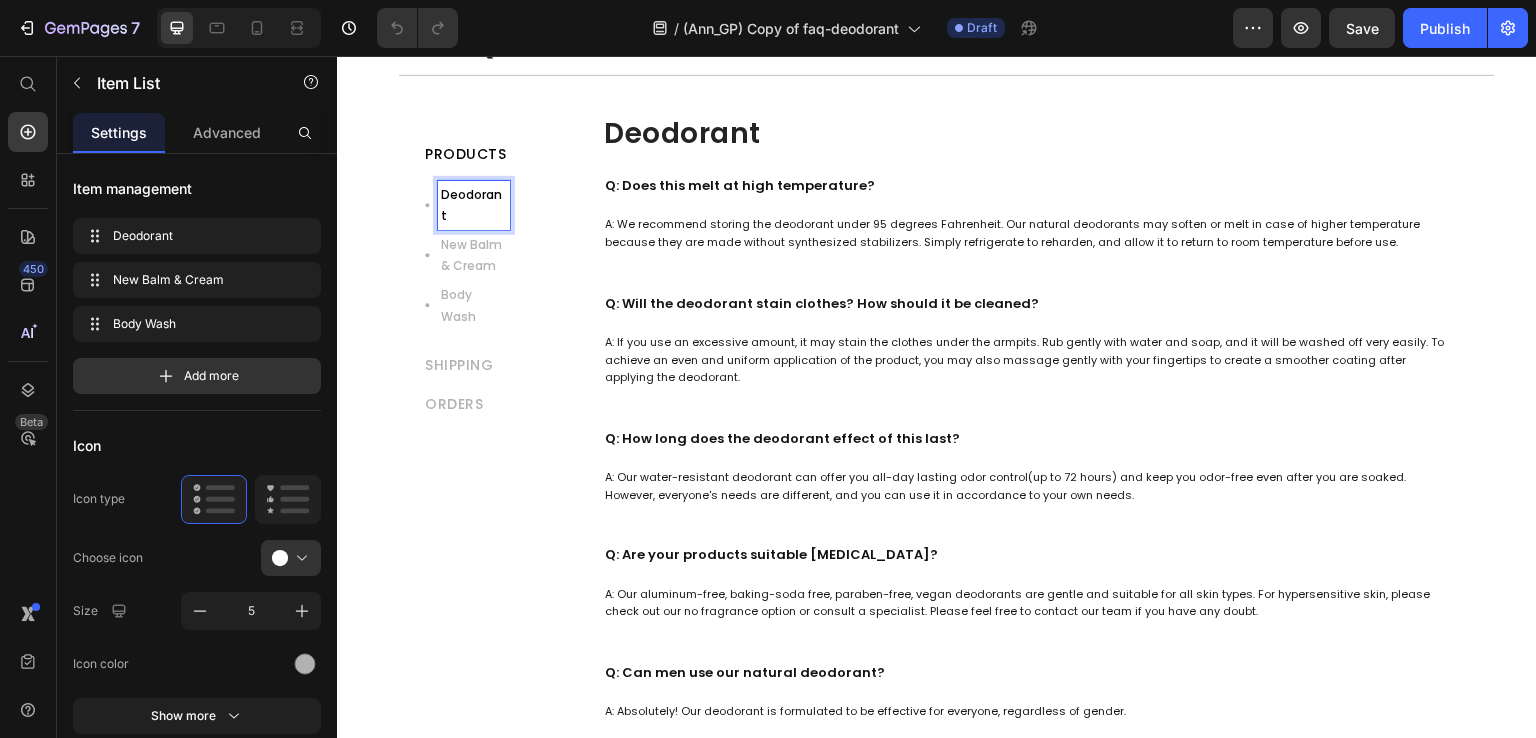 click on "Deodorant" at bounding box center (471, 205) 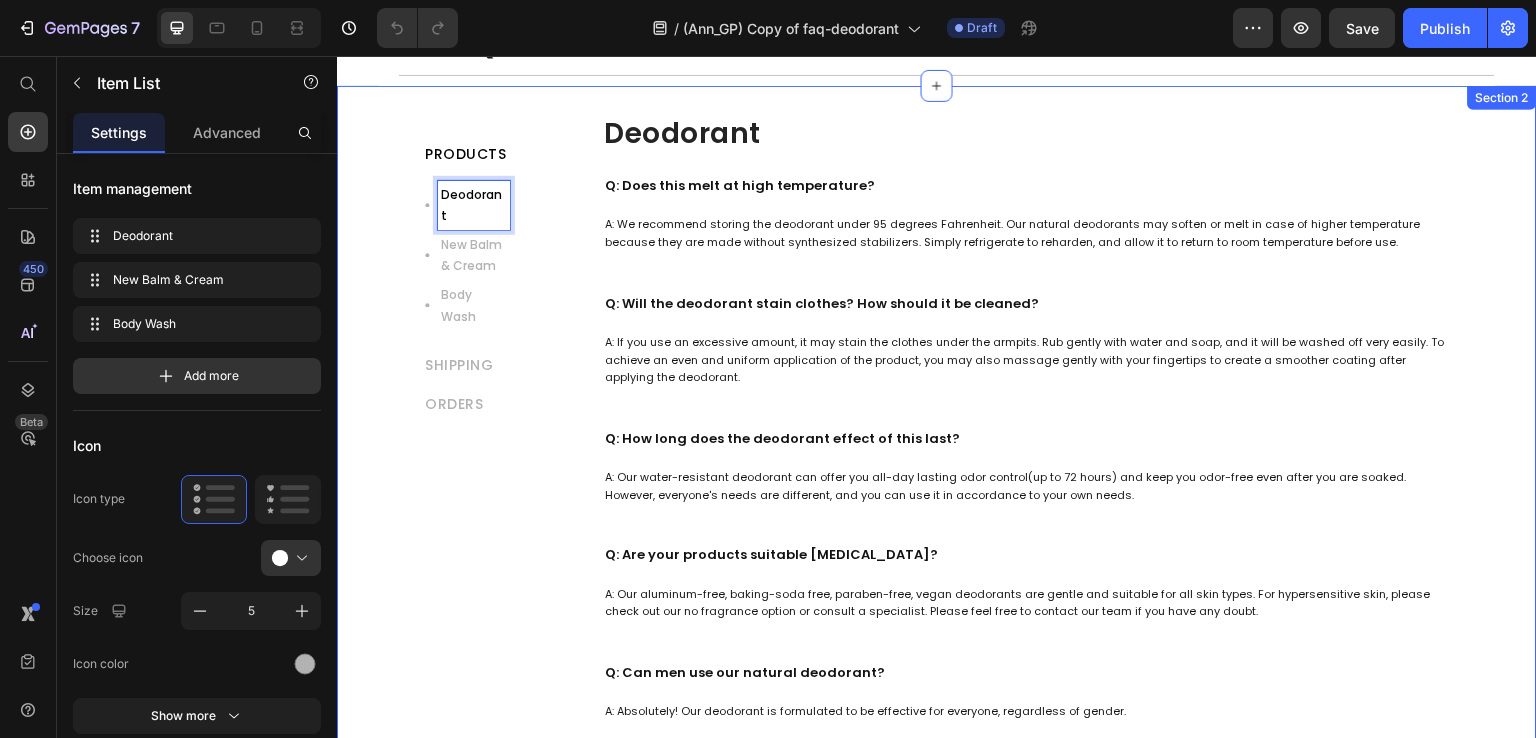 click on "PRODUCTS  Text block
Deodorant
New Balm & Cream ⁠⁠⁠⁠⁠⁠⁠
Body Wash Item List   0 SHIPPING Text block ORDERS Text block Row                Title Line Row Deodorant Heading Q: Does this melt at high temperature? Text Block A: We recommend storing the deodorant under 95 degrees Fahrenheit. Our natural deodorants may soften or melt in case of higher temperature because they are made without synthesized stabilizers. Simply refrigerate to reharden, and allow it to return to room temperature before use. Text Block Q: Will the deodorant stain clothes? How should it be cleaned? Text Block A: If you use an excessive amount, it may stain the clothes under the armpits. Rub gently with water and soap, and it will be washed off very easily. To achieve an even and uniform application of the product, you may also massage gently with your fingertips to create a smoother coating after applying the deodorant.  Text Block Text Block Text Block Text Block Section 2" at bounding box center [937, 825] 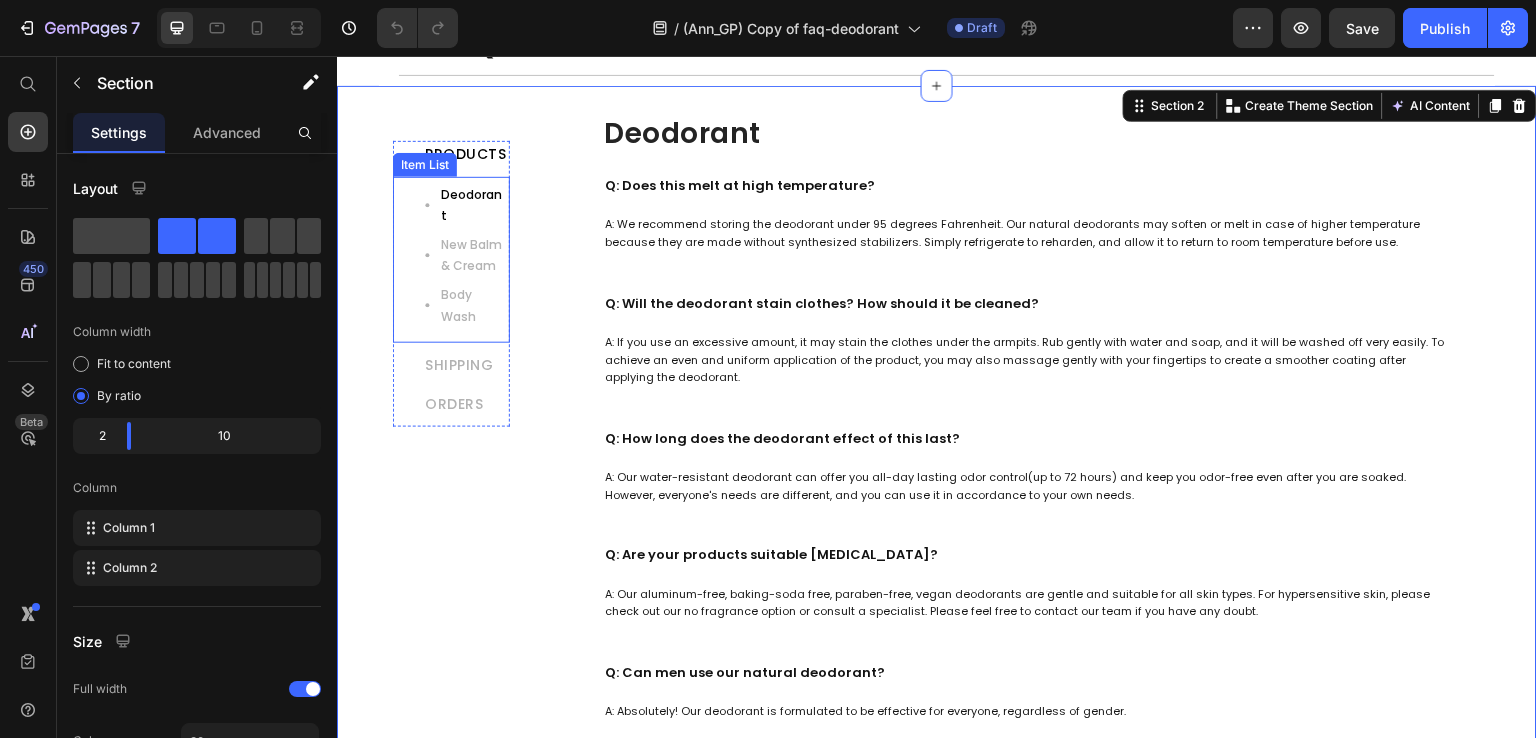 click on "New Balm & Cream" at bounding box center [471, 255] 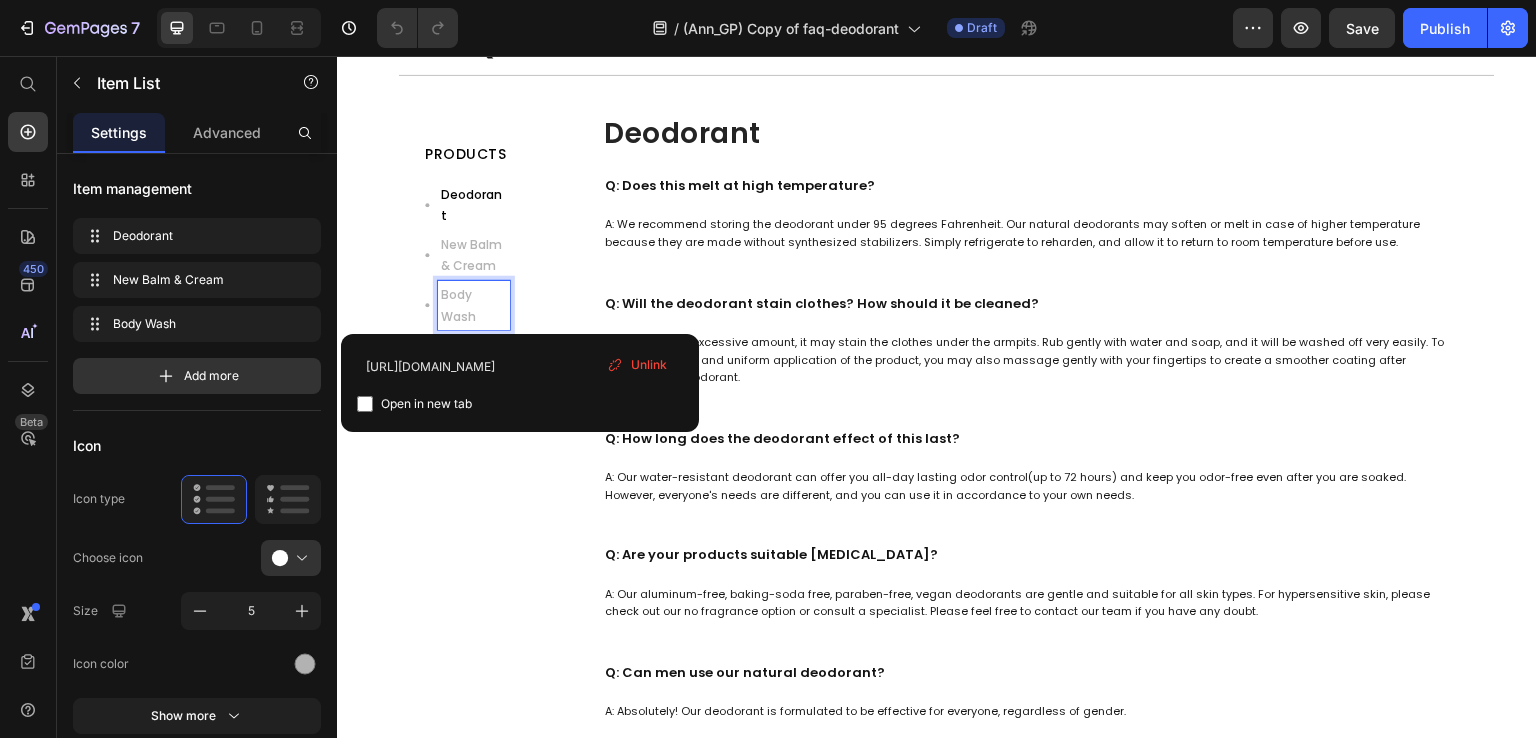 click on "Deodorant
New Balm & Cream
Body Wash" at bounding box center (451, 260) 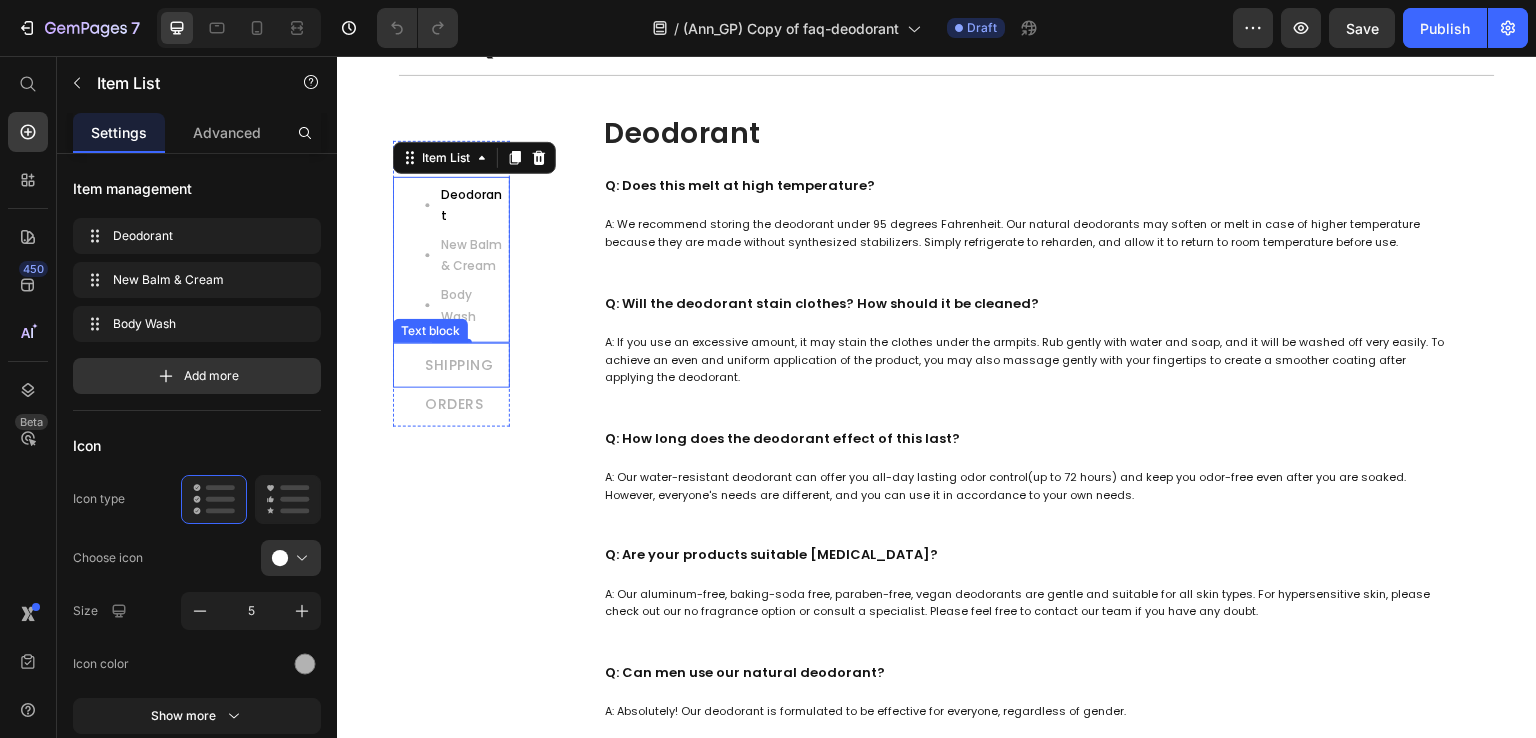 click on "SHIPPING" at bounding box center (459, 365) 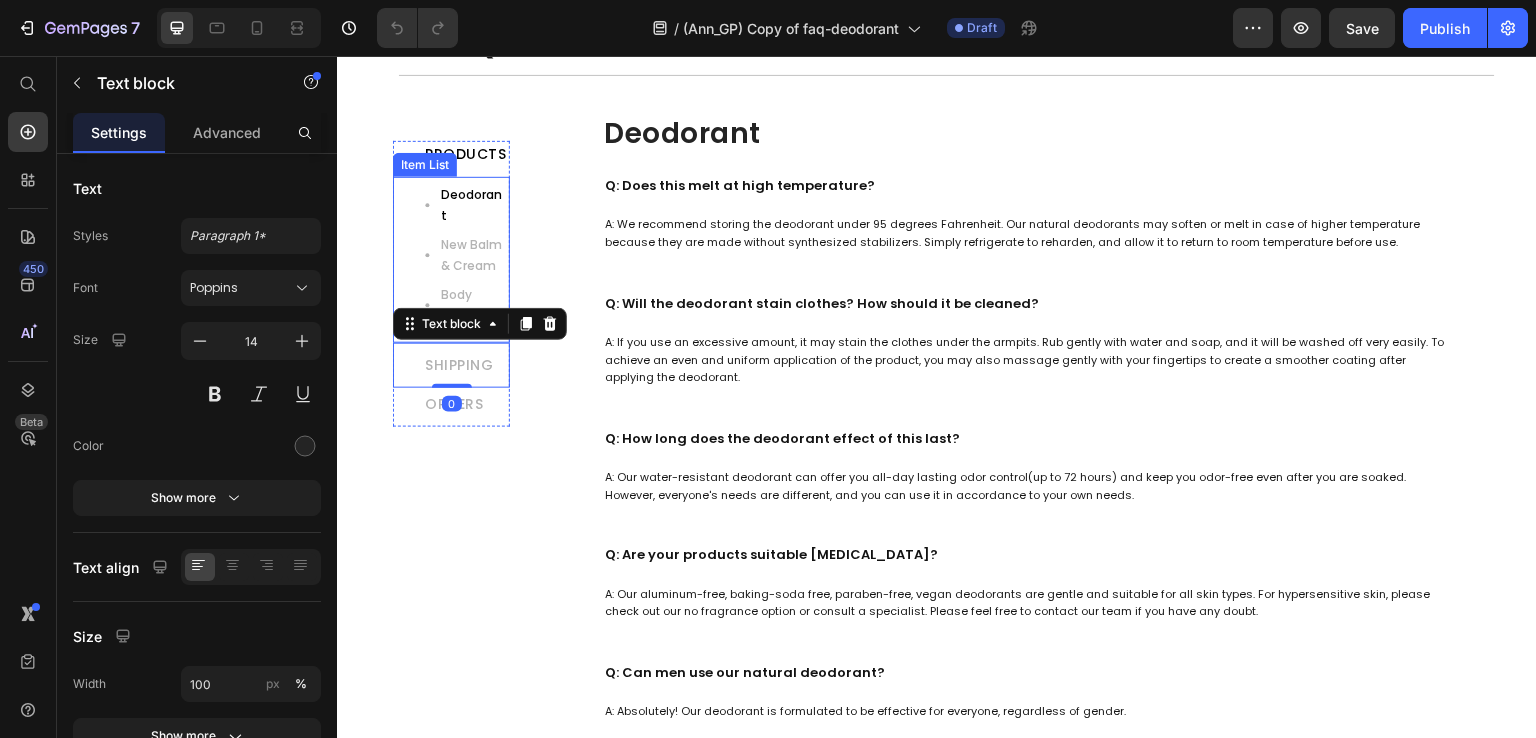 click on "Deodorant" at bounding box center (474, 205) 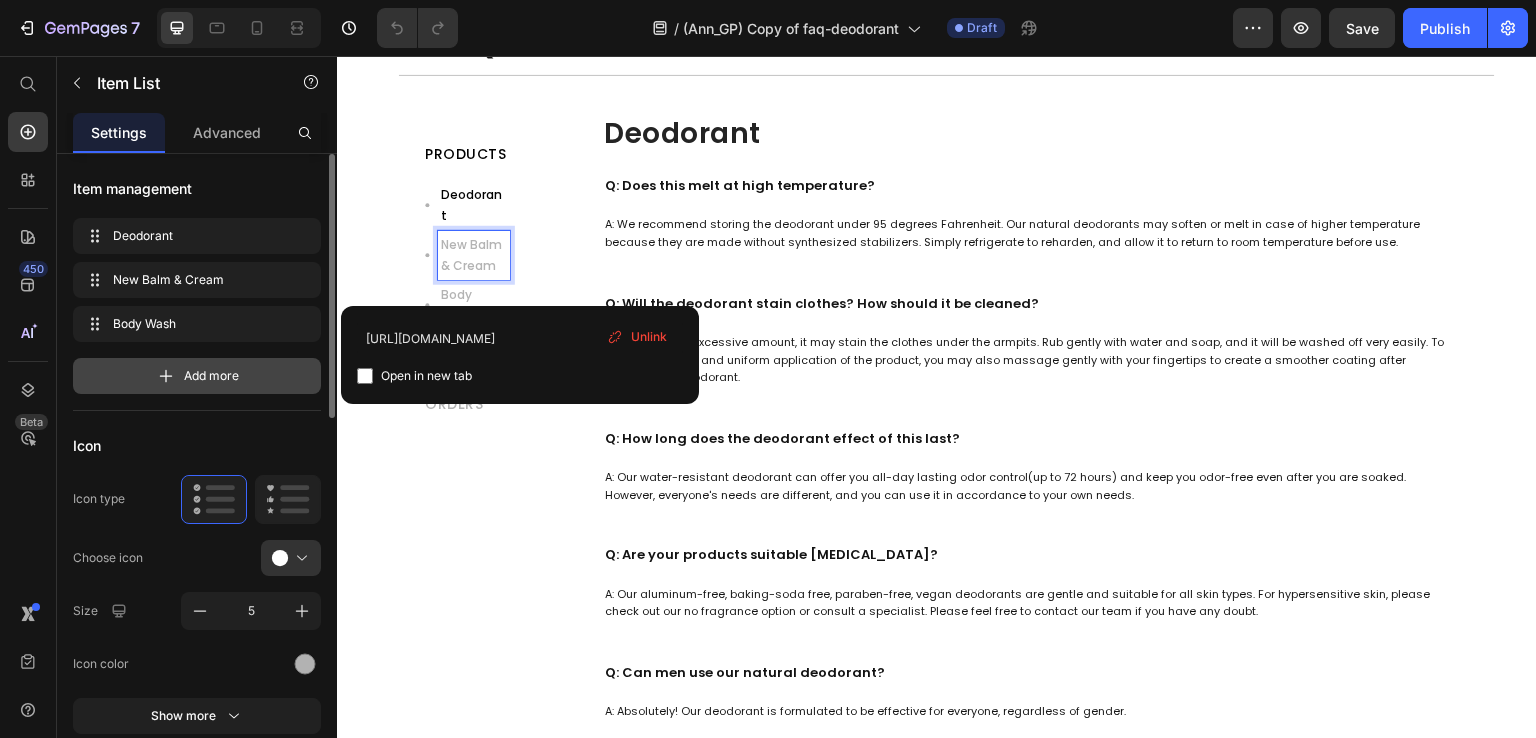 scroll, scrollTop: 0, scrollLeft: 0, axis: both 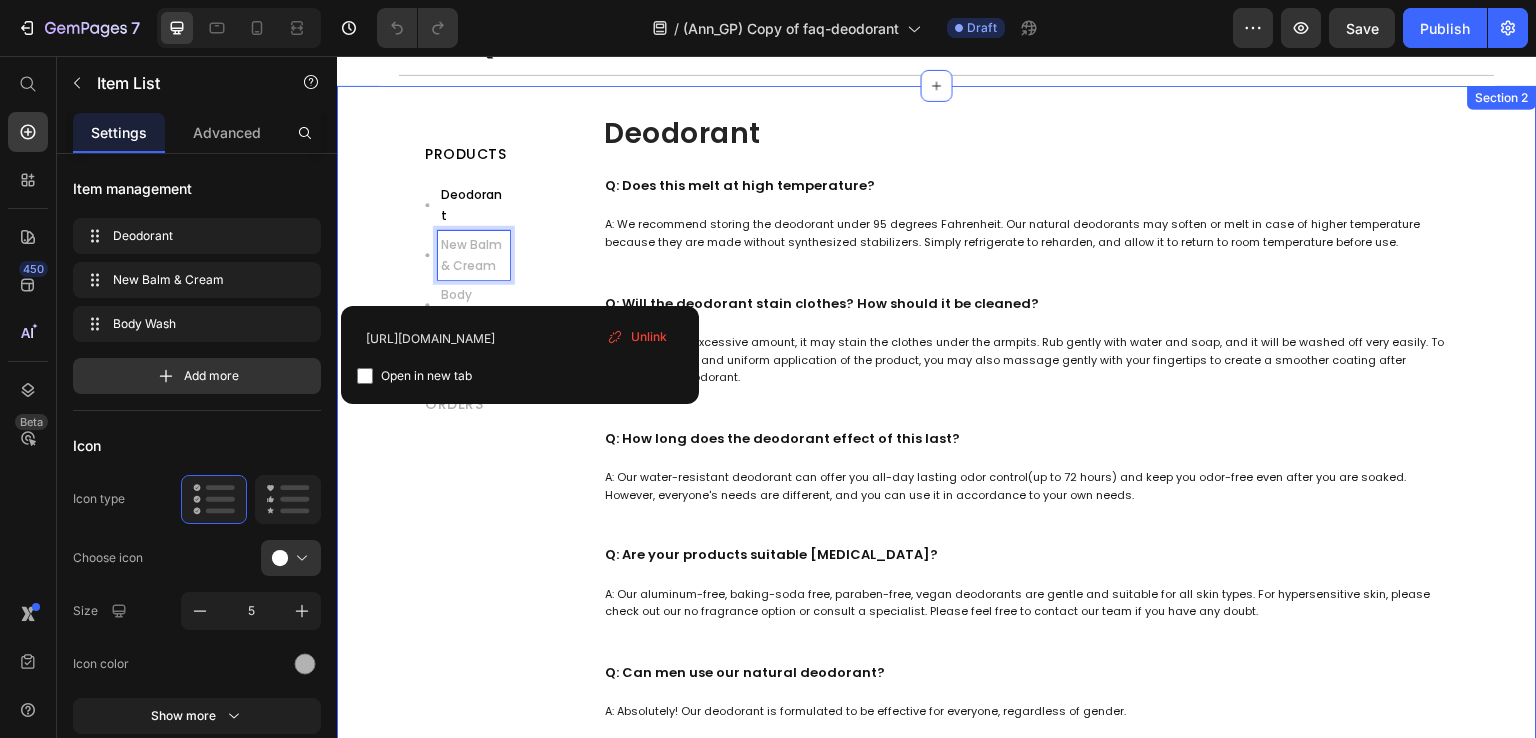 click on "PRODUCTS  Text block
Deodorant
New Balm & Cream
Body Wash Item List   0 SHIPPING Text block ORDERS Text block Row                Title Line Row Deodorant Heading Q: Does this melt at high temperature? Text Block A: We recommend storing the deodorant under 95 degrees Fahrenheit. Our natural deodorants may soften or melt in case of higher temperature because they are made without synthesized stabilizers. Simply refrigerate to reharden, and allow it to return to room temperature before use. Text Block Q: Will the deodorant stain clothes? How should it be cleaned? Text Block A: If you use an excessive amount, it may stain the clothes under the armpits. Rub gently with water and soap, and it will be washed off very easily. To achieve an even and uniform application of the product, you may also massage gently with your fingertips to create a smoother coating after applying the deodorant.  Text Block Q: How long does the deodorant effect of this last? Text Block" at bounding box center (937, 825) 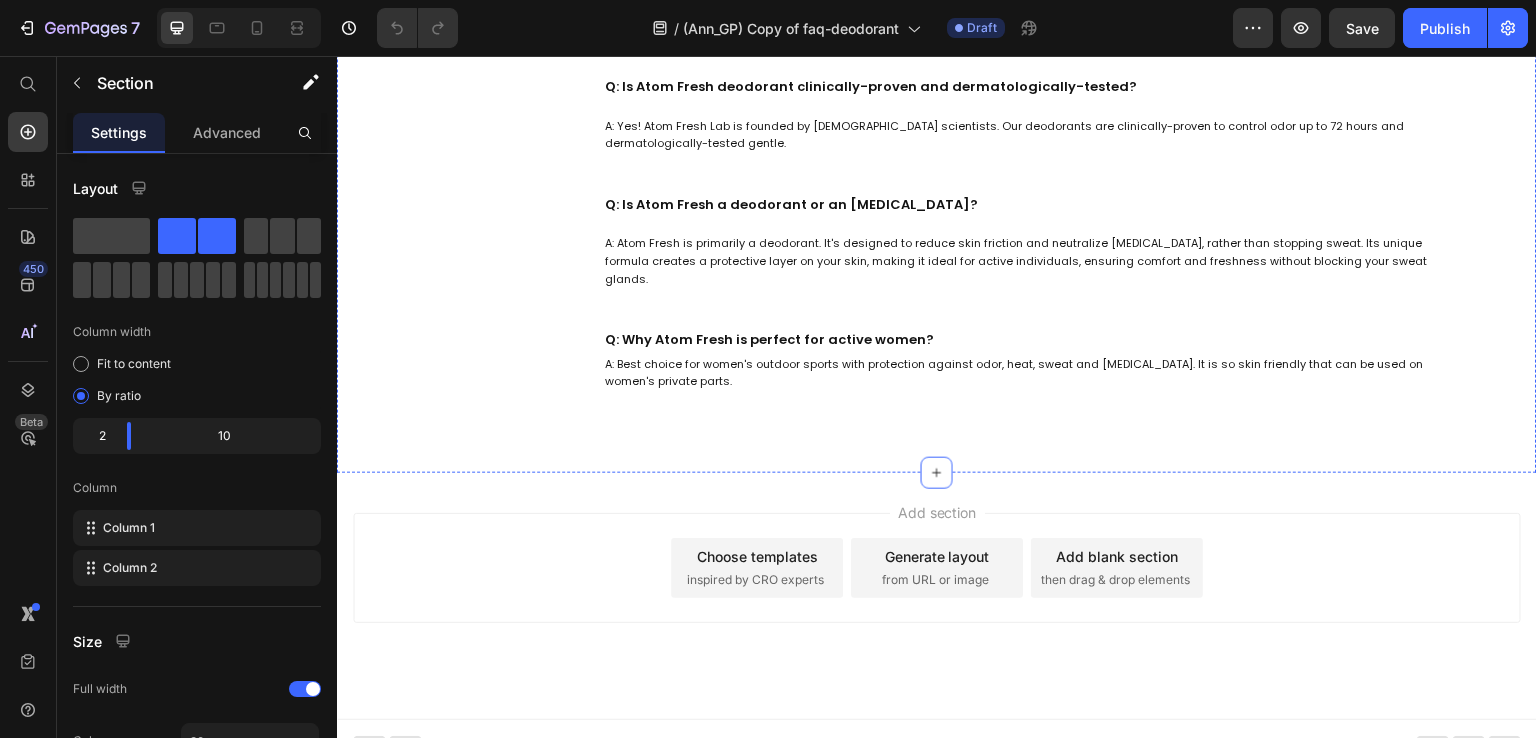 scroll, scrollTop: 1196, scrollLeft: 0, axis: vertical 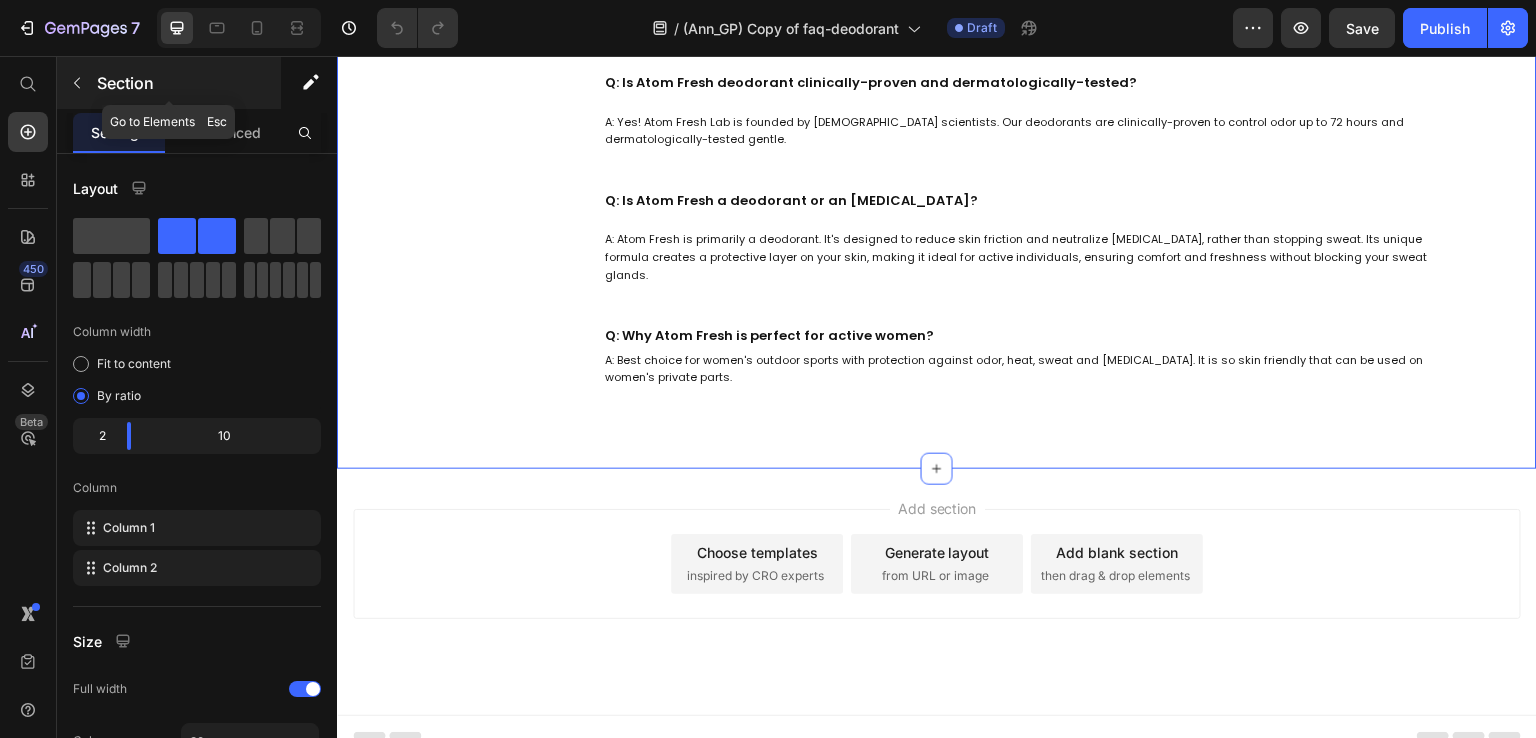 click 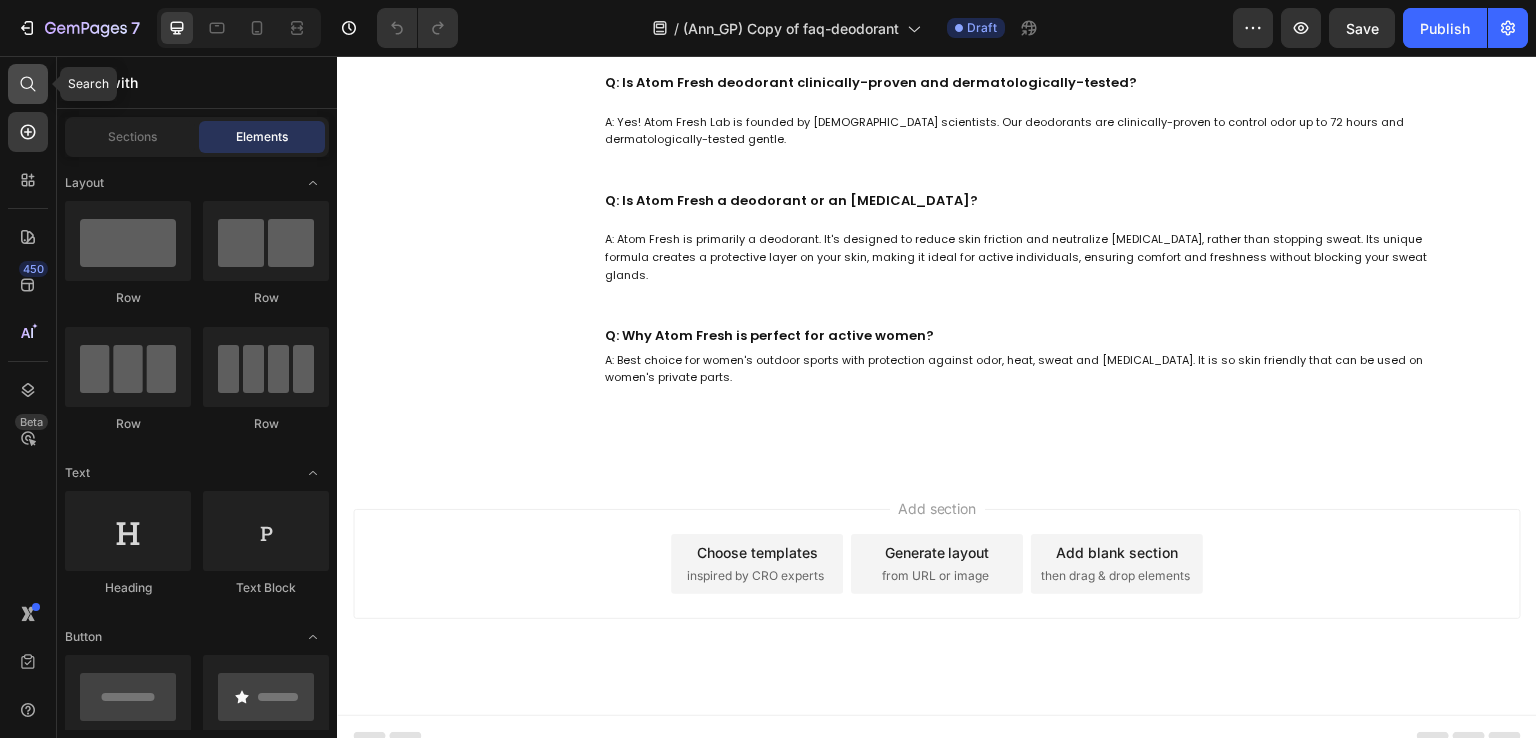 click 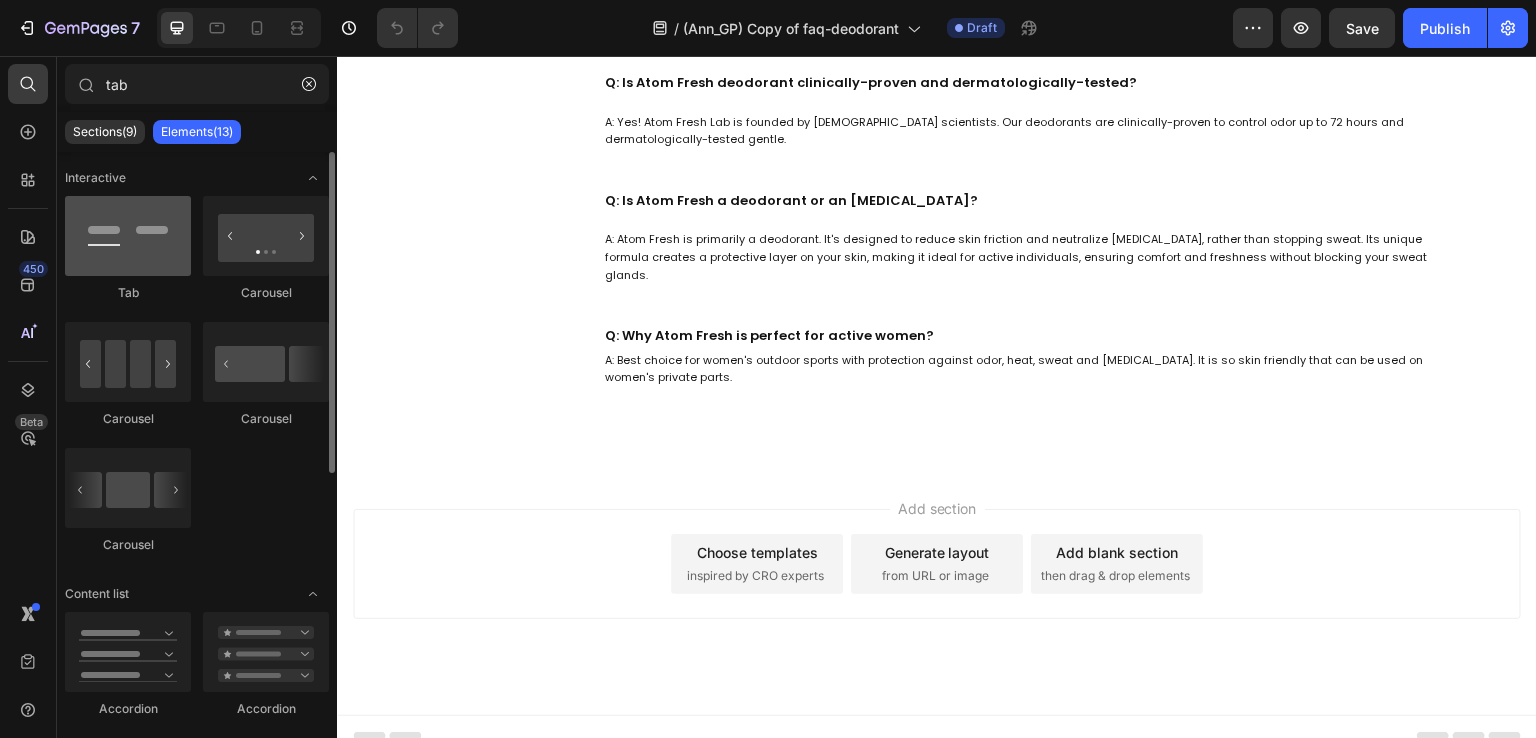 type on "tab" 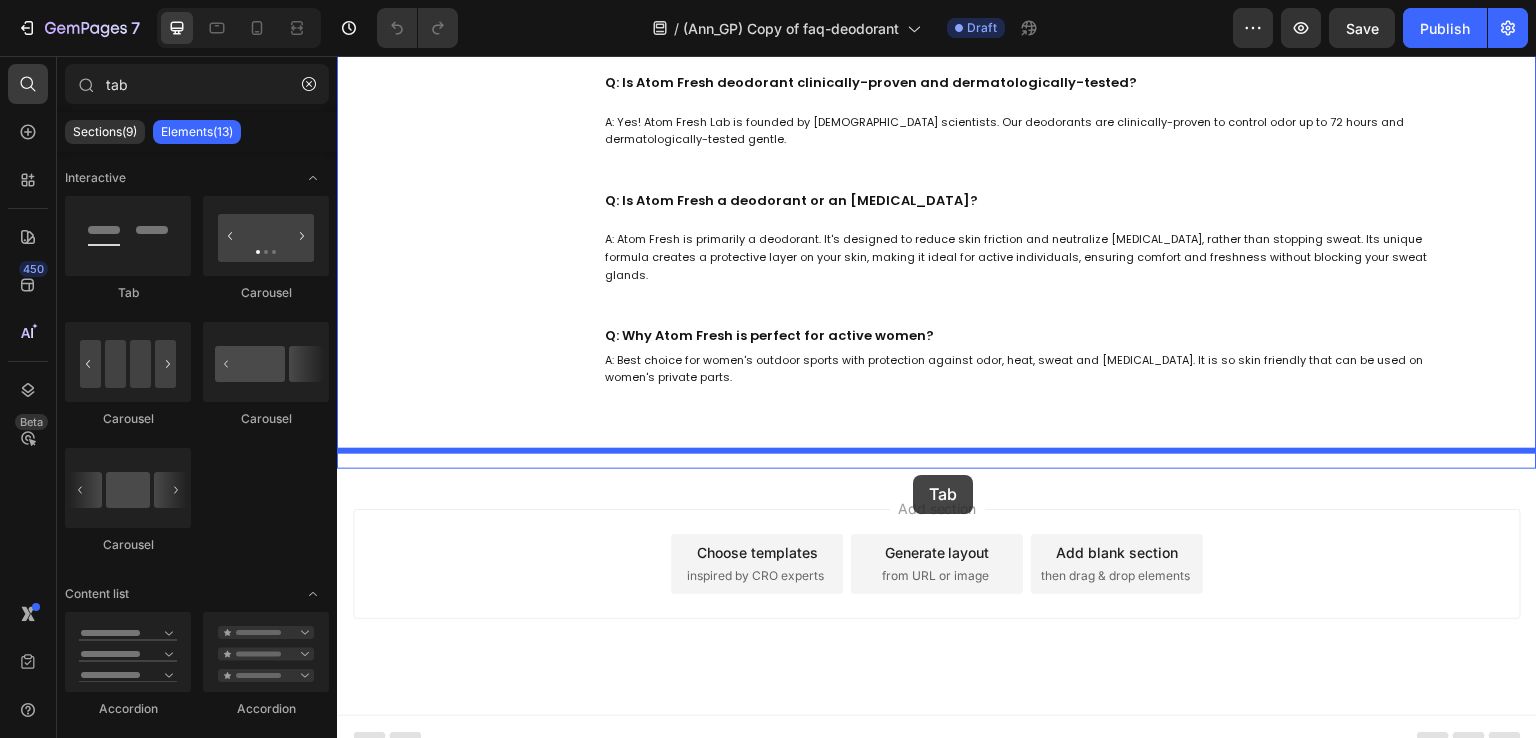 drag, startPoint x: 426, startPoint y: 293, endPoint x: 914, endPoint y: 474, distance: 520.48535 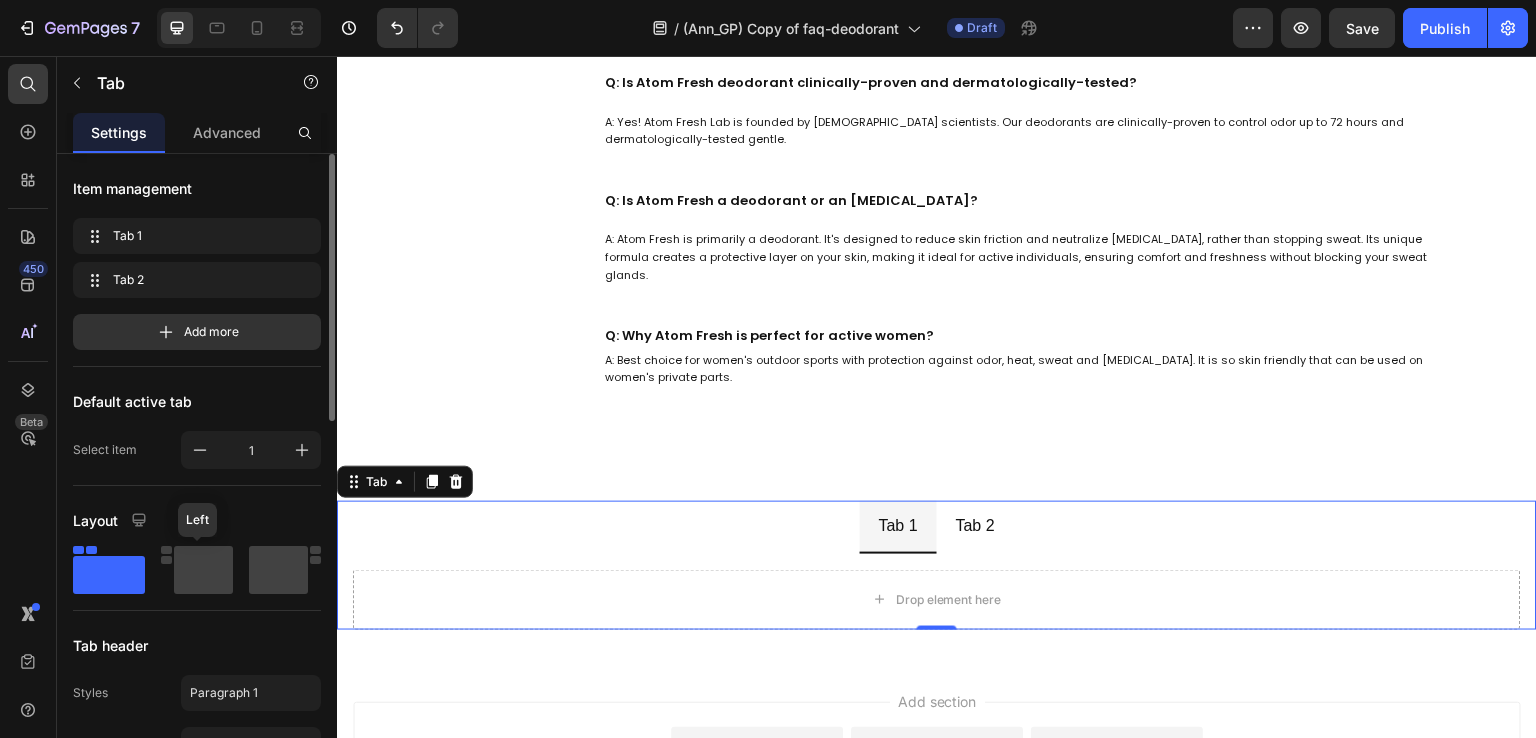 click 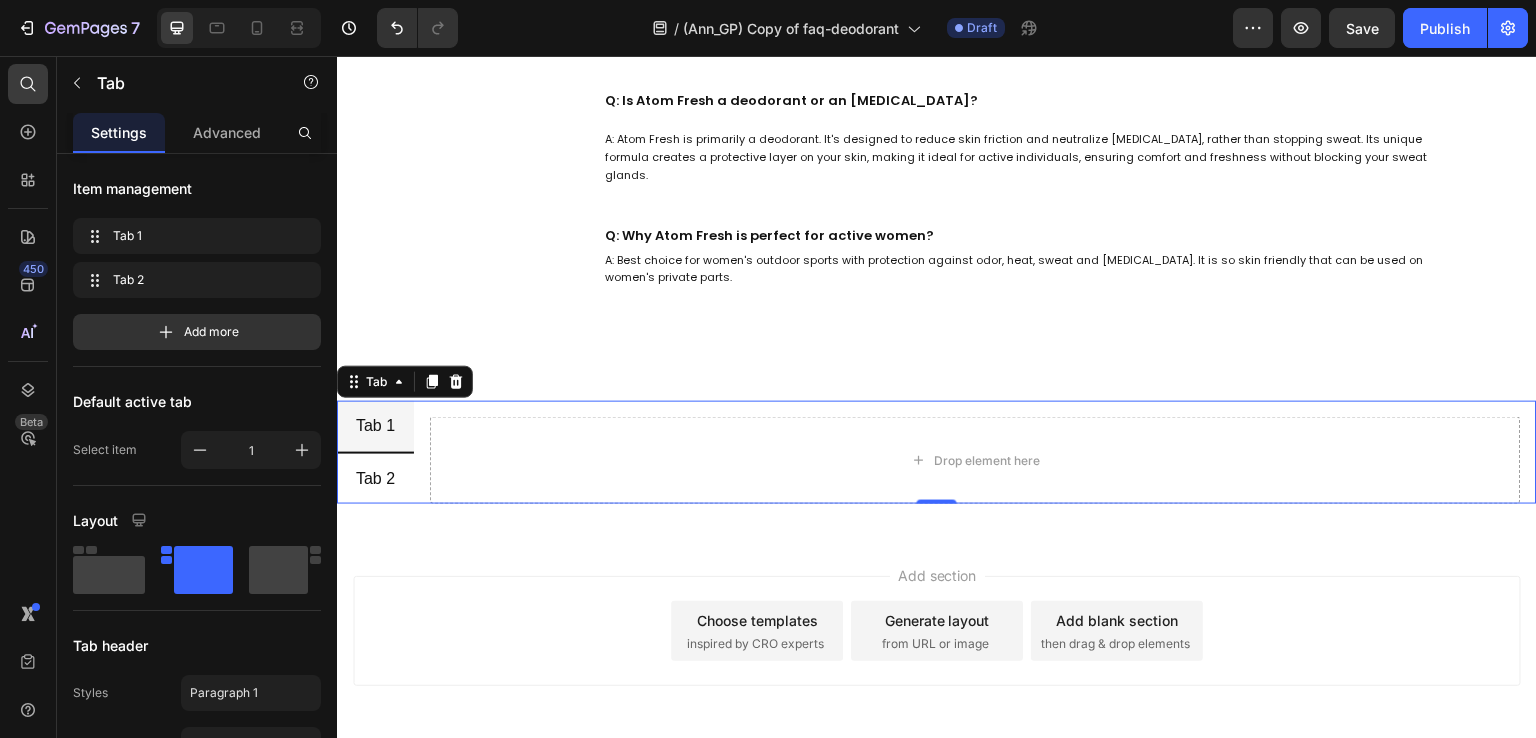 click on "Tab 2" at bounding box center [375, 479] 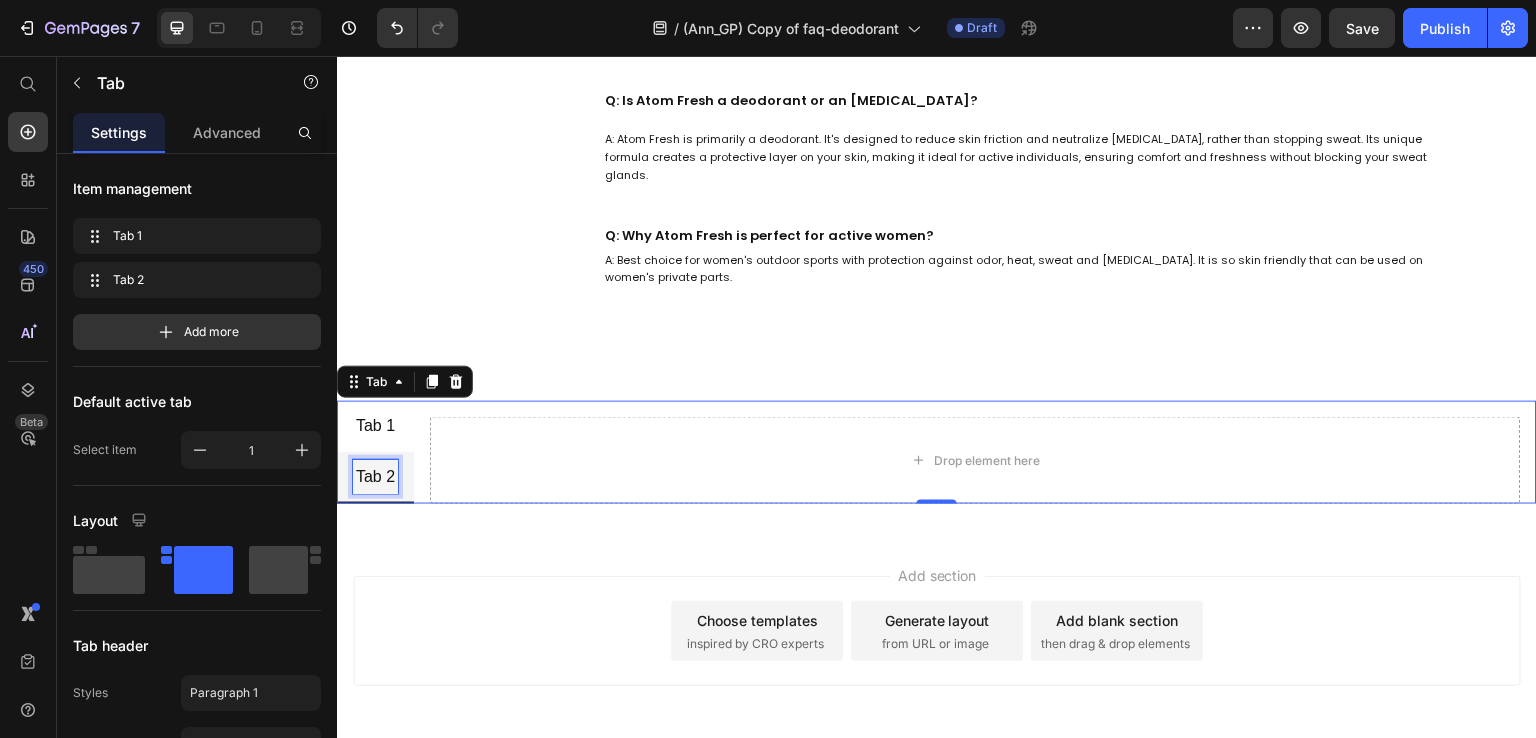 scroll, scrollTop: 1294, scrollLeft: 0, axis: vertical 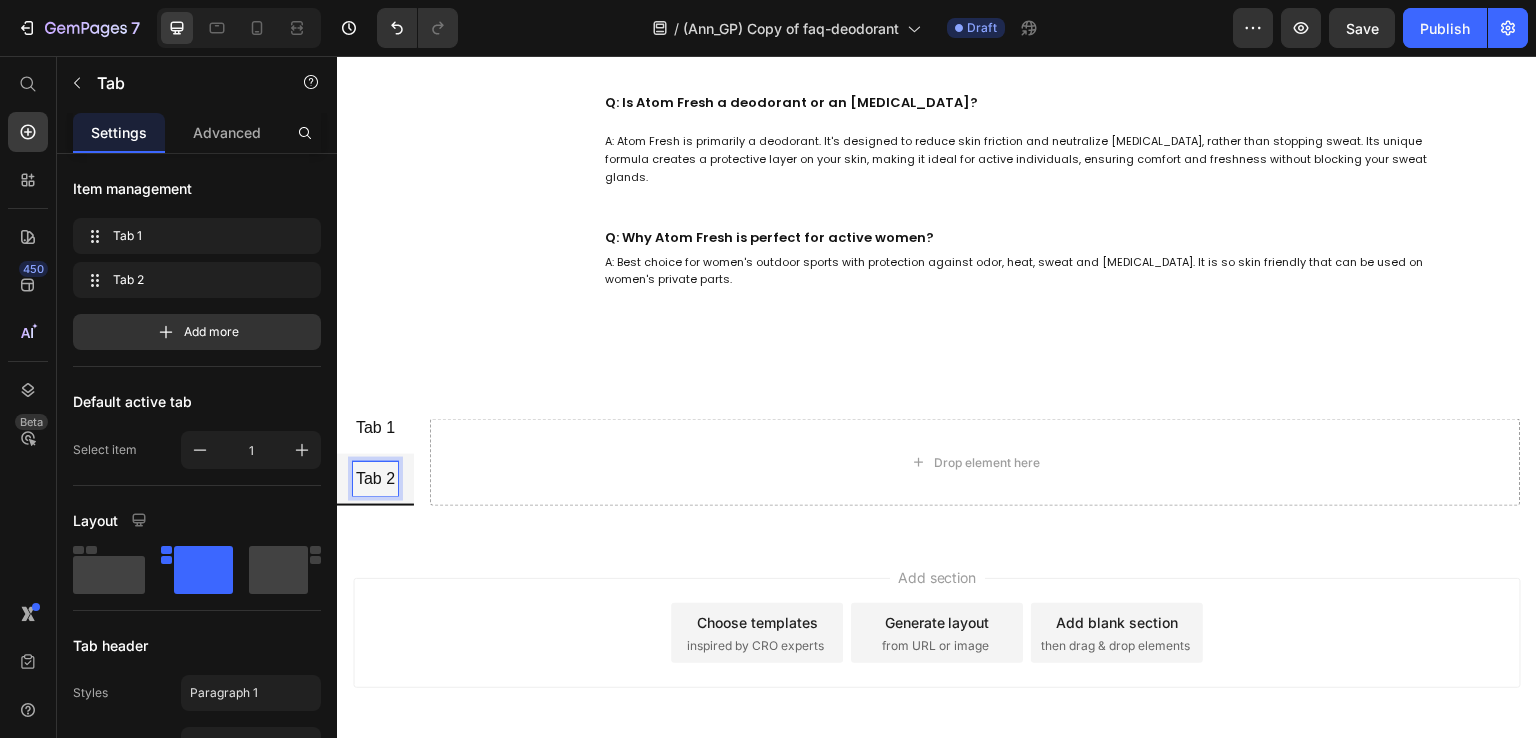 click on "Tab 1" at bounding box center (375, 428) 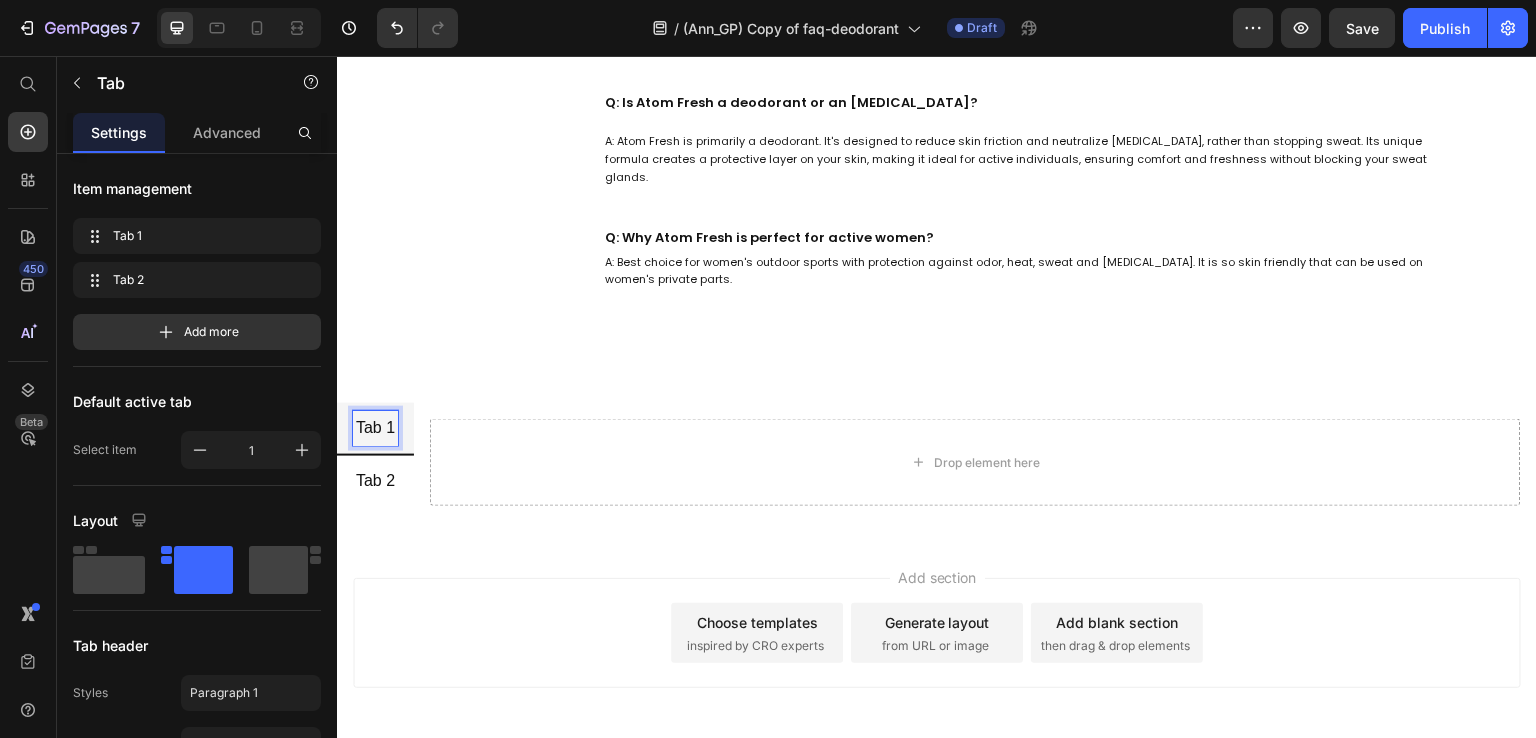 click on "Tab 2" at bounding box center [375, 481] 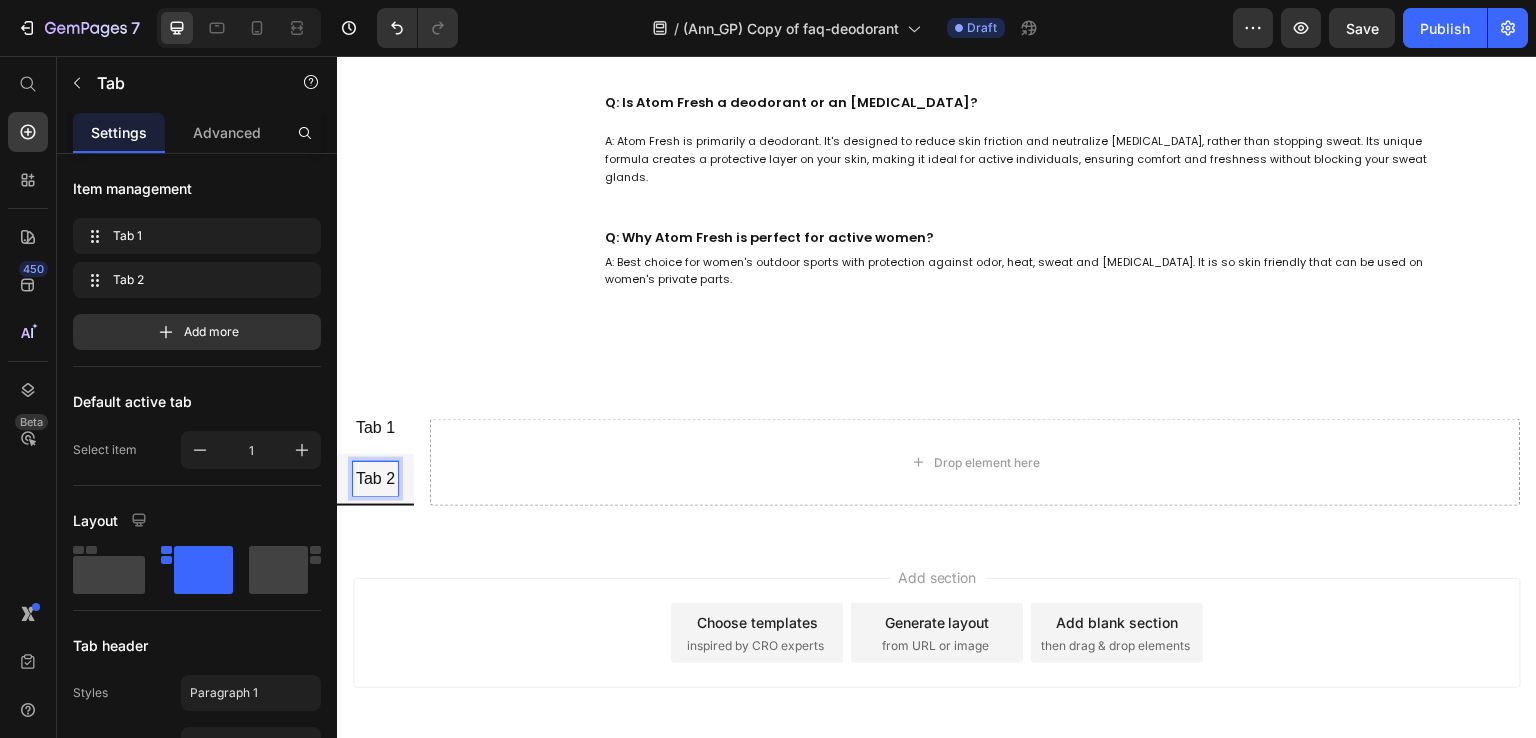 scroll, scrollTop: 1292, scrollLeft: 0, axis: vertical 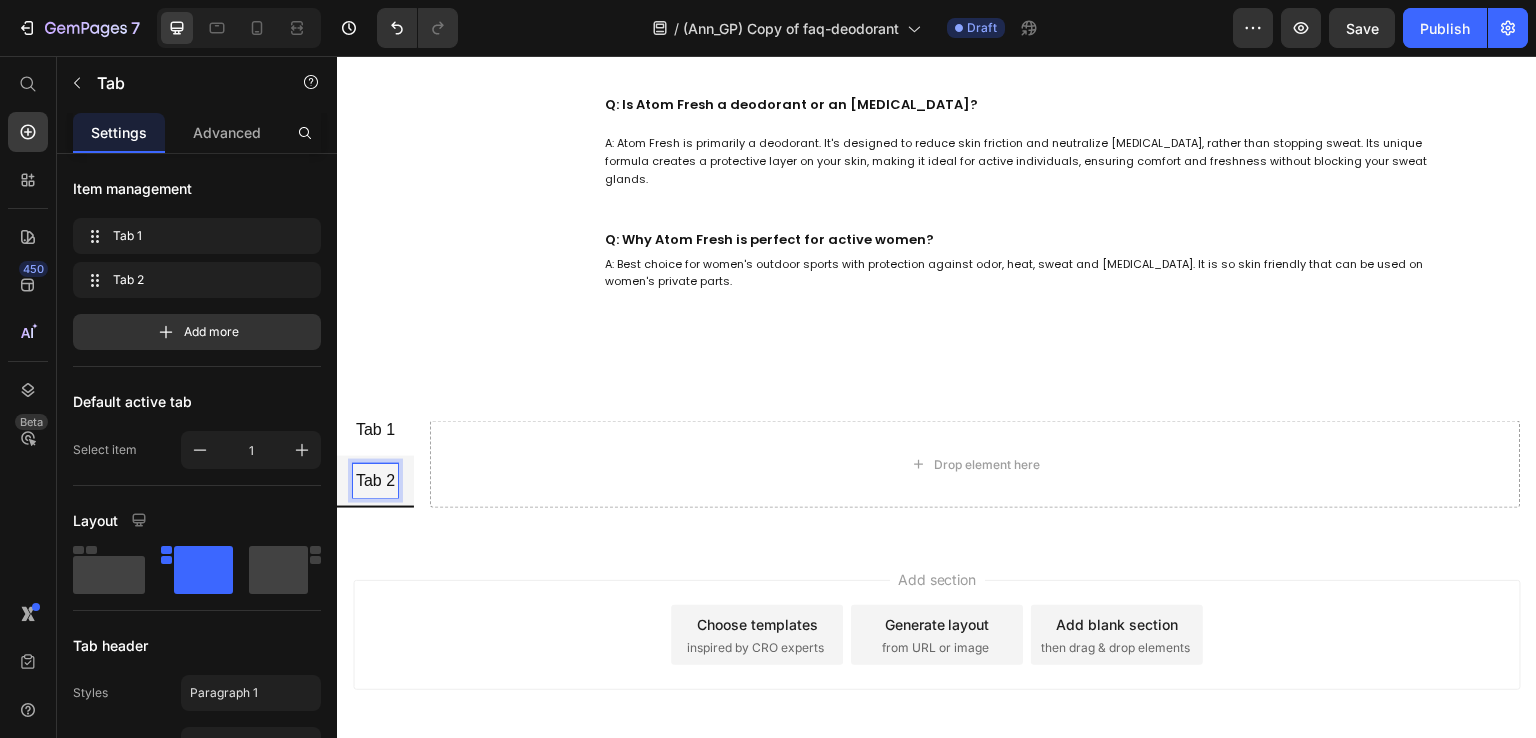 click on "Tab 1" at bounding box center (375, 430) 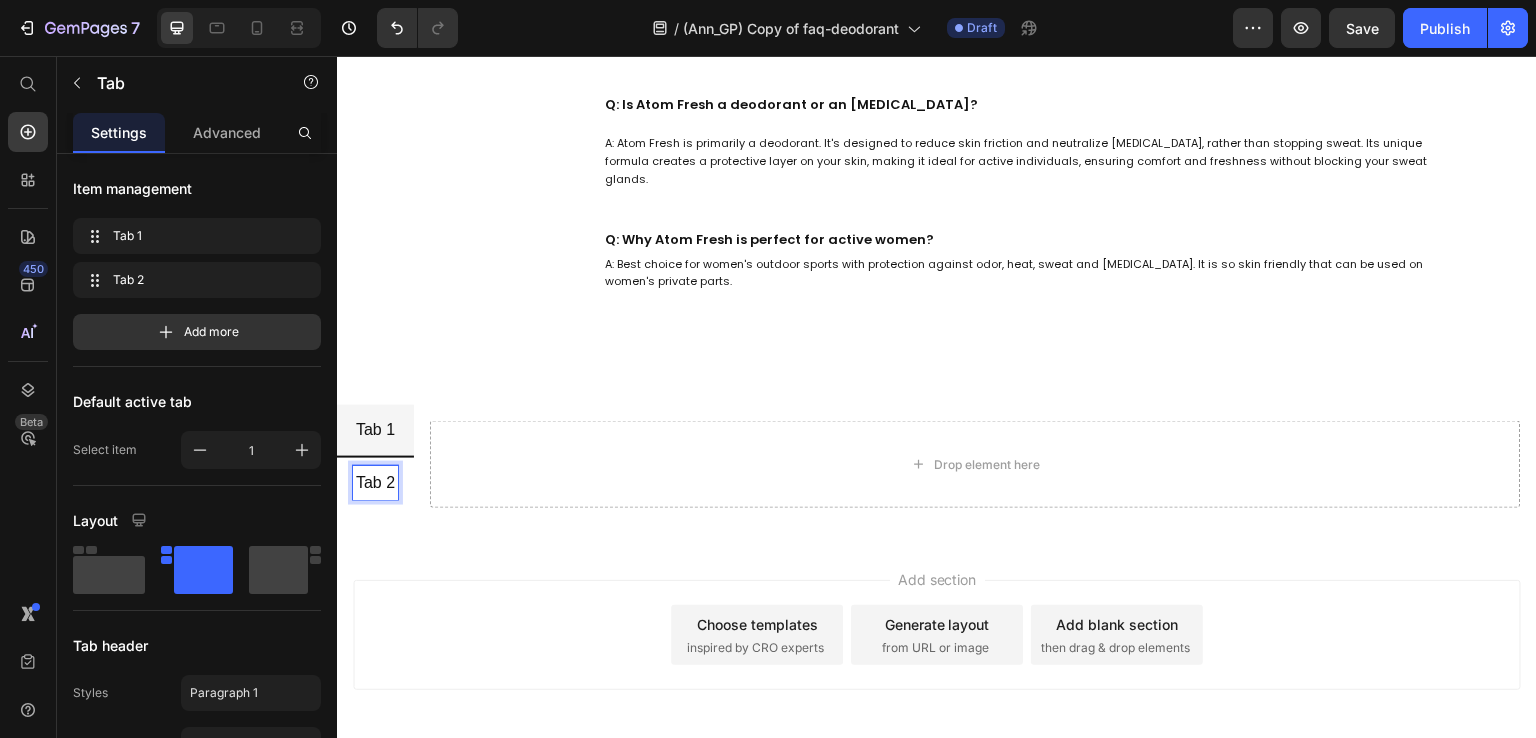 click on "Tab 2" at bounding box center (375, 483) 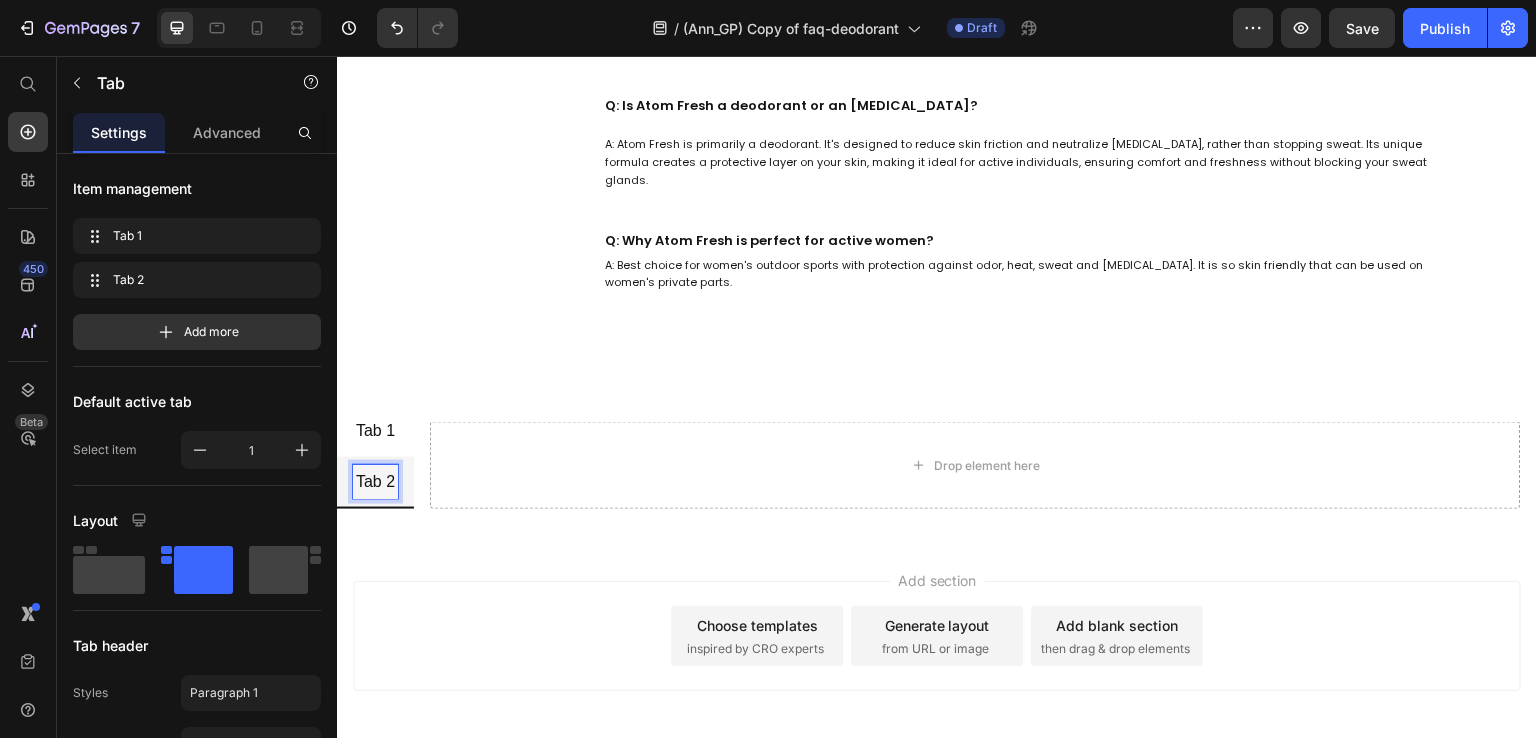 click on "Tab 1" at bounding box center (375, 431) 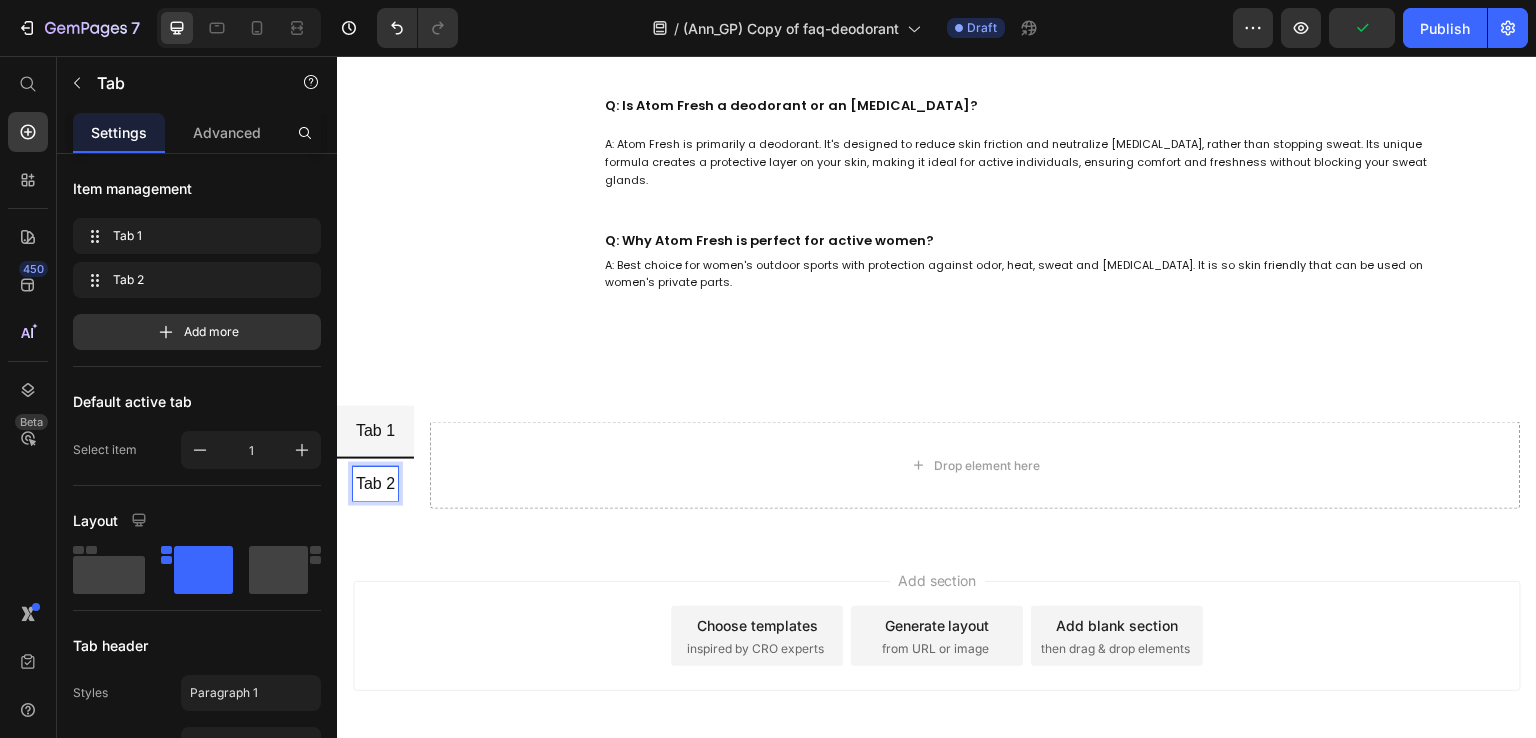 click on "Tab 2" at bounding box center (375, 484) 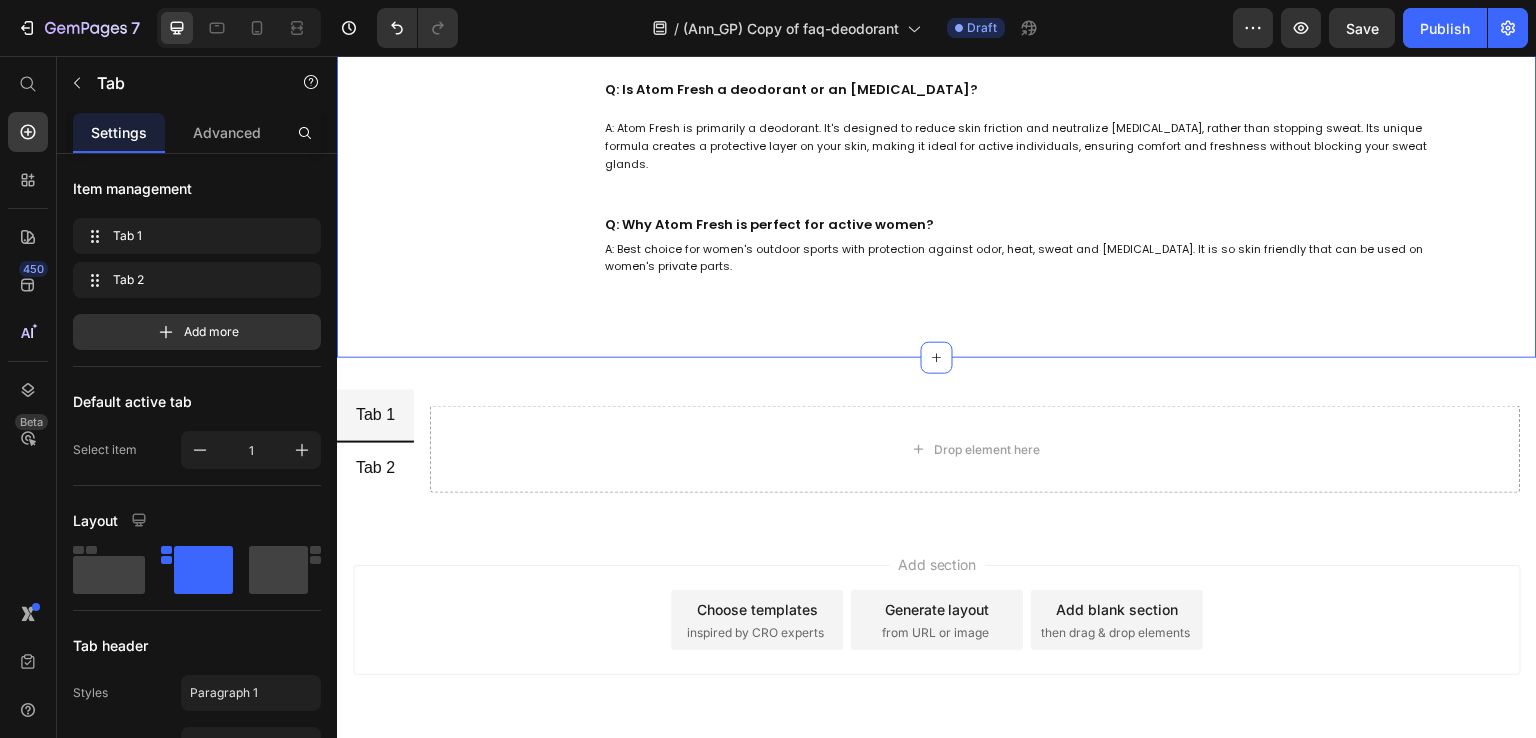 scroll, scrollTop: 1262, scrollLeft: 0, axis: vertical 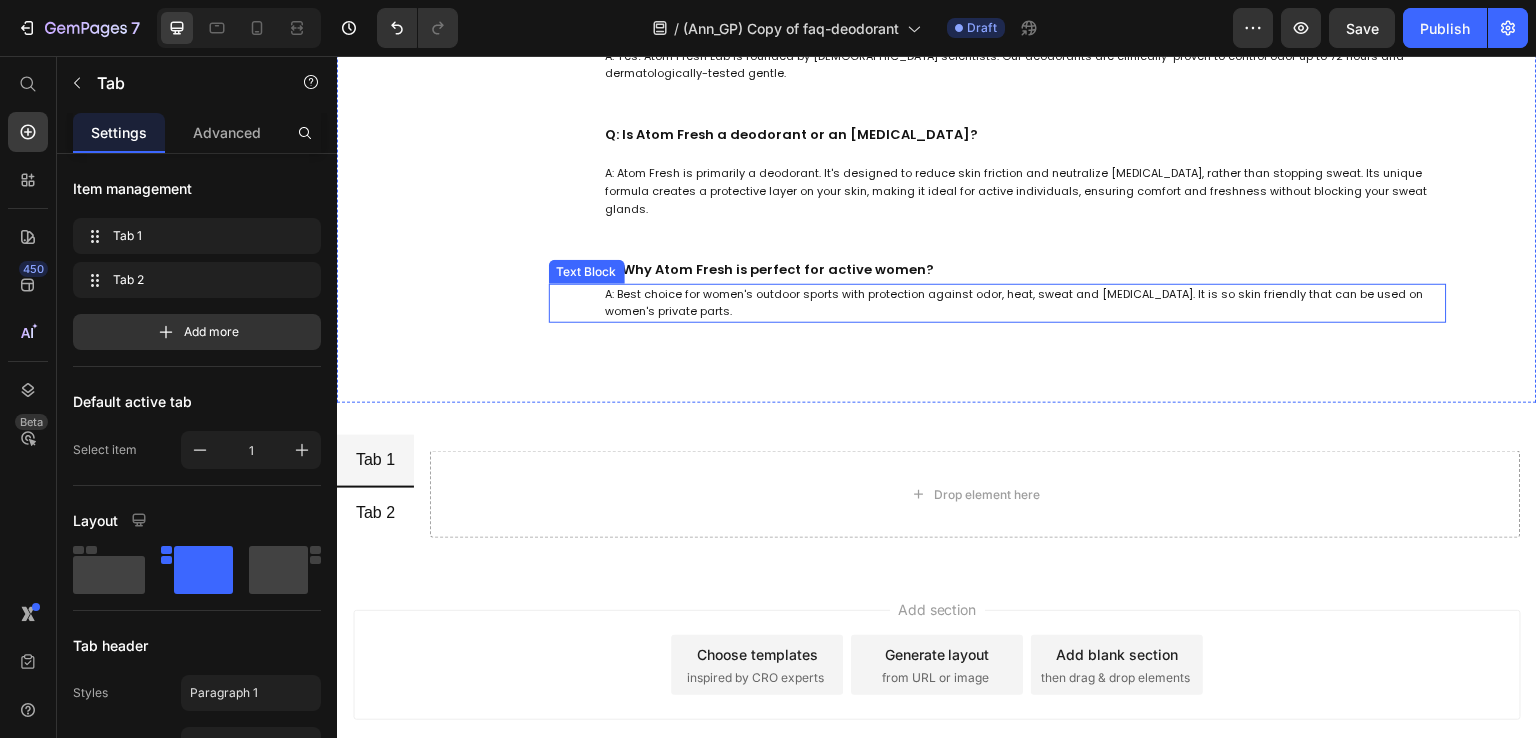 click on "A: Best choice for women's outdoor sports with protection against odor, heat, sweat and chafing. It is so skin friendly that can be used on women's private parts." at bounding box center [1025, 303] 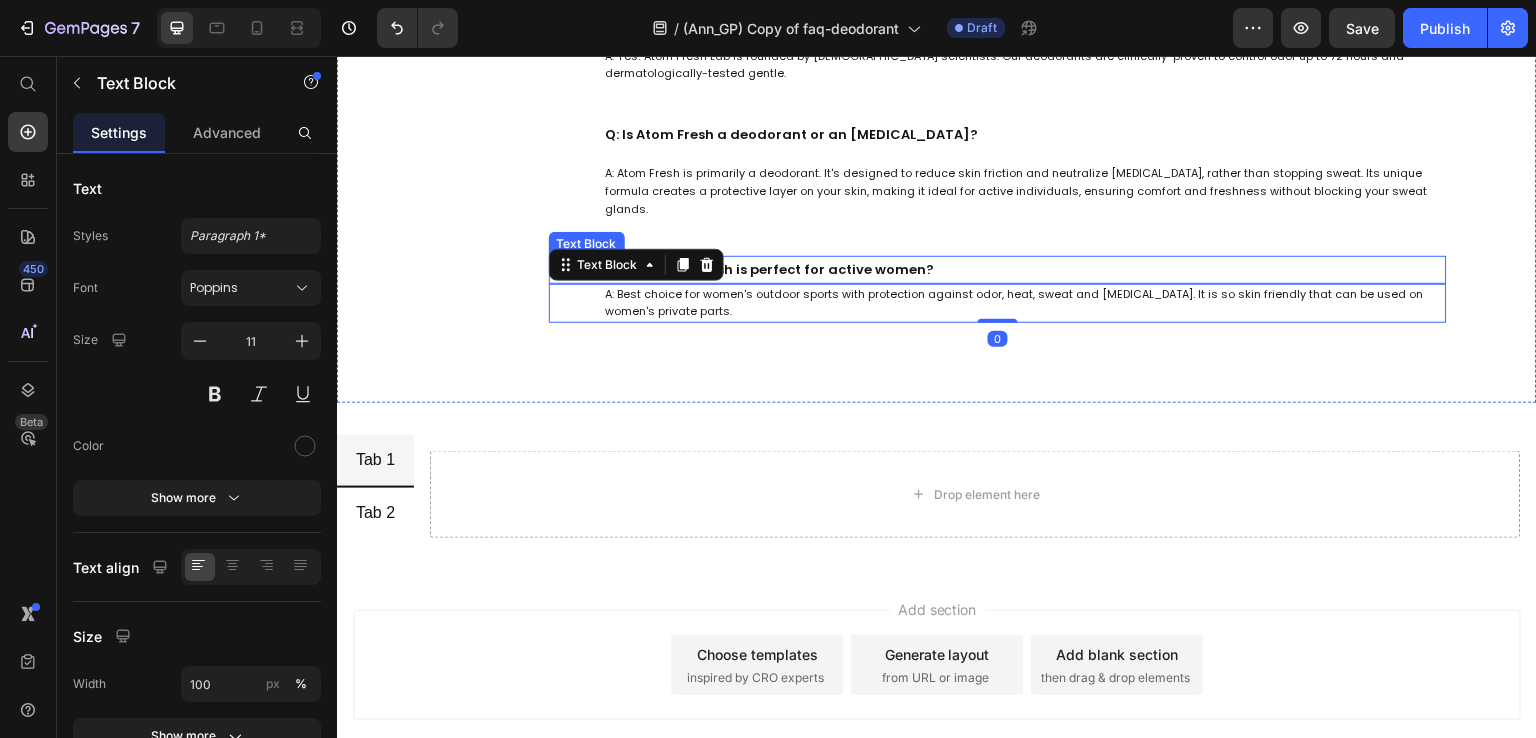 click on "Q: Why Atom Fresh is perfect for active women?" at bounding box center (1025, 269) 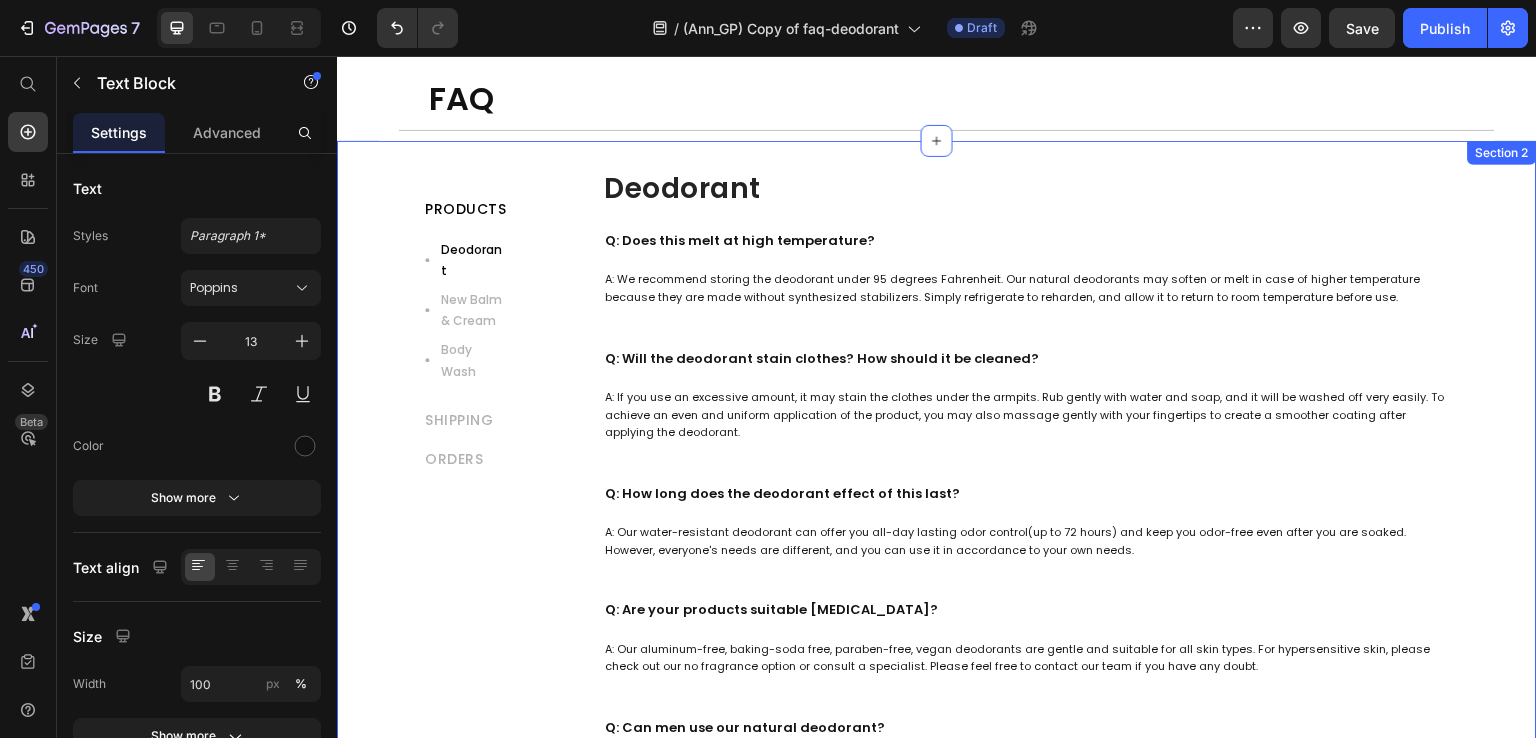 scroll, scrollTop: 0, scrollLeft: 0, axis: both 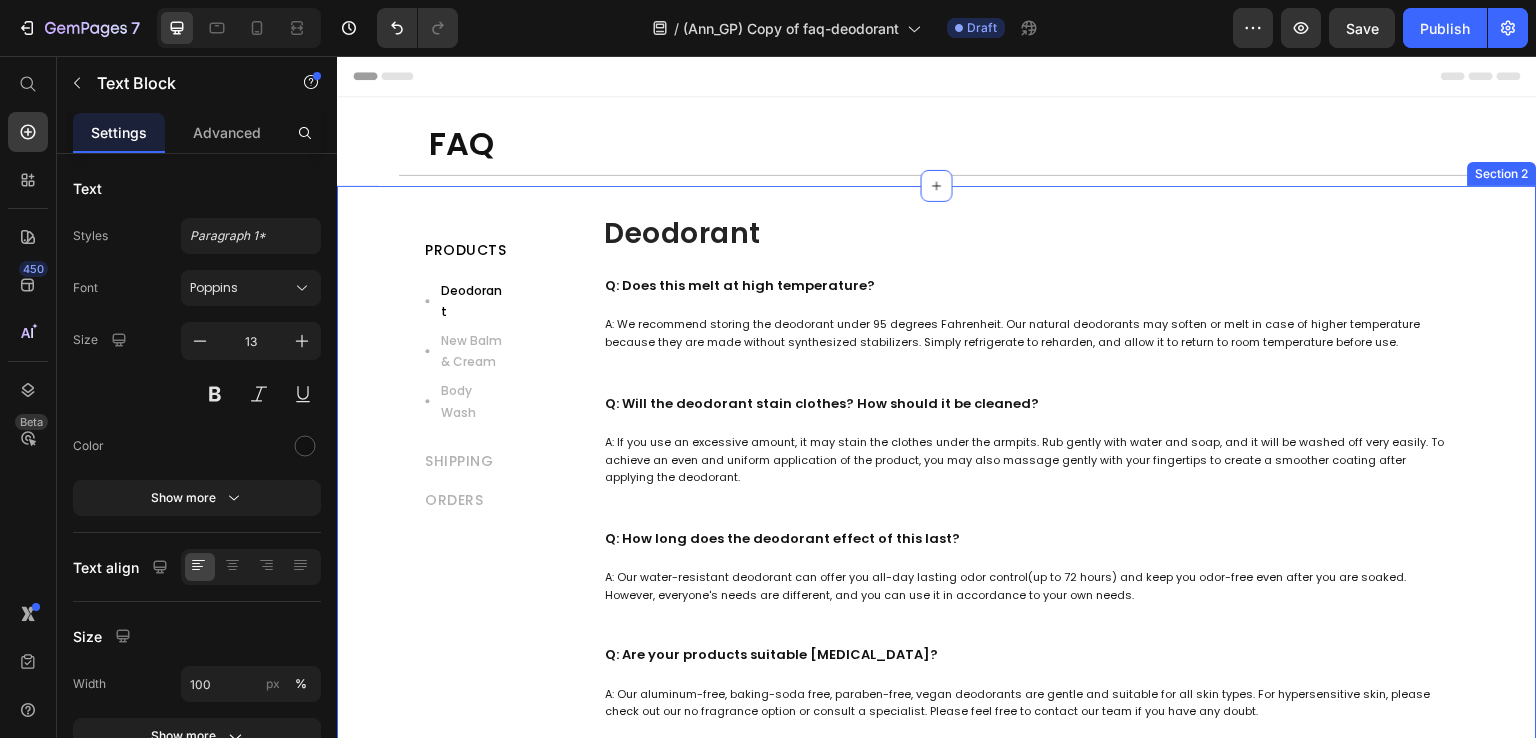 click on "PRODUCTS  Text block
Deodorant
New Balm & Cream
Body Wash Item List SHIPPING Text block ORDERS Text block Row                Title Line Row Deodorant Heading Q: Does this melt at high temperature? Text Block A: We recommend storing the deodorant under 95 degrees Fahrenheit. Our natural deodorants may soften or melt in case of higher temperature because they are made without synthesized stabilizers. Simply refrigerate to reharden, and allow it to return to room temperature before use. Text Block Q: Will the deodorant stain clothes? How should it be cleaned? Text Block A: If you use an excessive amount, it may stain the clothes under the armpits. Rub gently with water and soap, and it will be washed off very easily. To achieve an even and uniform application of the product, you may also massage gently with your fingertips to create a smoother coating after applying the deodorant.  Text Block Q: How long does the deodorant effect of this last? Text Block   0" at bounding box center [937, 925] 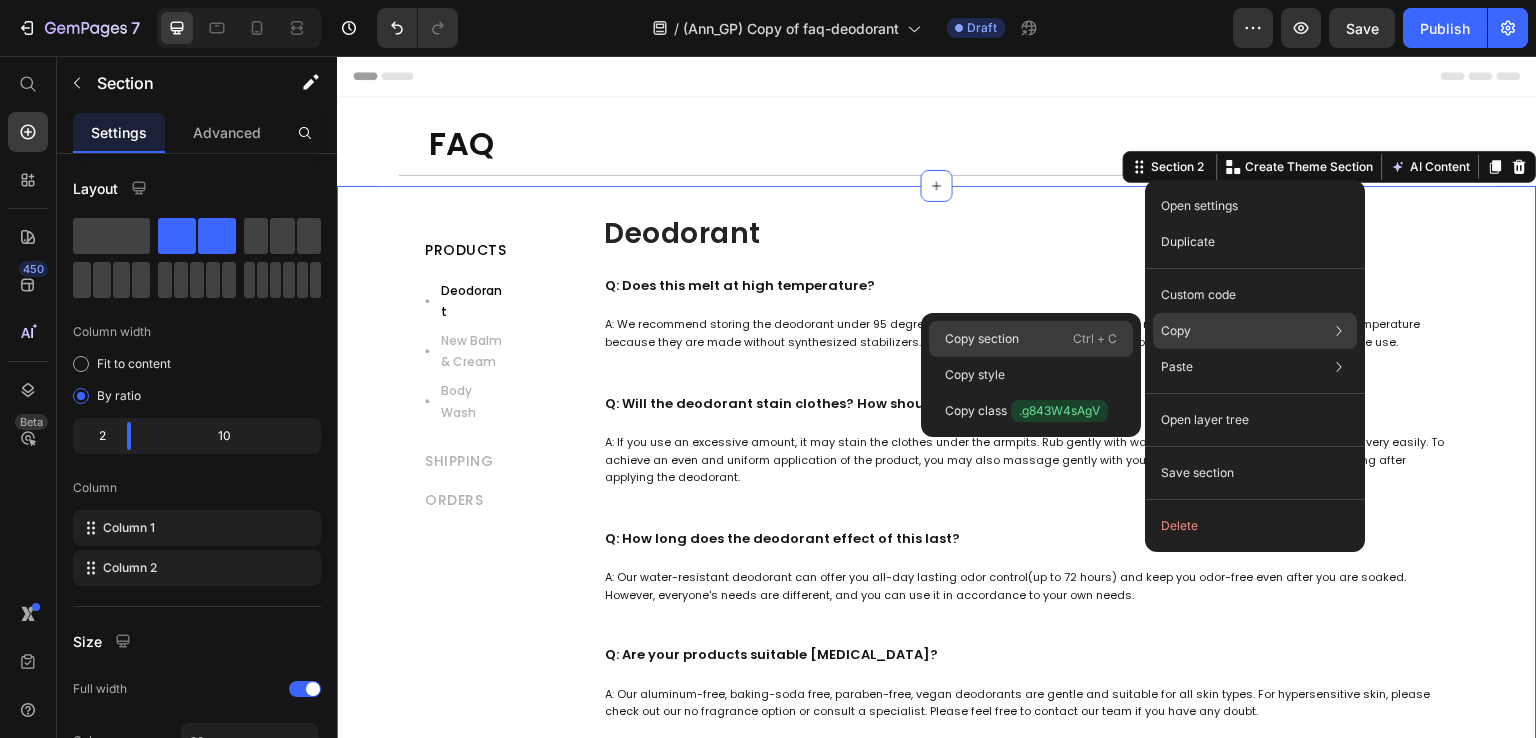 click on "Ctrl + C" at bounding box center (1095, 339) 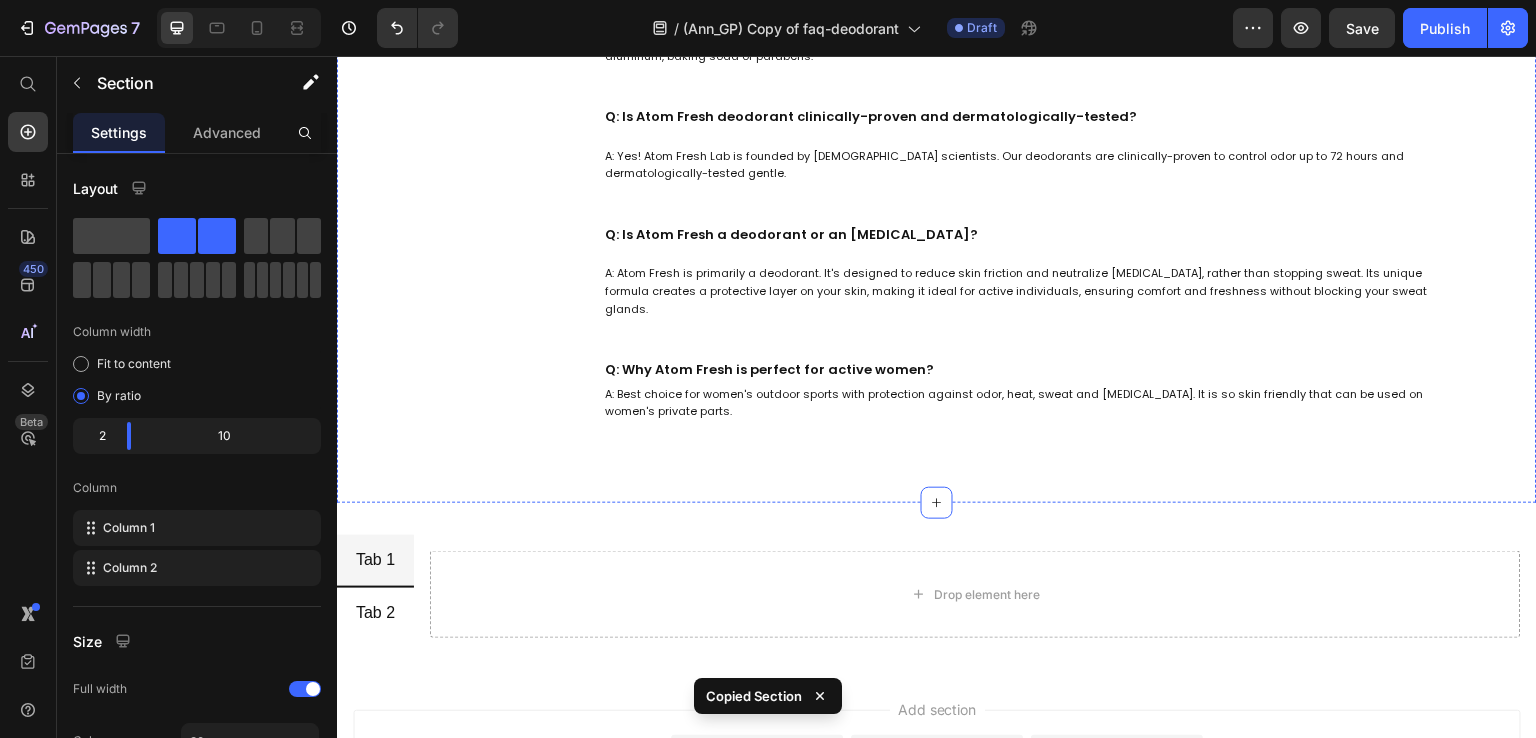 scroll, scrollTop: 1362, scrollLeft: 0, axis: vertical 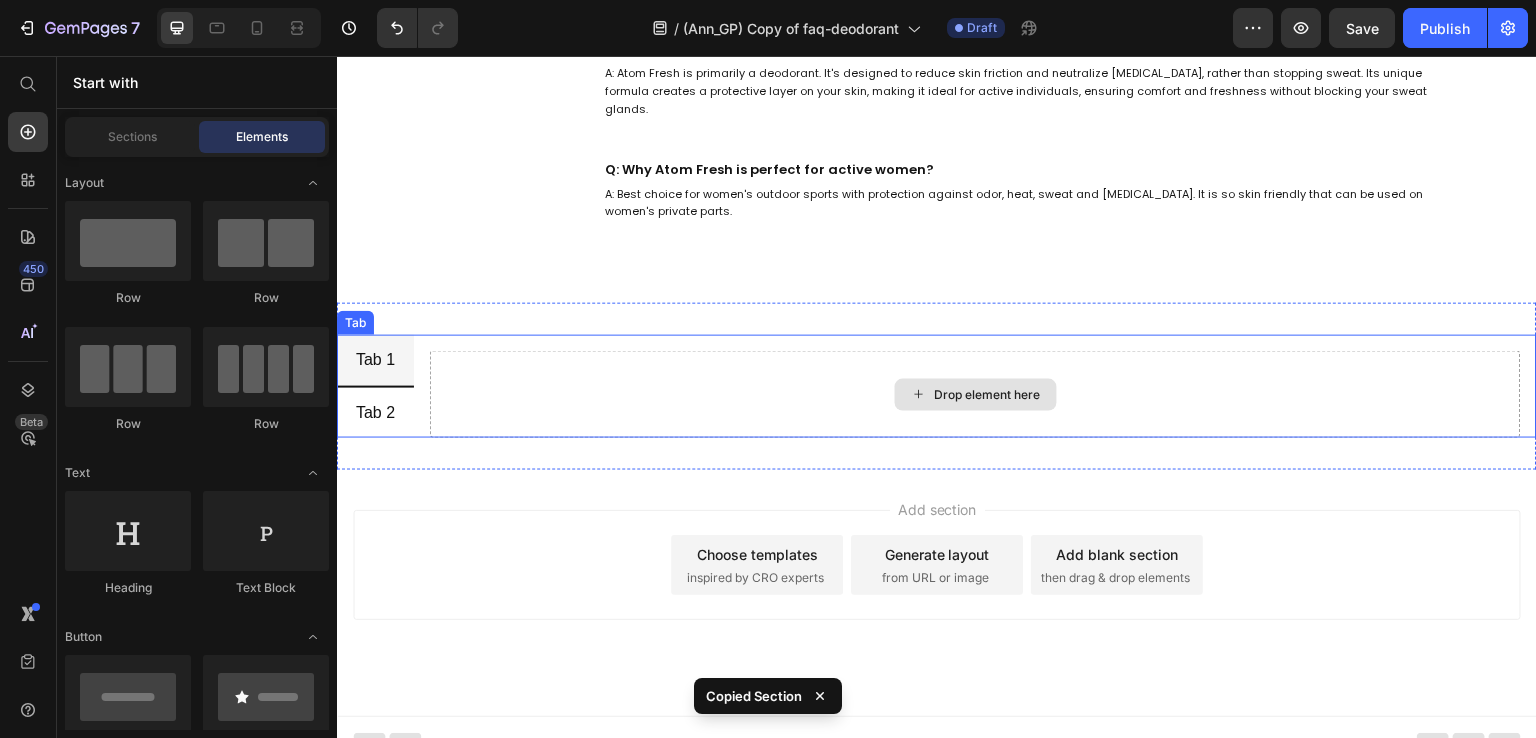 click on "Drop element here" at bounding box center (988, 395) 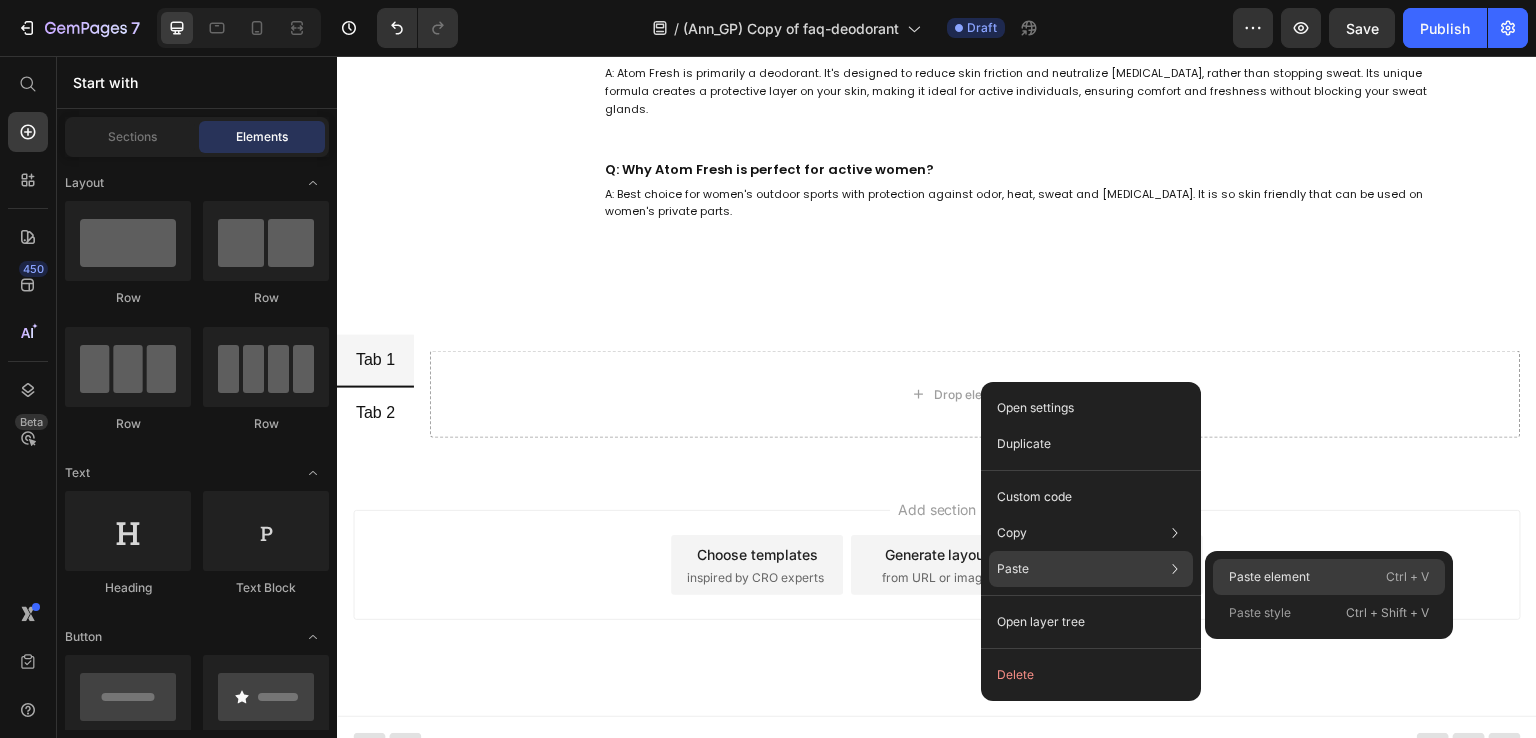 click on "Paste element  Ctrl + V" 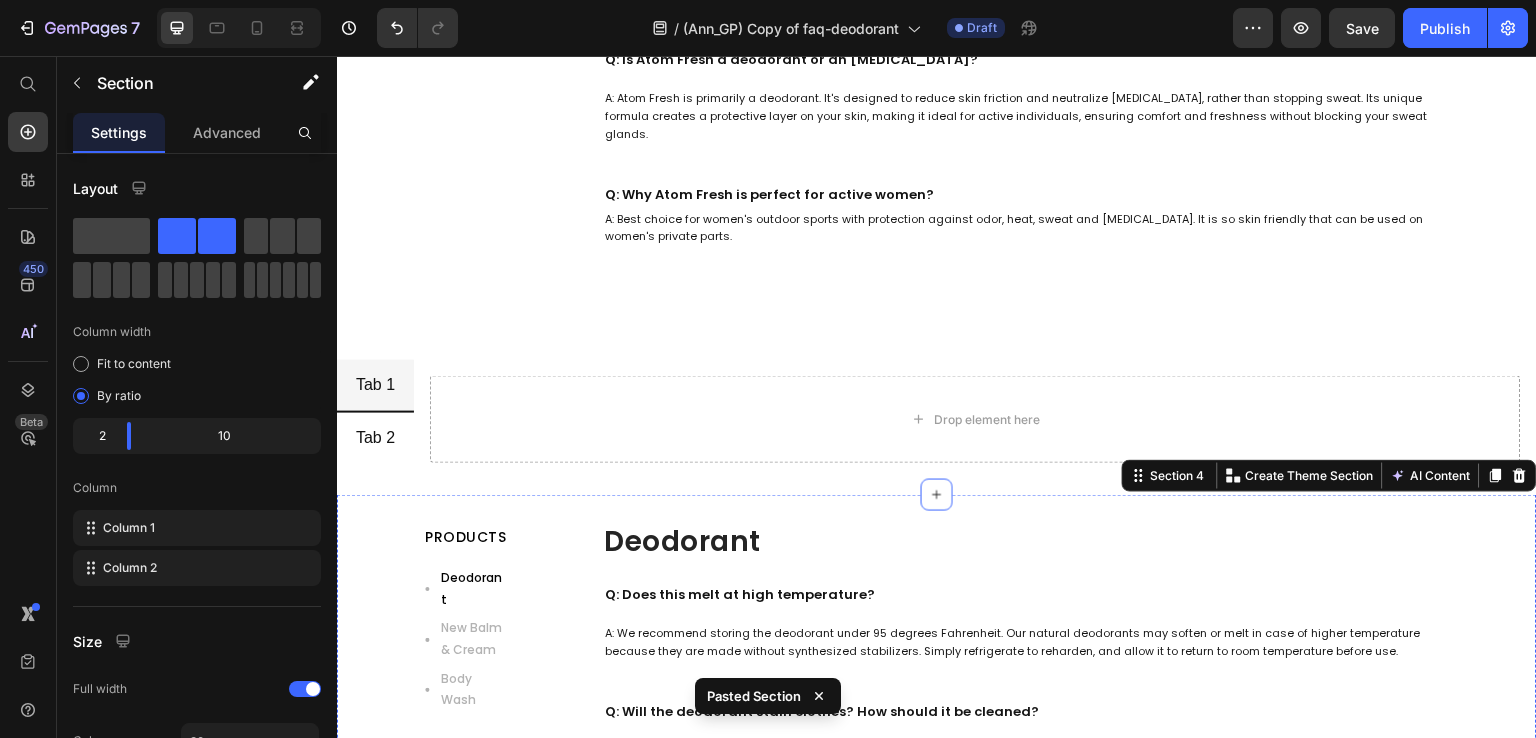 scroll, scrollTop: 1303, scrollLeft: 0, axis: vertical 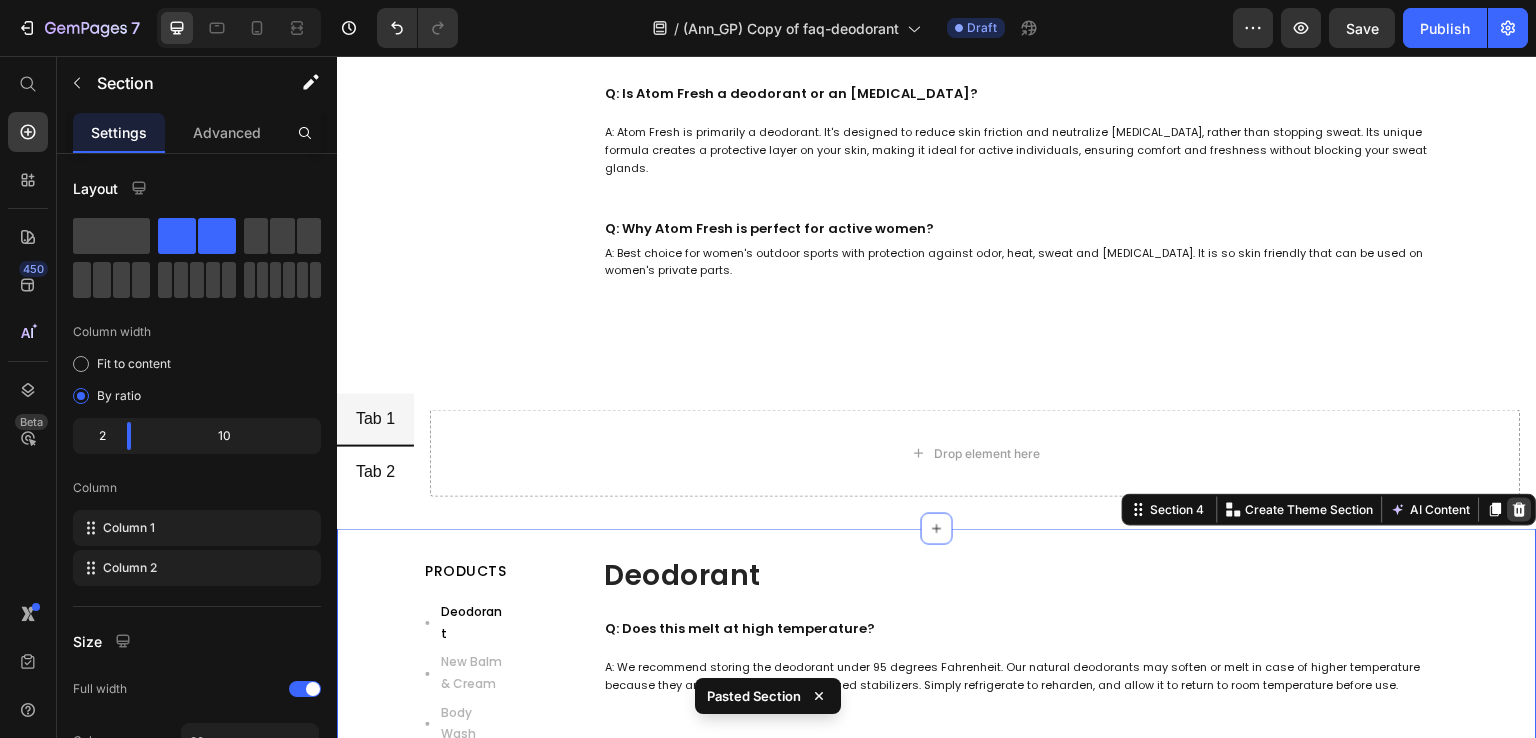 click 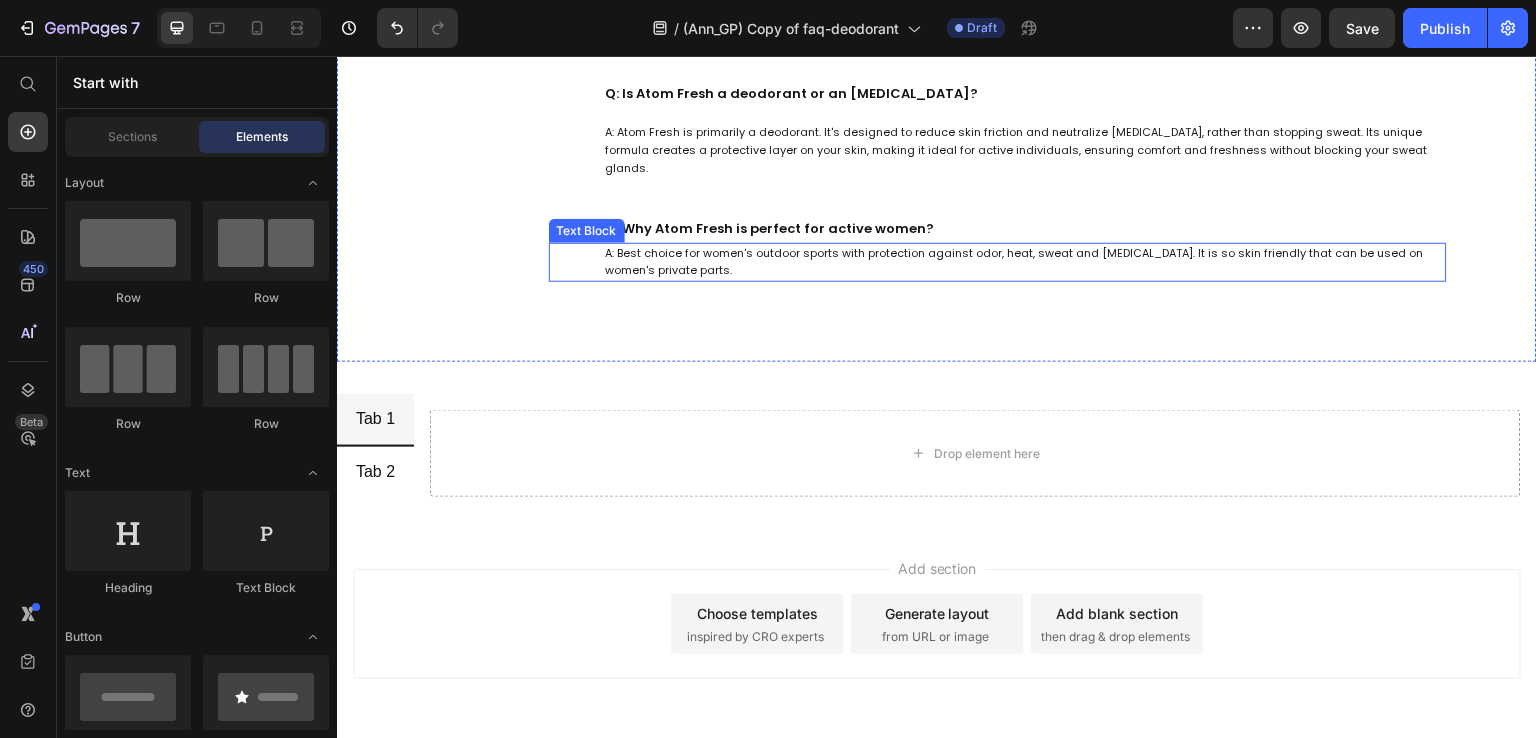 click on "A: Best choice for women's outdoor sports with protection against odor, heat, sweat and chafing. It is so skin friendly that can be used on women's private parts." at bounding box center [1025, 262] 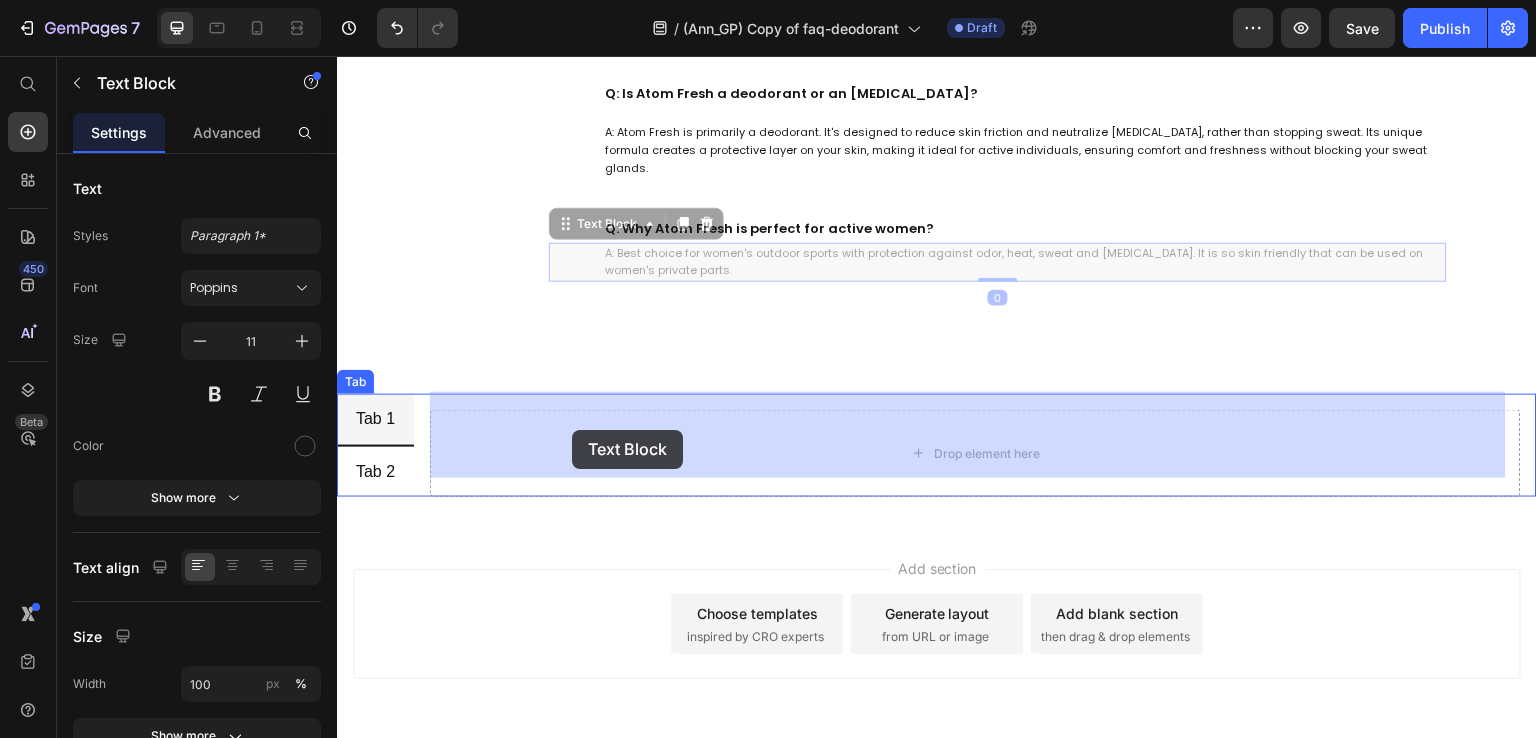 drag, startPoint x: 568, startPoint y: 211, endPoint x: 572, endPoint y: 430, distance: 219.03653 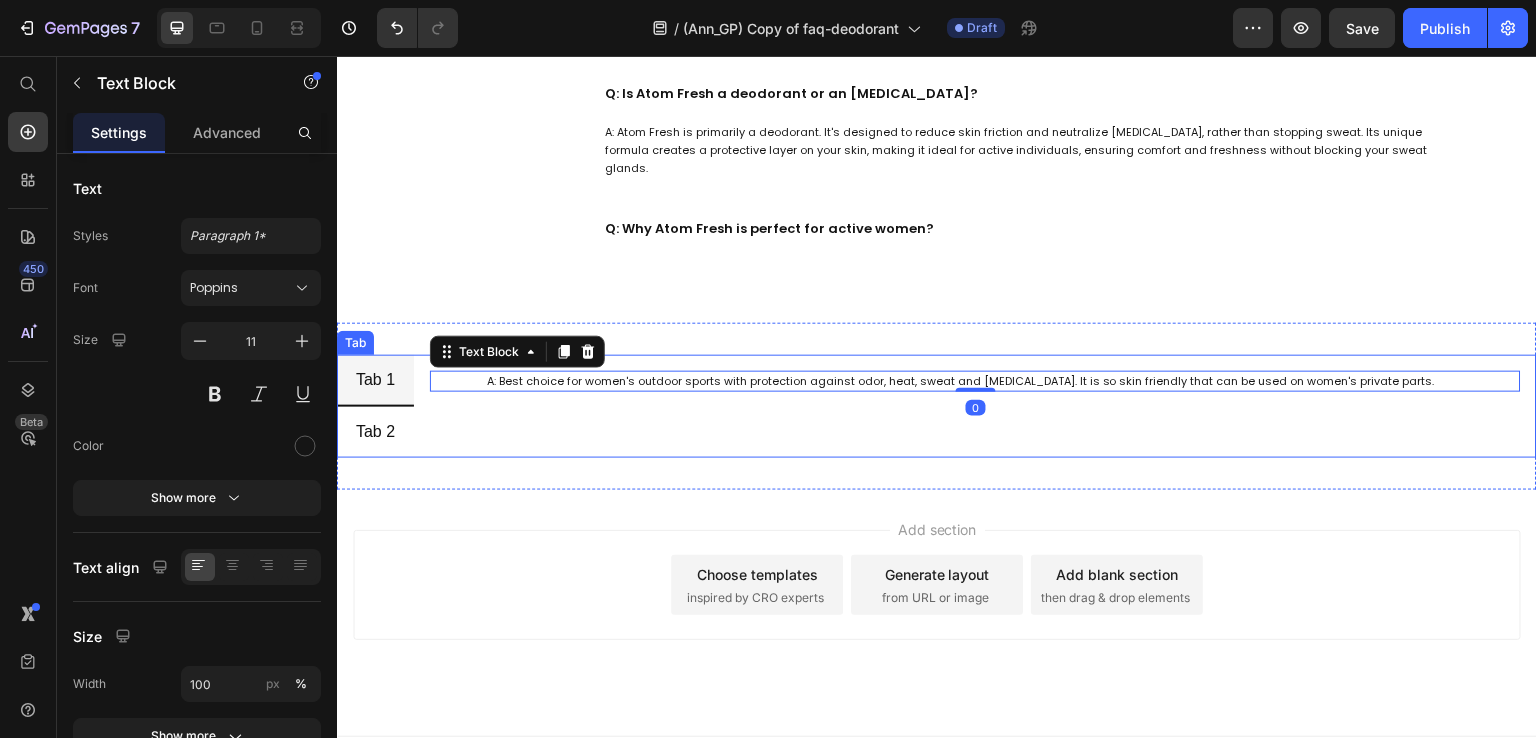click on "Tab 2" at bounding box center [375, 432] 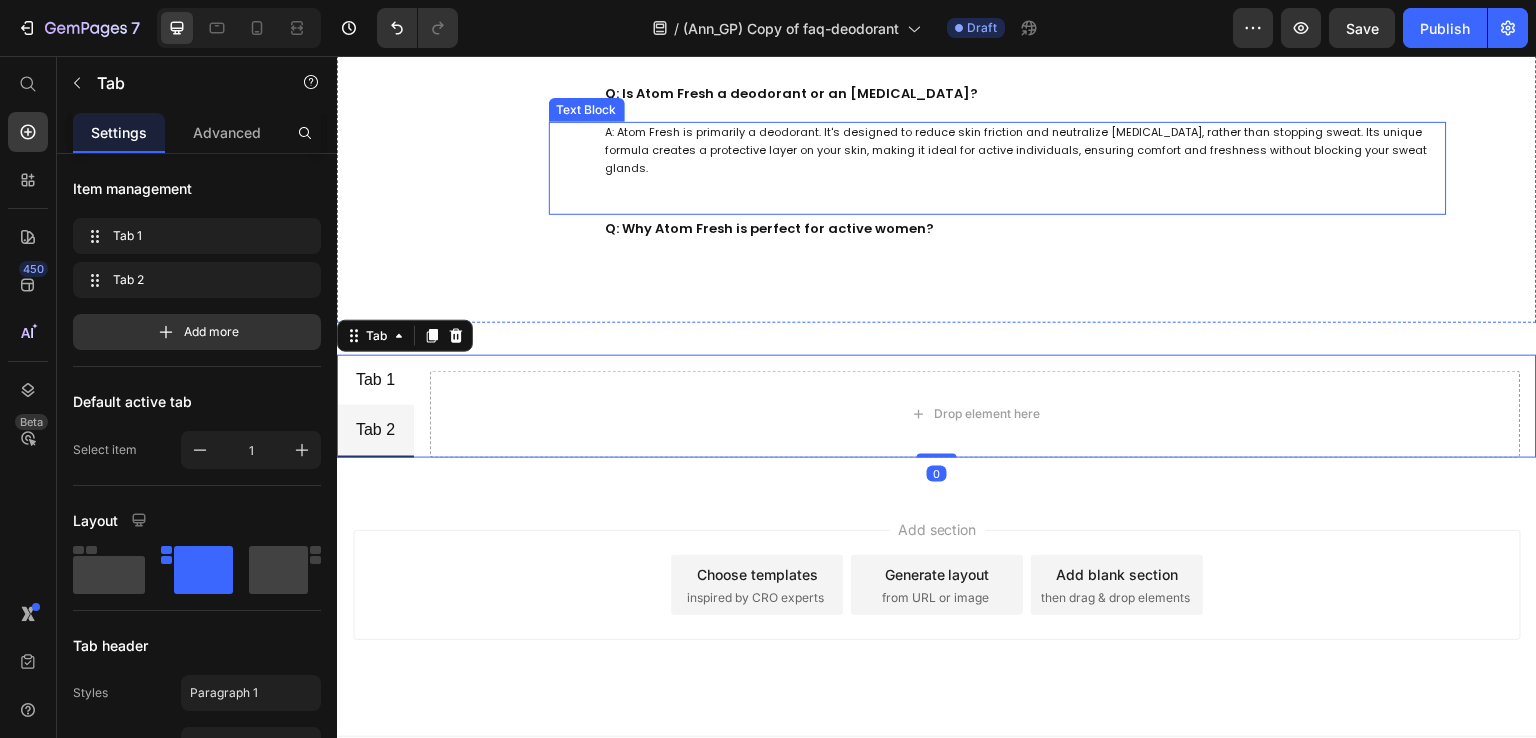 click on "A: Atom Fresh is primarily a deodorant. It's designed to reduce skin friction and neutralize body odor, rather than stopping sweat. Its unique formula creates a protective layer on your skin, making it ideal for active individuals, ensuring comfort and freshness without blocking your sweat glands. Text Block" at bounding box center (998, 168) 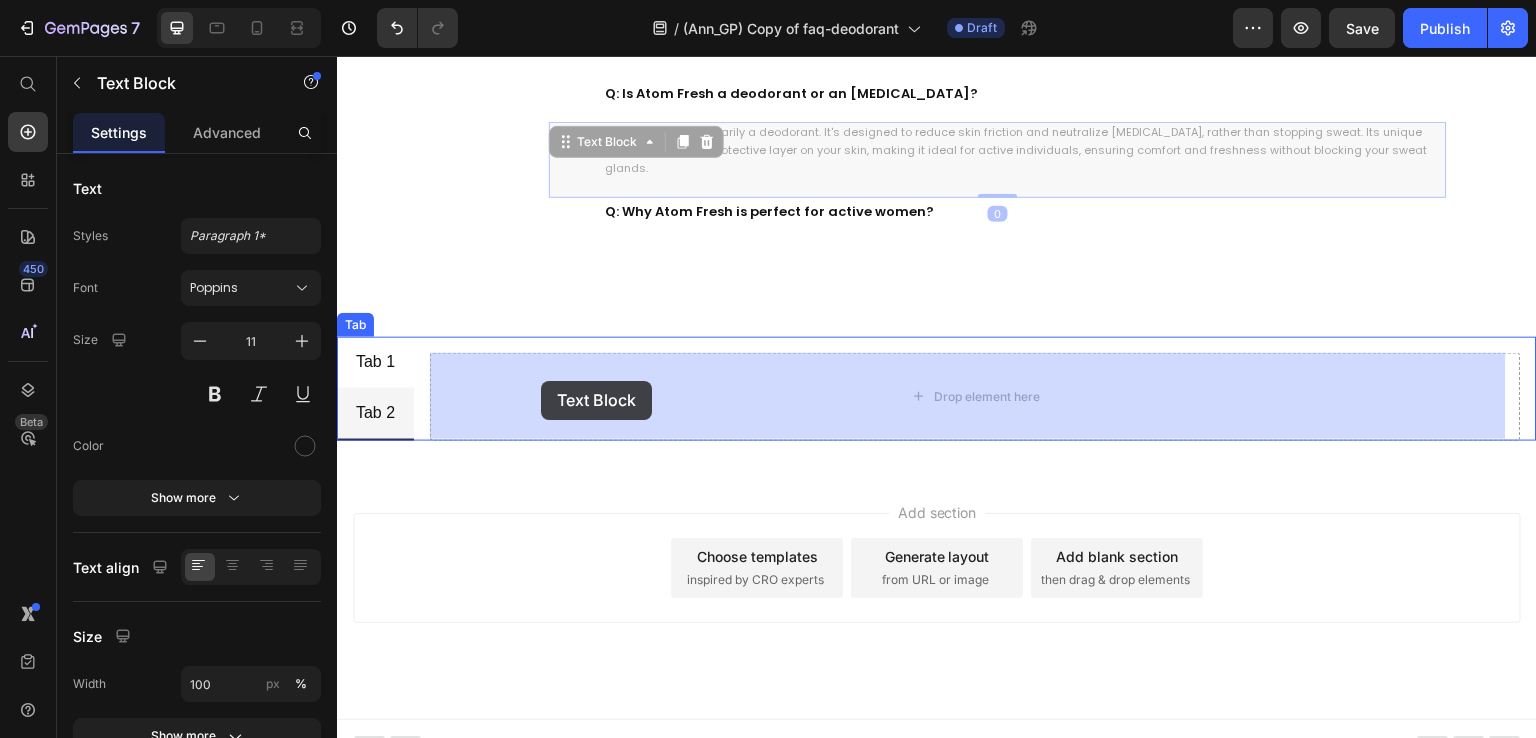drag, startPoint x: 564, startPoint y: 144, endPoint x: 541, endPoint y: 381, distance: 238.11342 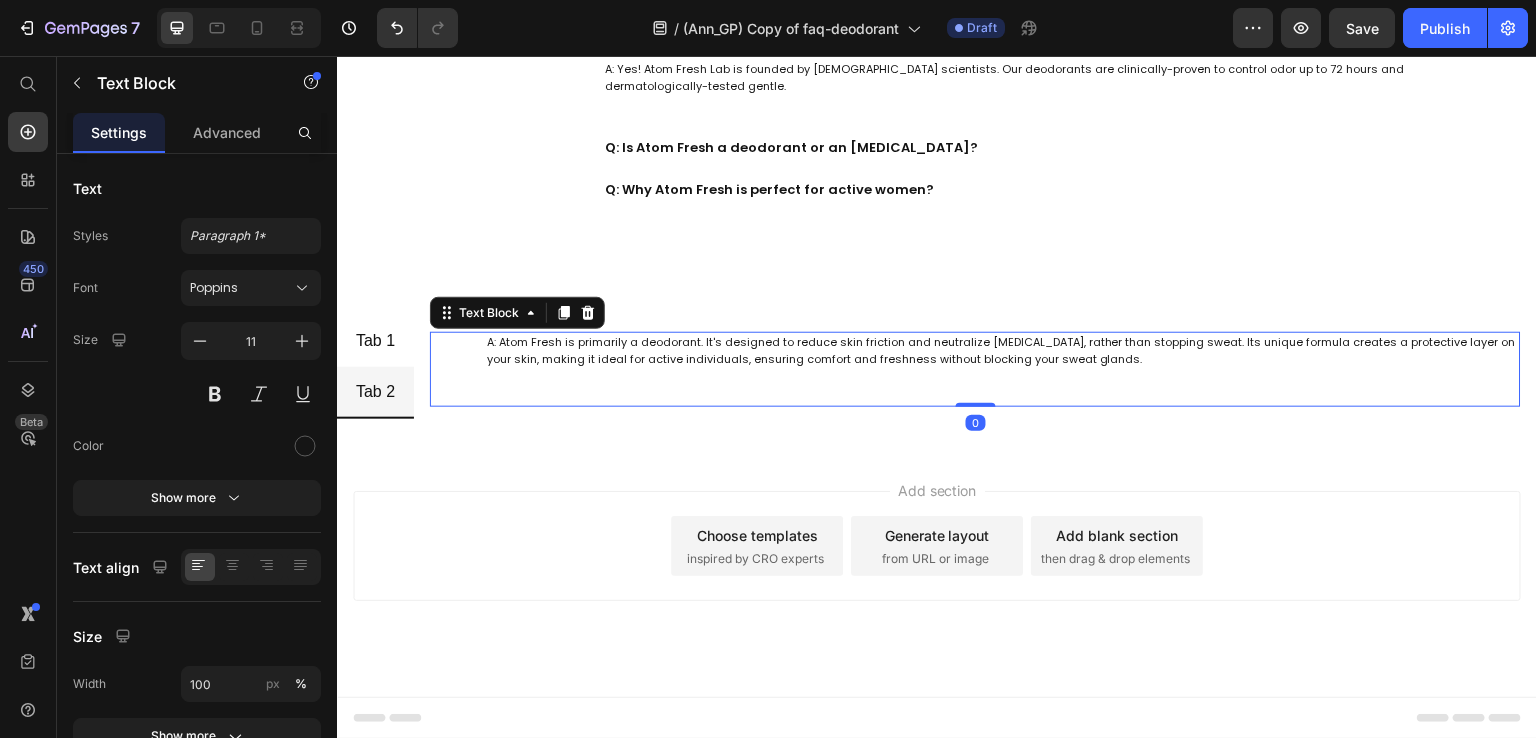 scroll, scrollTop: 1248, scrollLeft: 0, axis: vertical 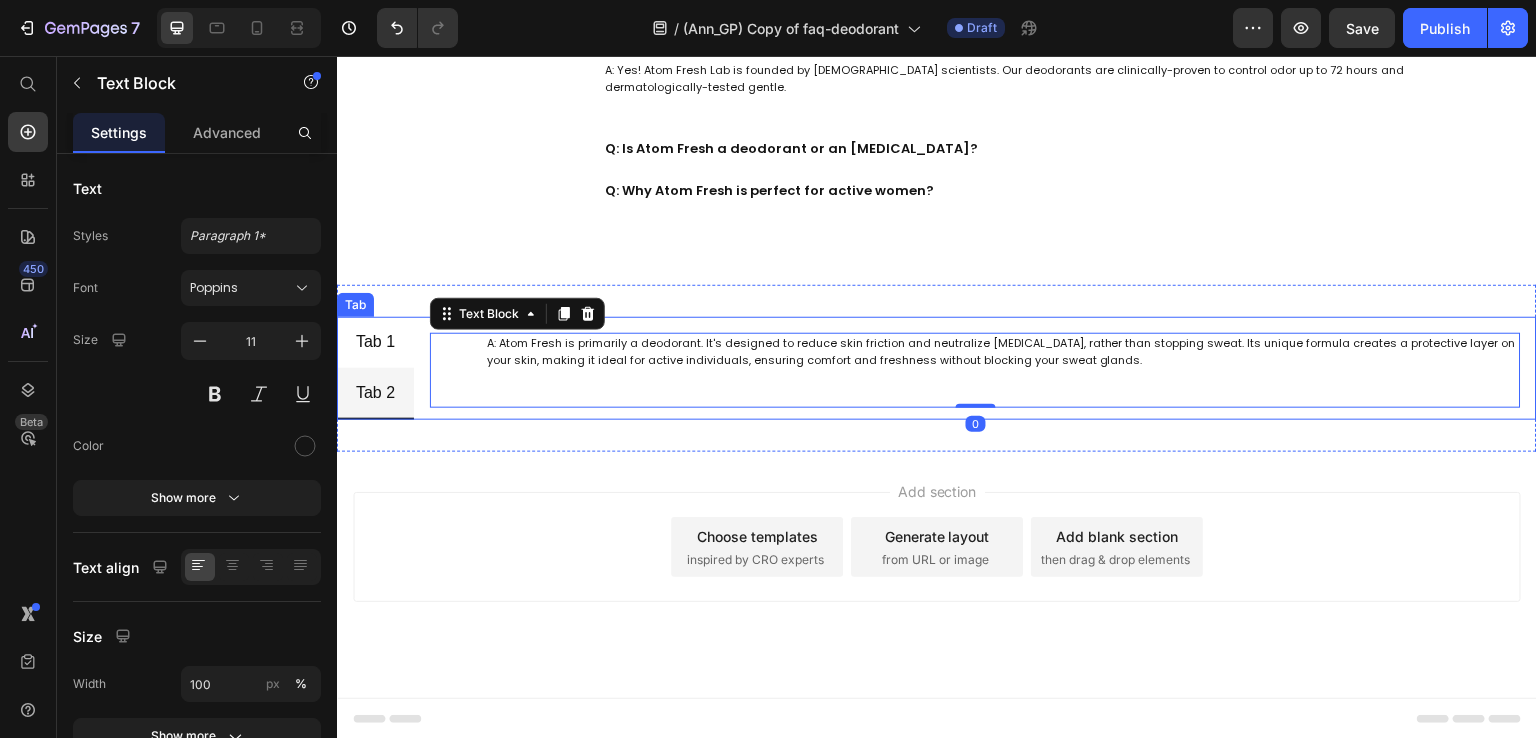 click on "Tab 1" at bounding box center (375, 342) 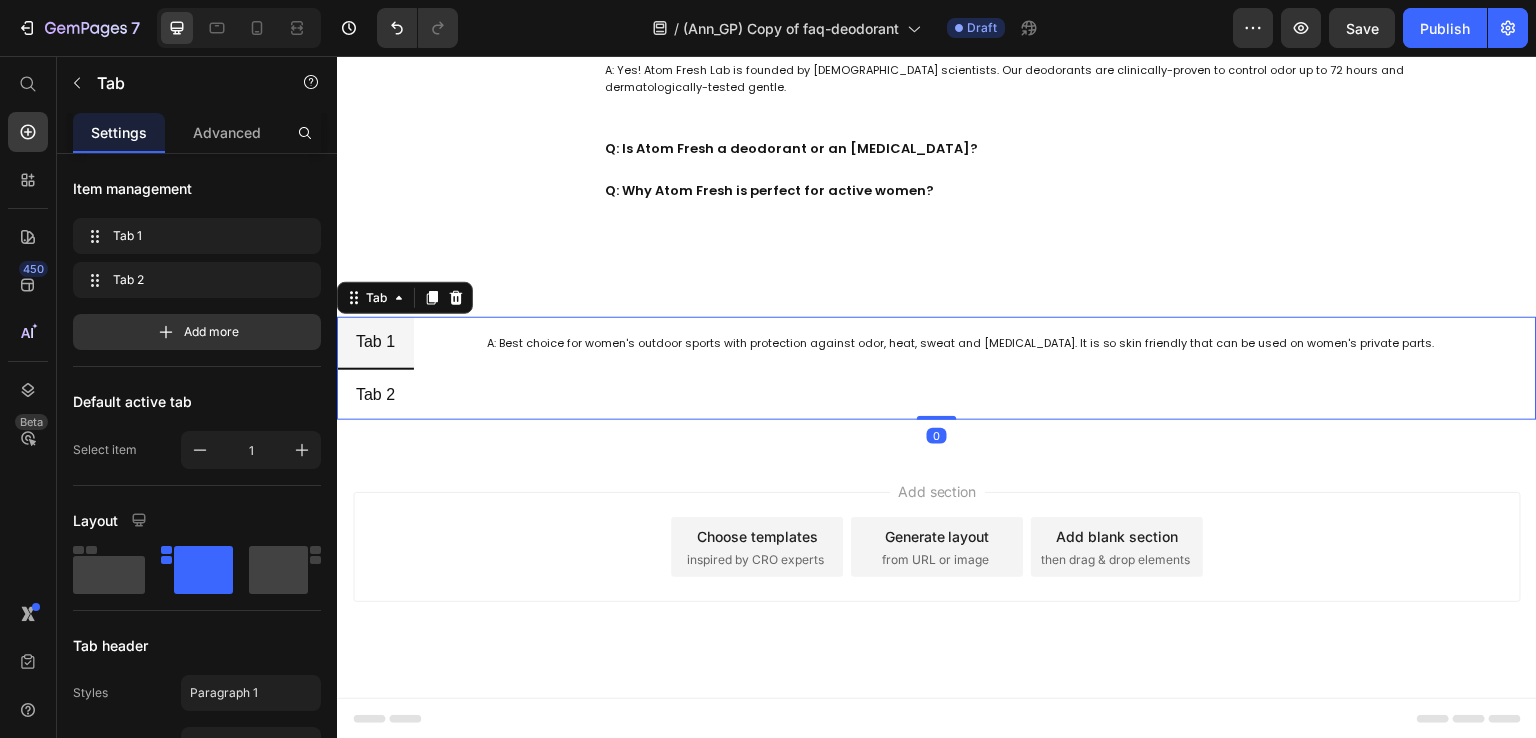 click on "Tab 2" at bounding box center (375, 395) 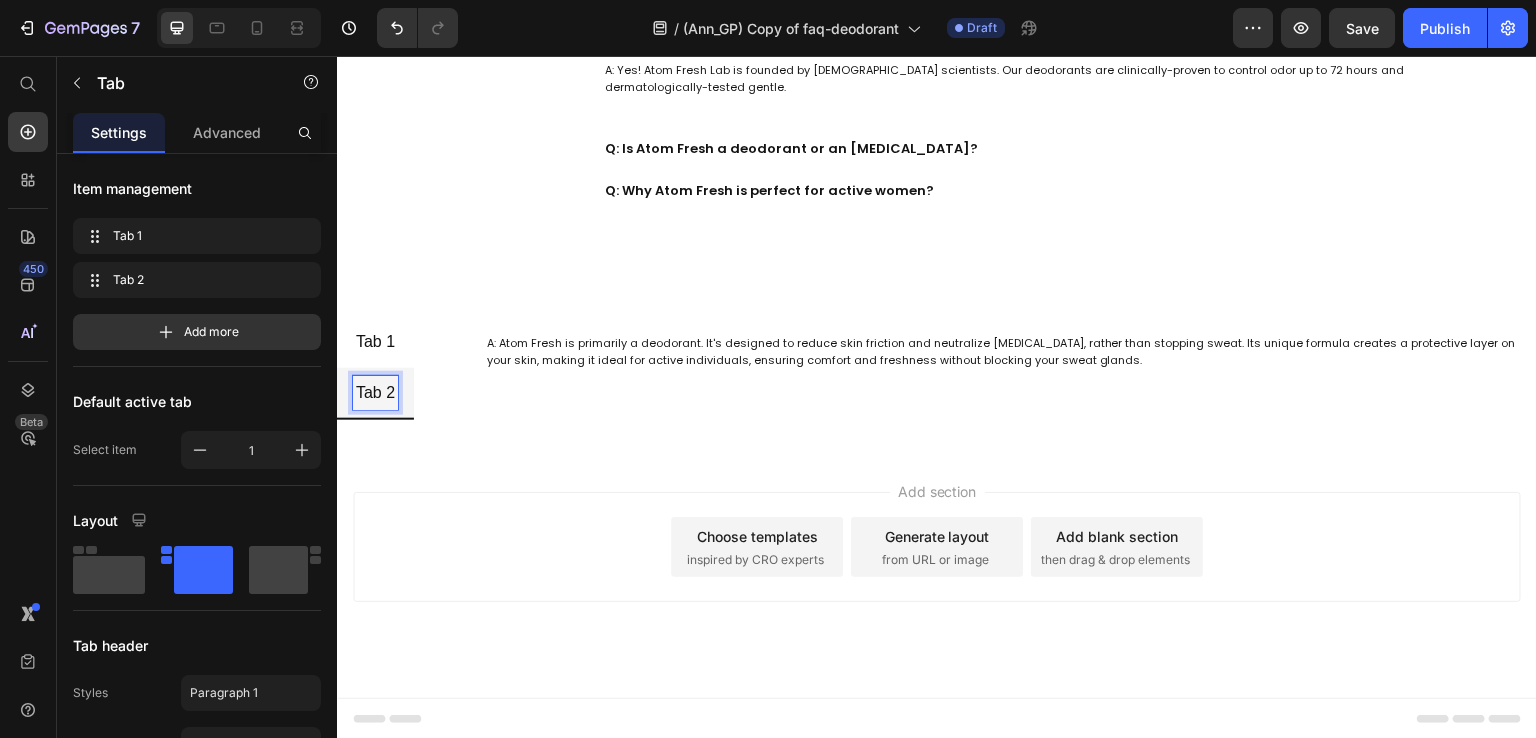 scroll, scrollTop: 1246, scrollLeft: 0, axis: vertical 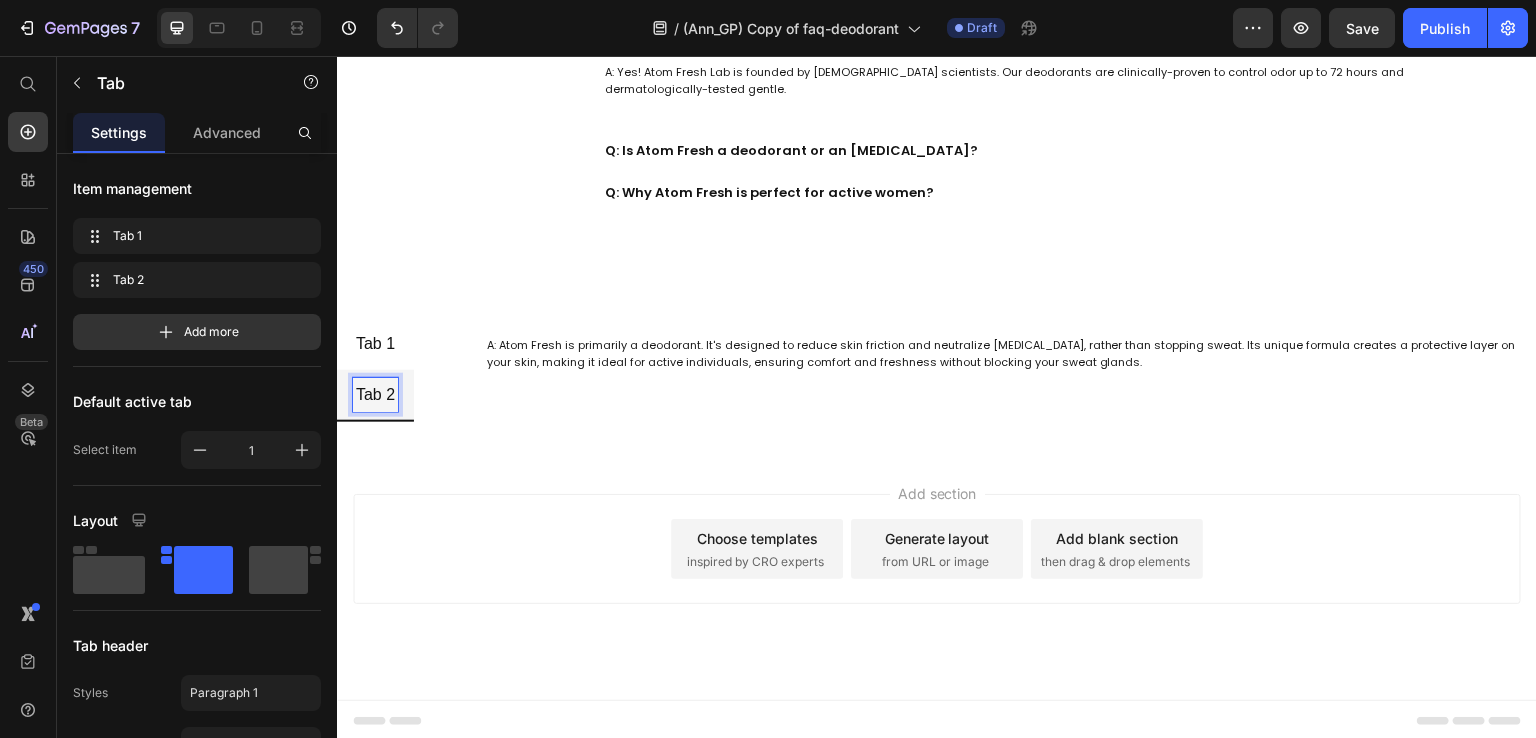 click on "Tab 1" at bounding box center (375, 344) 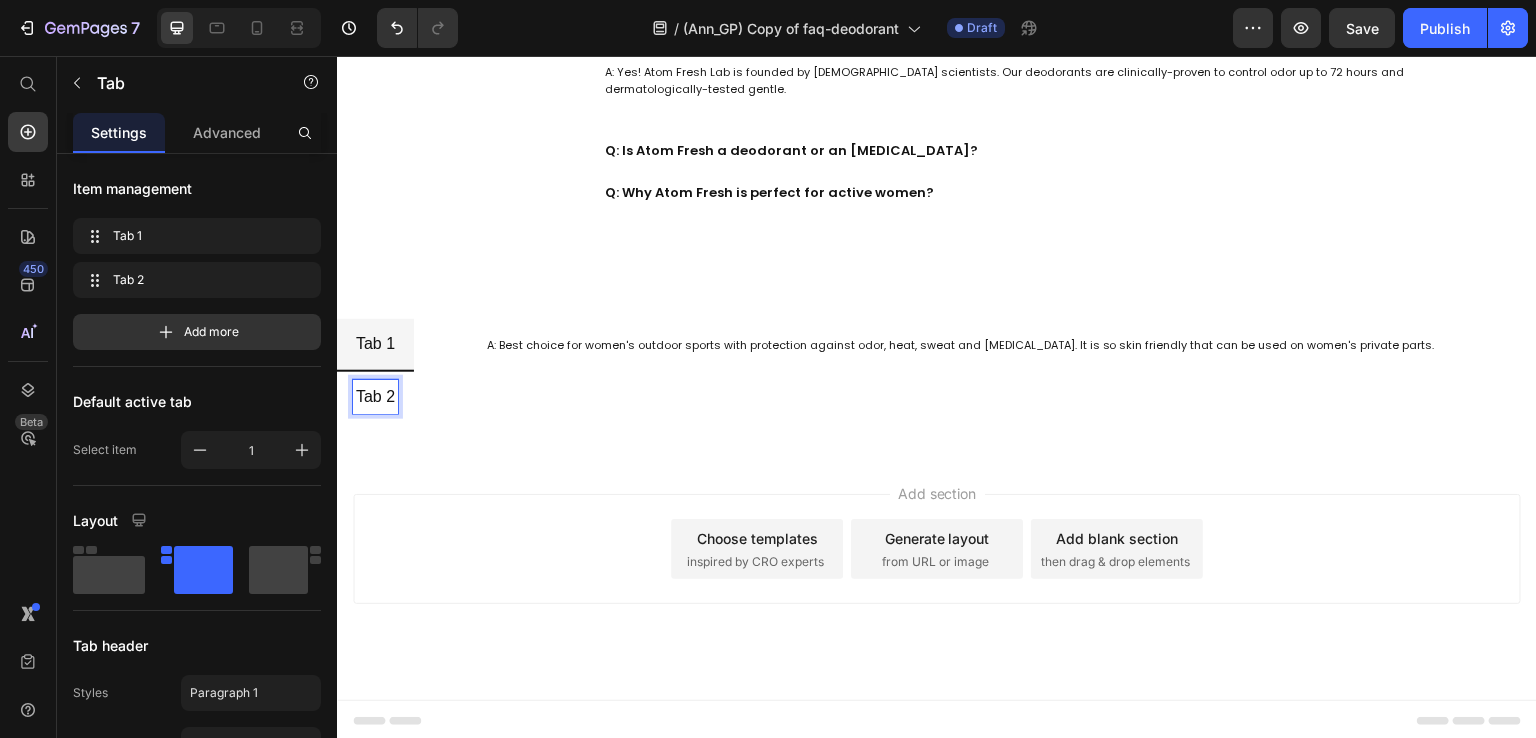 click on "Tab 2" at bounding box center [375, 397] 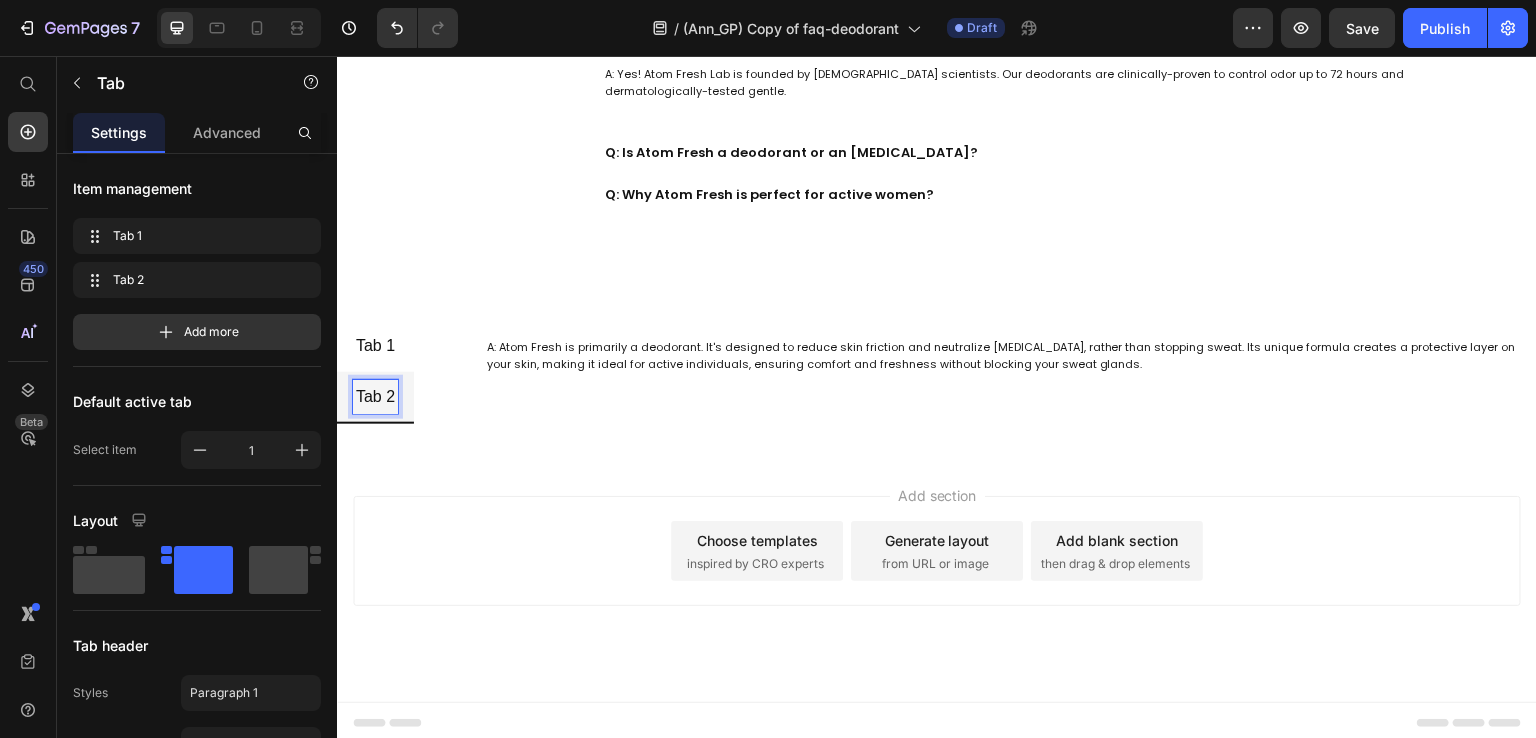 click on "Tab 1" at bounding box center [375, 346] 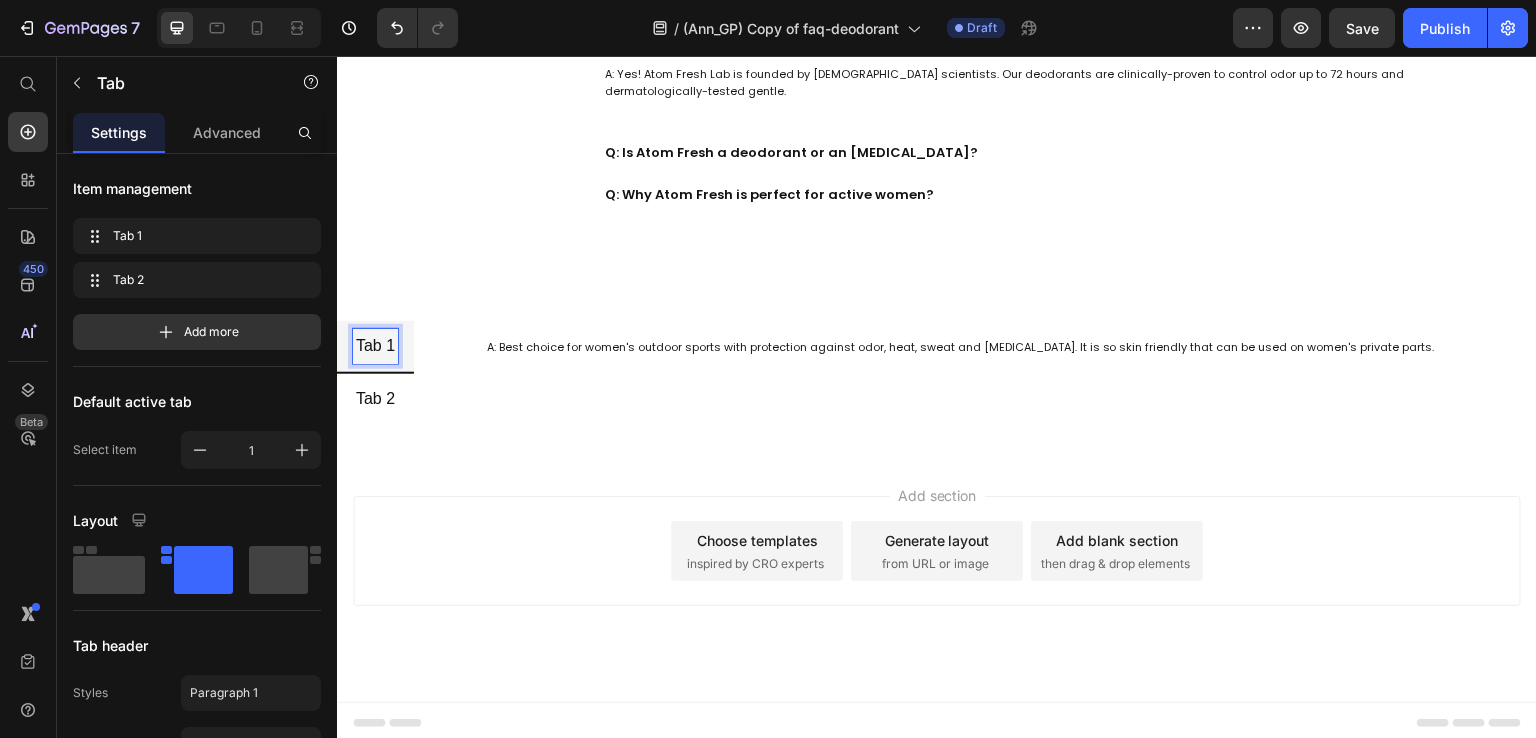 click on "Tab 2" at bounding box center (375, 399) 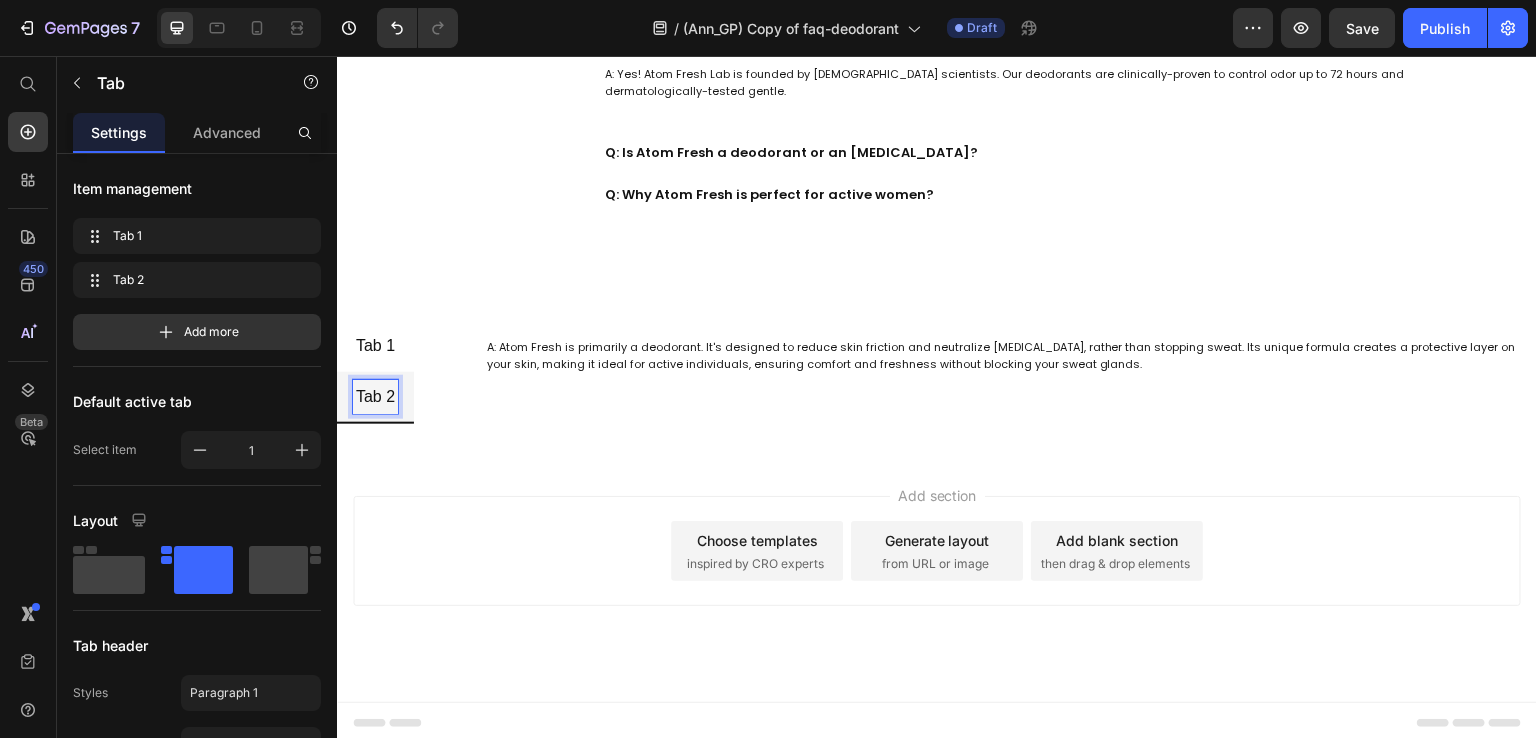 scroll, scrollTop: 1243, scrollLeft: 0, axis: vertical 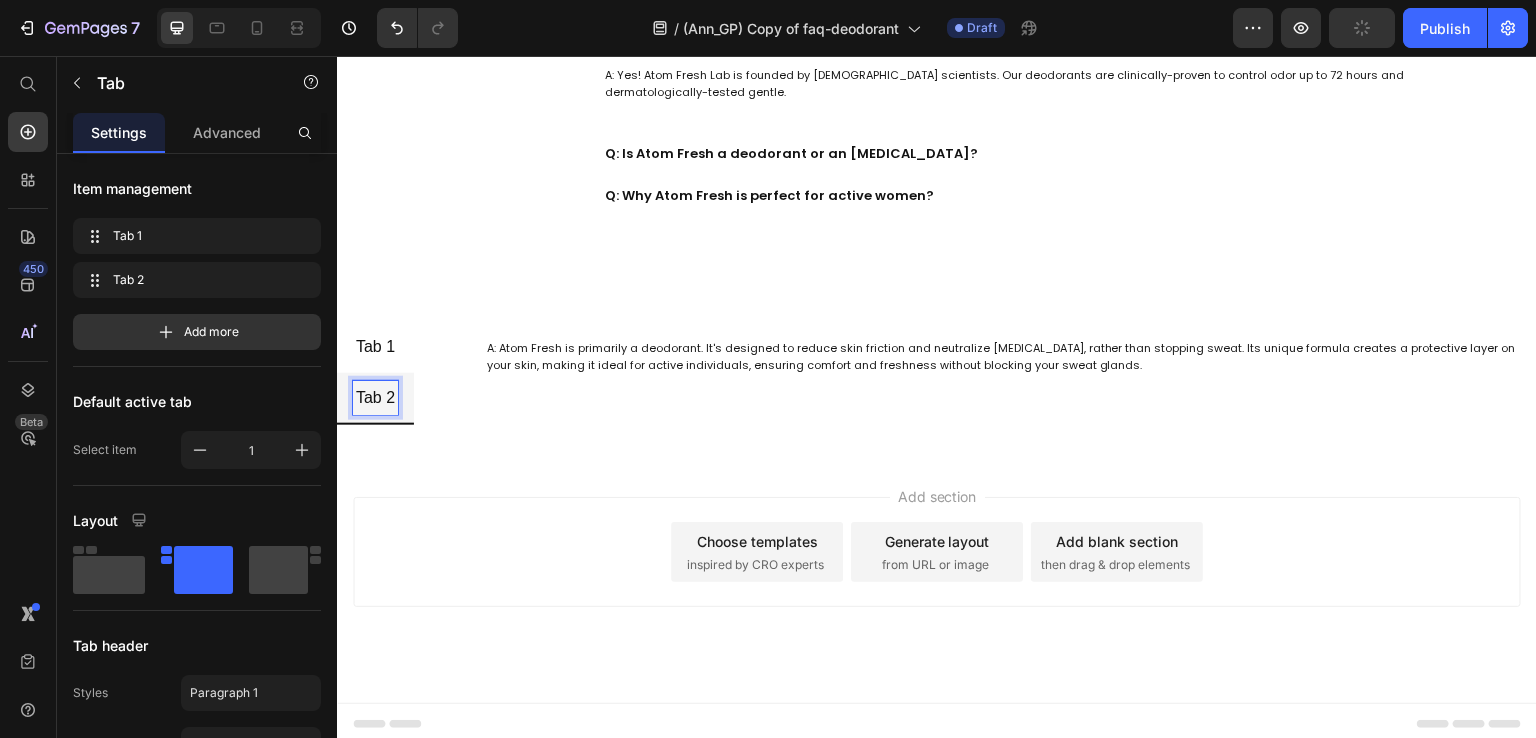 click on "Tab 1" at bounding box center (375, 347) 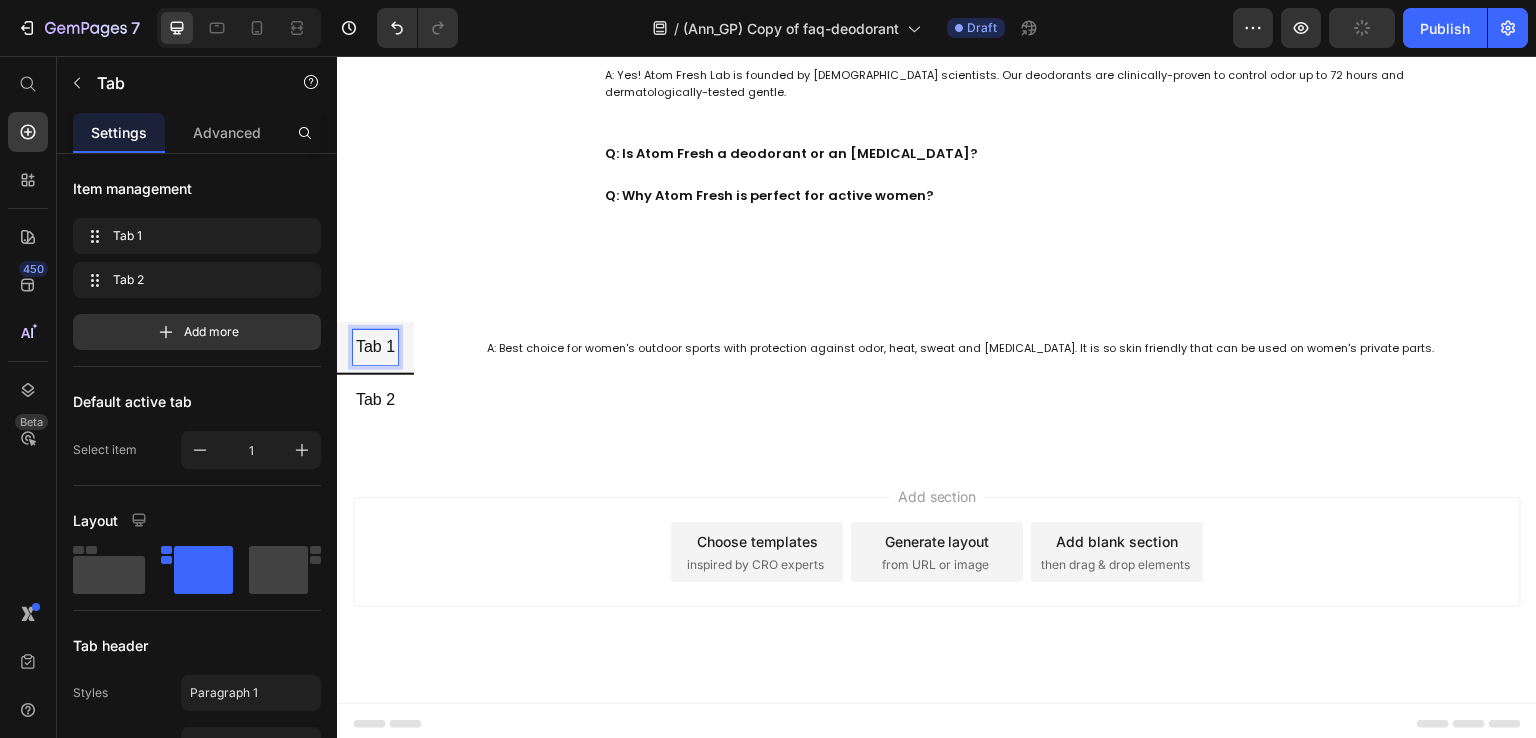 click on "Tab 2" at bounding box center (375, 400) 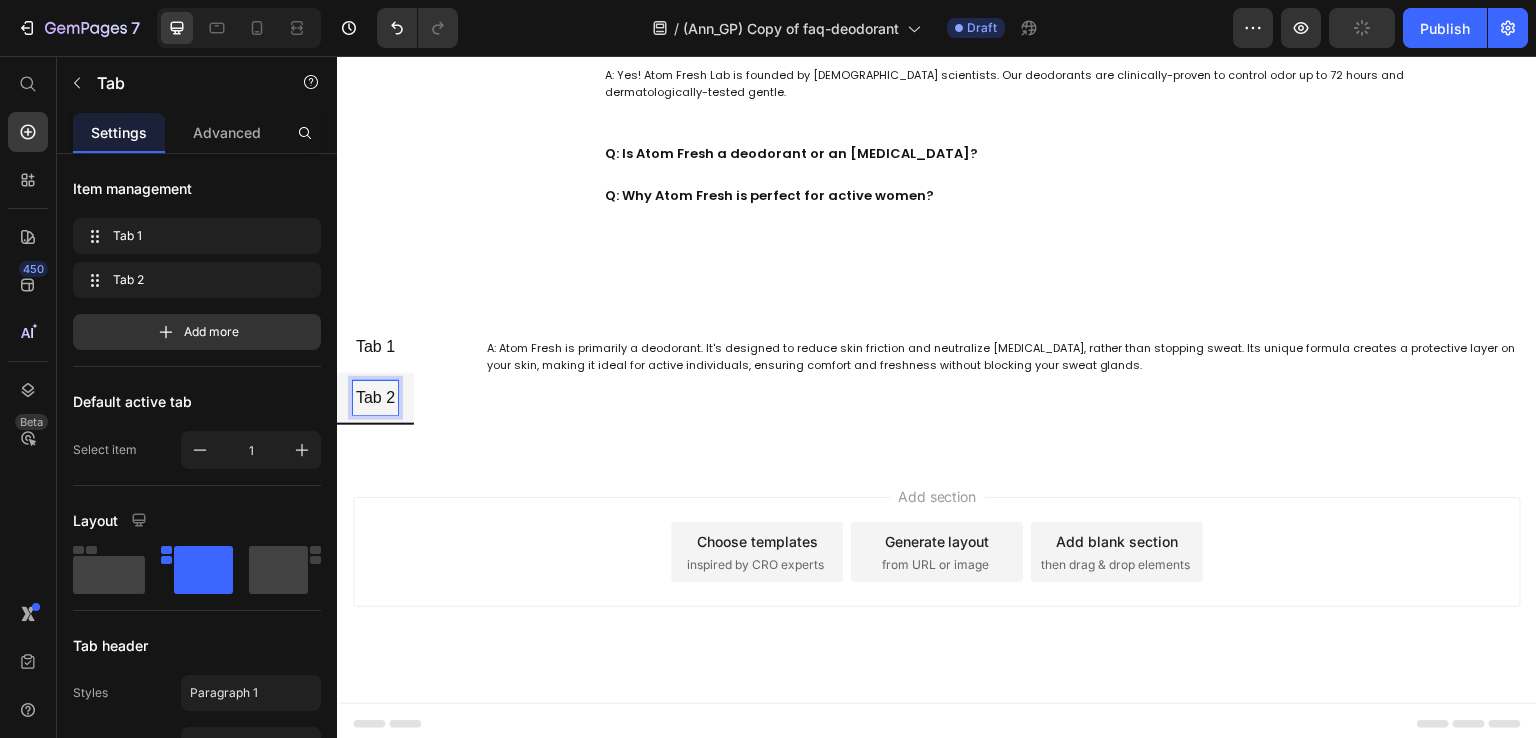 scroll, scrollTop: 1241, scrollLeft: 0, axis: vertical 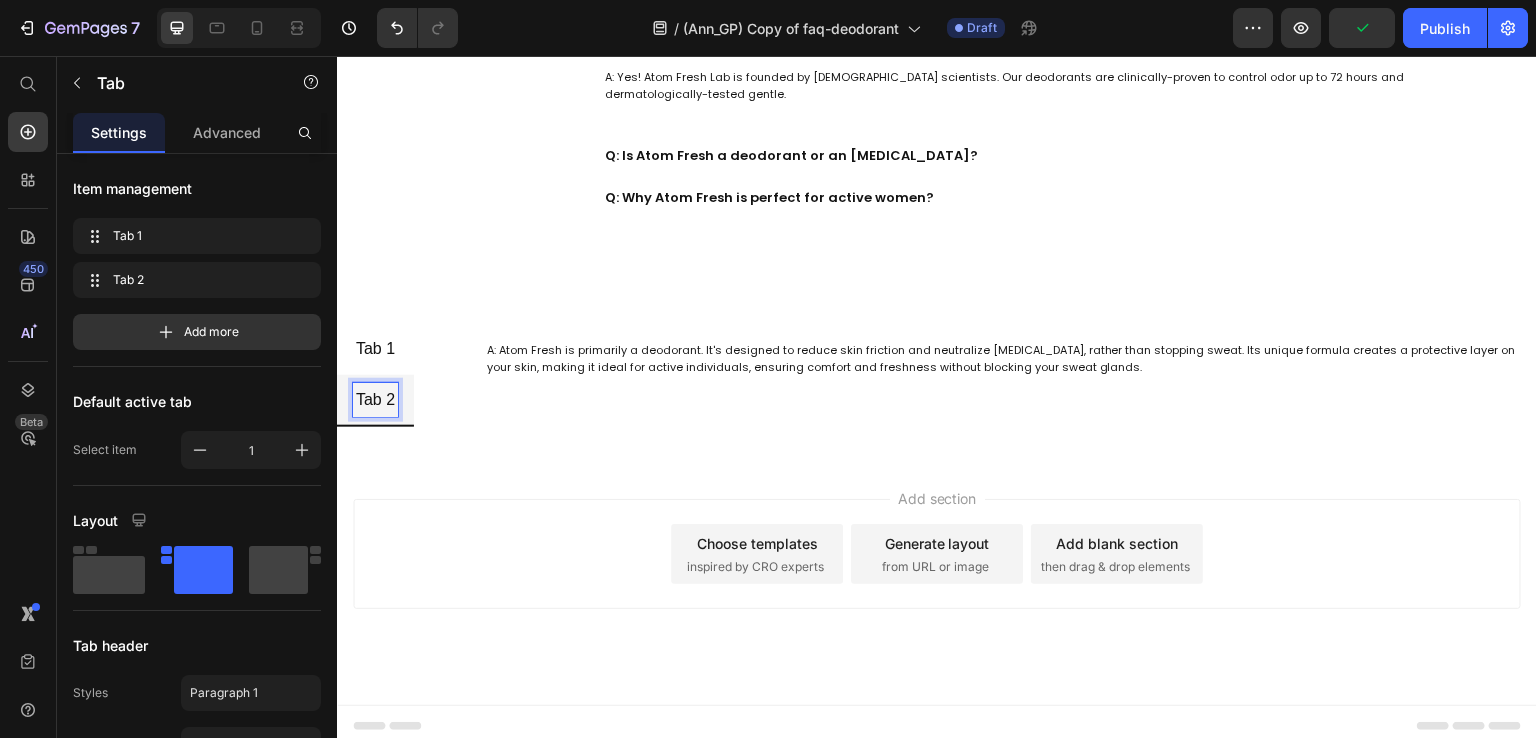 click on "Tab 1" at bounding box center (375, 349) 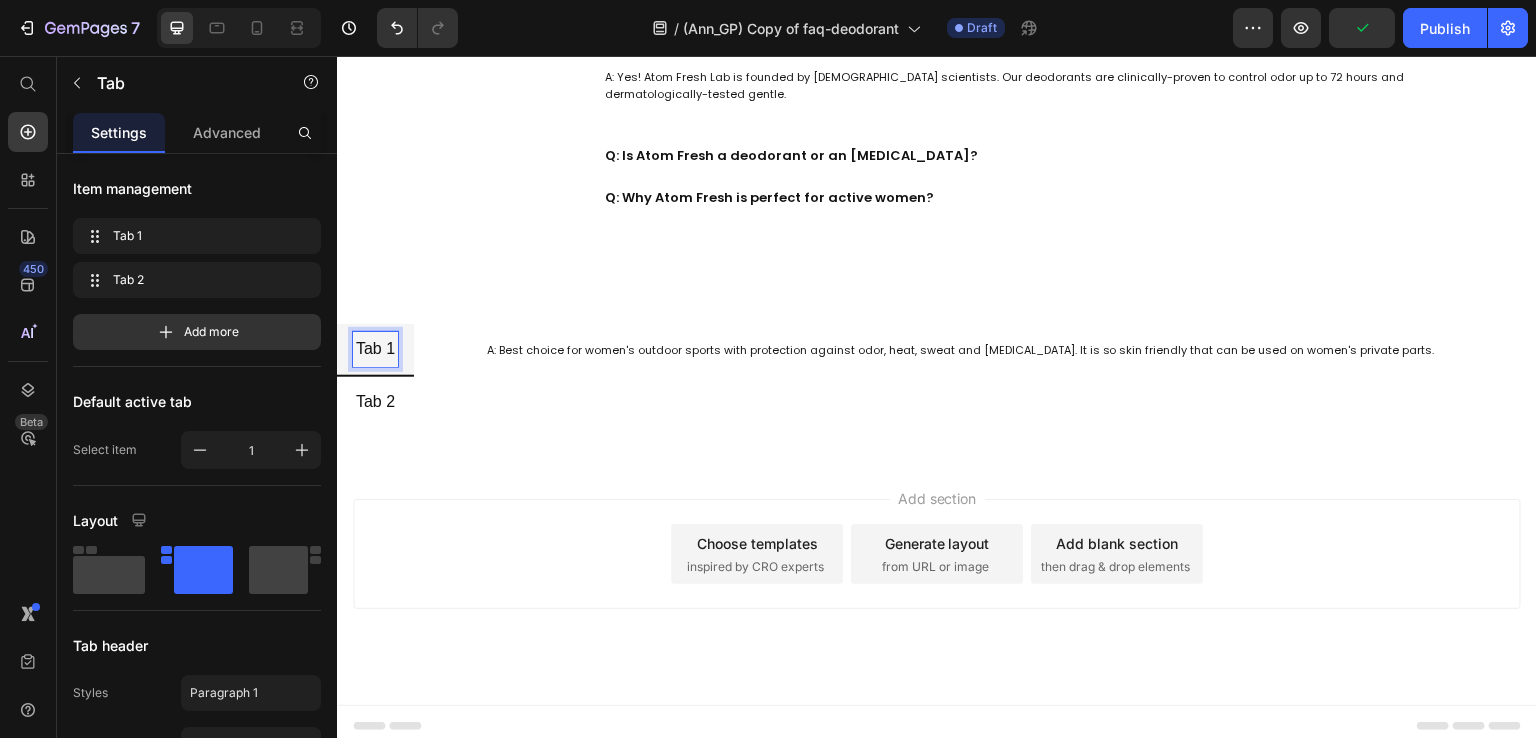 click on "Tab 2" at bounding box center (375, 402) 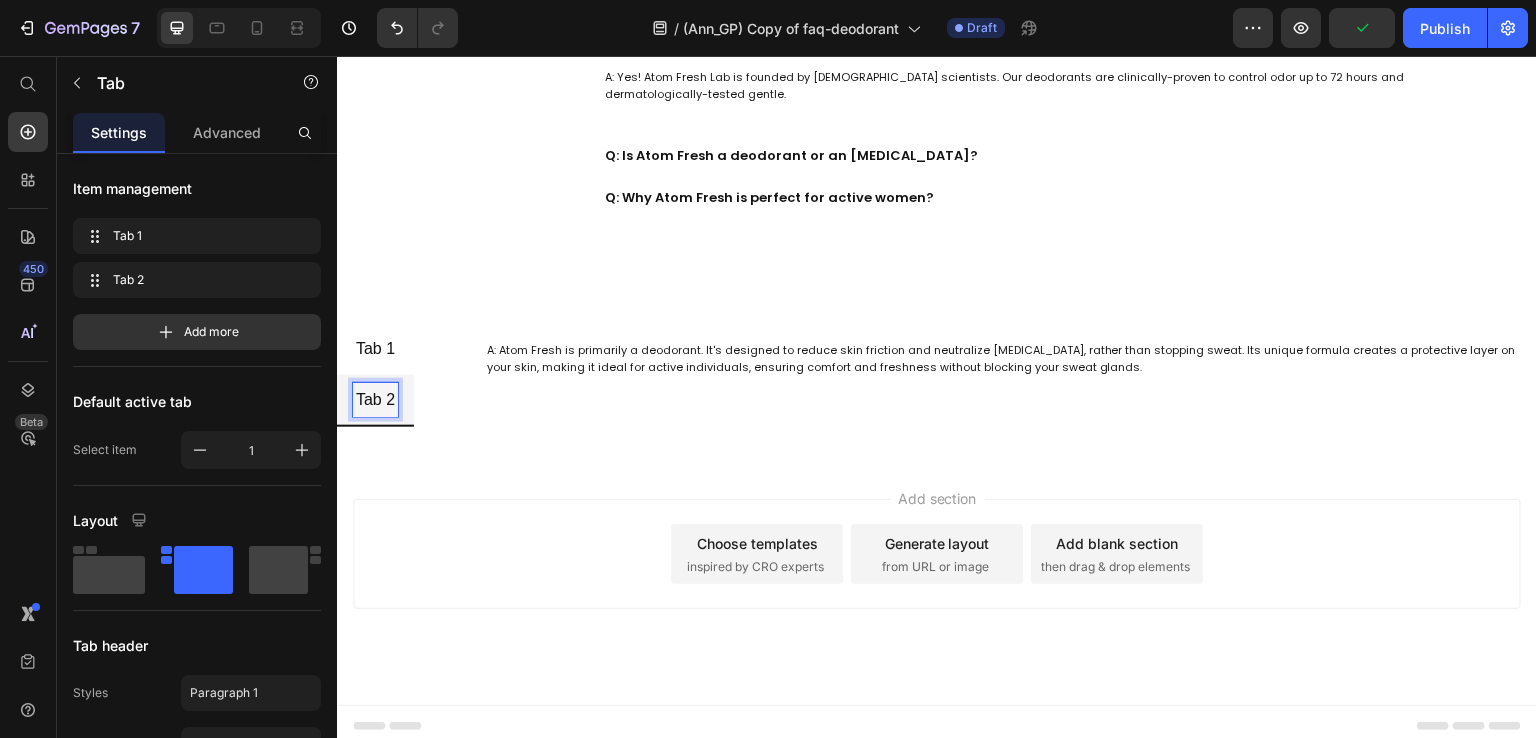 scroll, scrollTop: 1240, scrollLeft: 0, axis: vertical 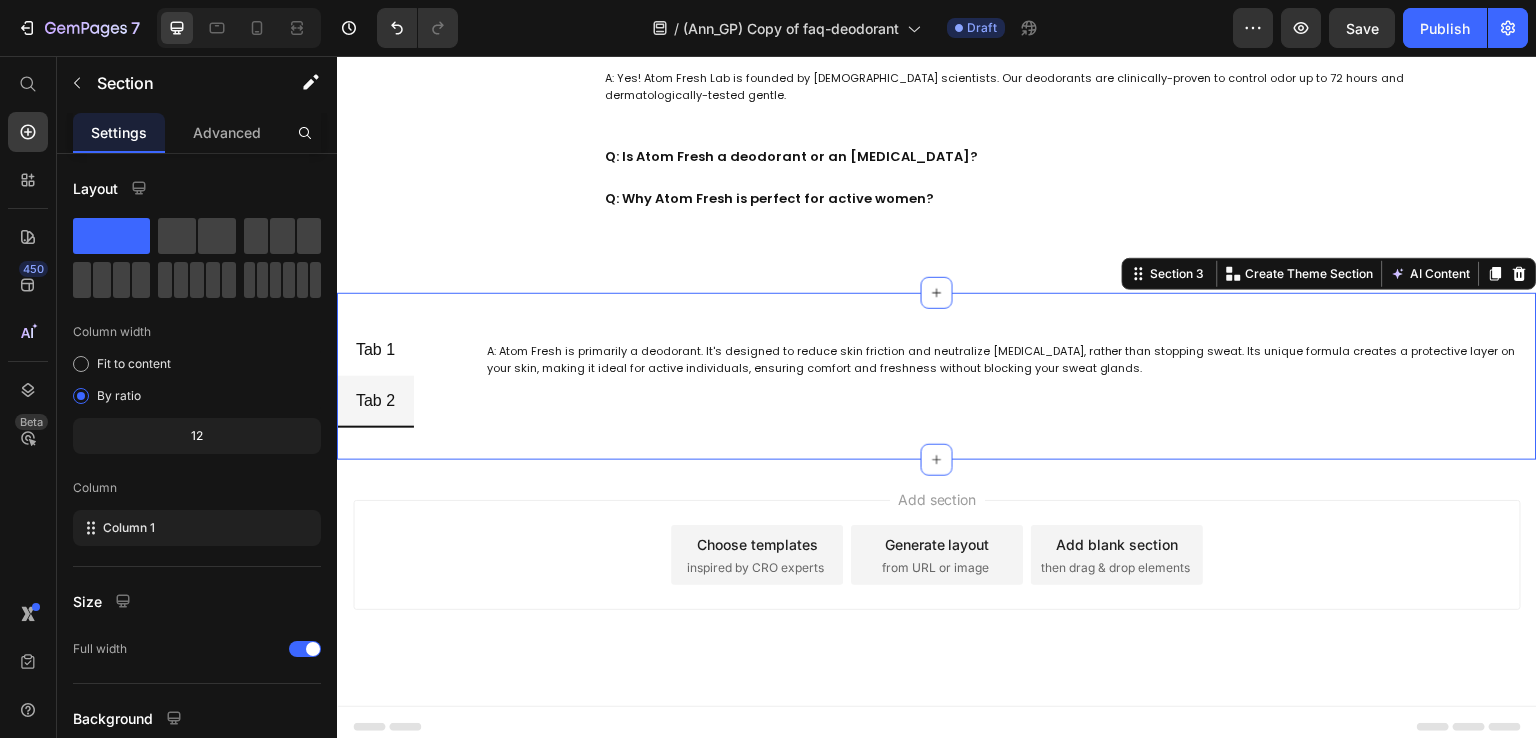 click on "Tab 1 Tab 2 A: Best choice for women's outdoor sports with protection against odor, heat, sweat and chafing. It is so skin friendly that can be used on women's private parts. Text Block A: Atom Fresh is primarily a deodorant. It's designed to reduce skin friction and neutralize body odor, rather than stopping sweat. Its unique formula creates a protective layer on your skin, making it ideal for active individuals, ensuring comfort and freshness without blocking your sweat glands. Text Block Tab Section 3   You can create reusable sections Create Theme Section AI Content Write with GemAI What would you like to describe here? Tone and Voice Persuasive Product Show more Generate" at bounding box center (937, 377) 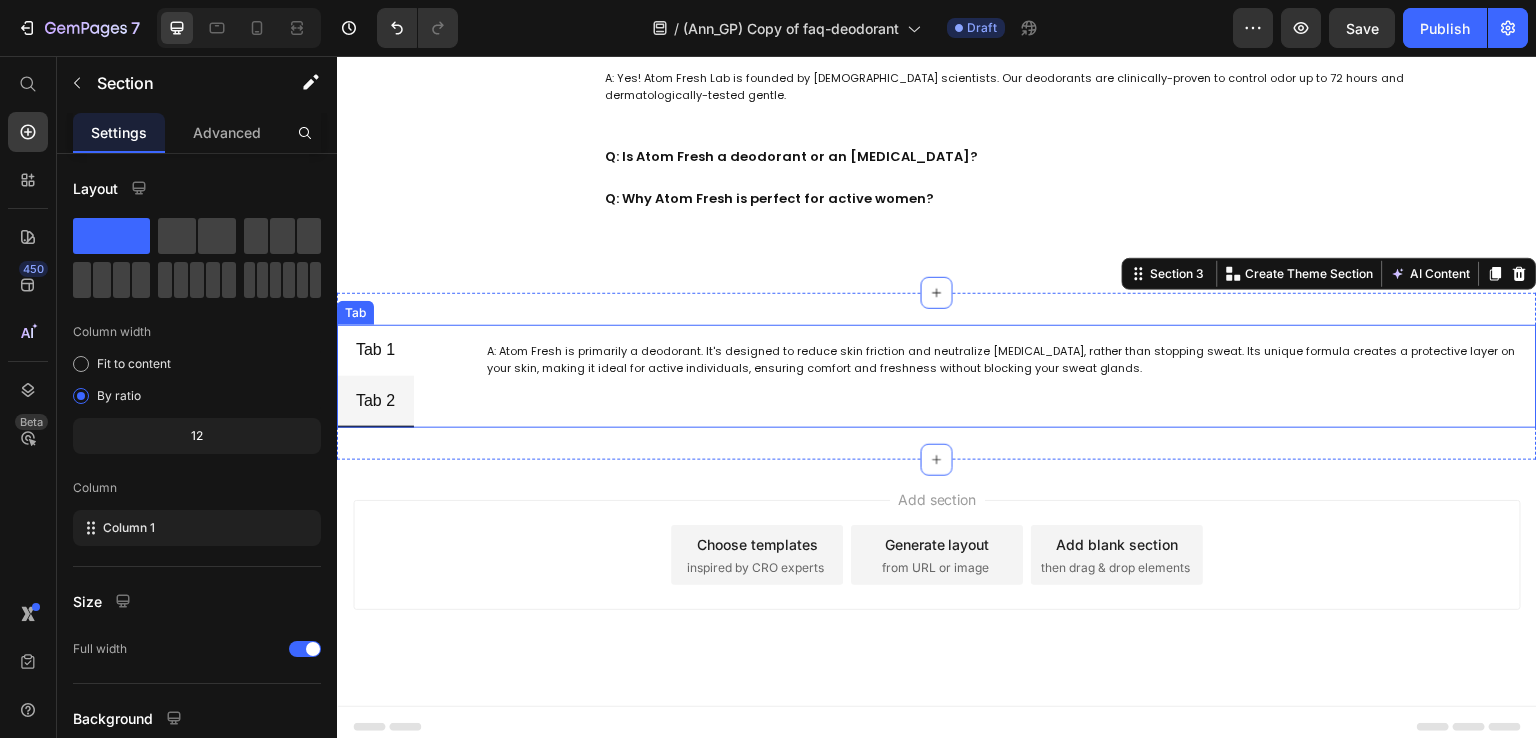 click on "Tab 2" at bounding box center (375, 401) 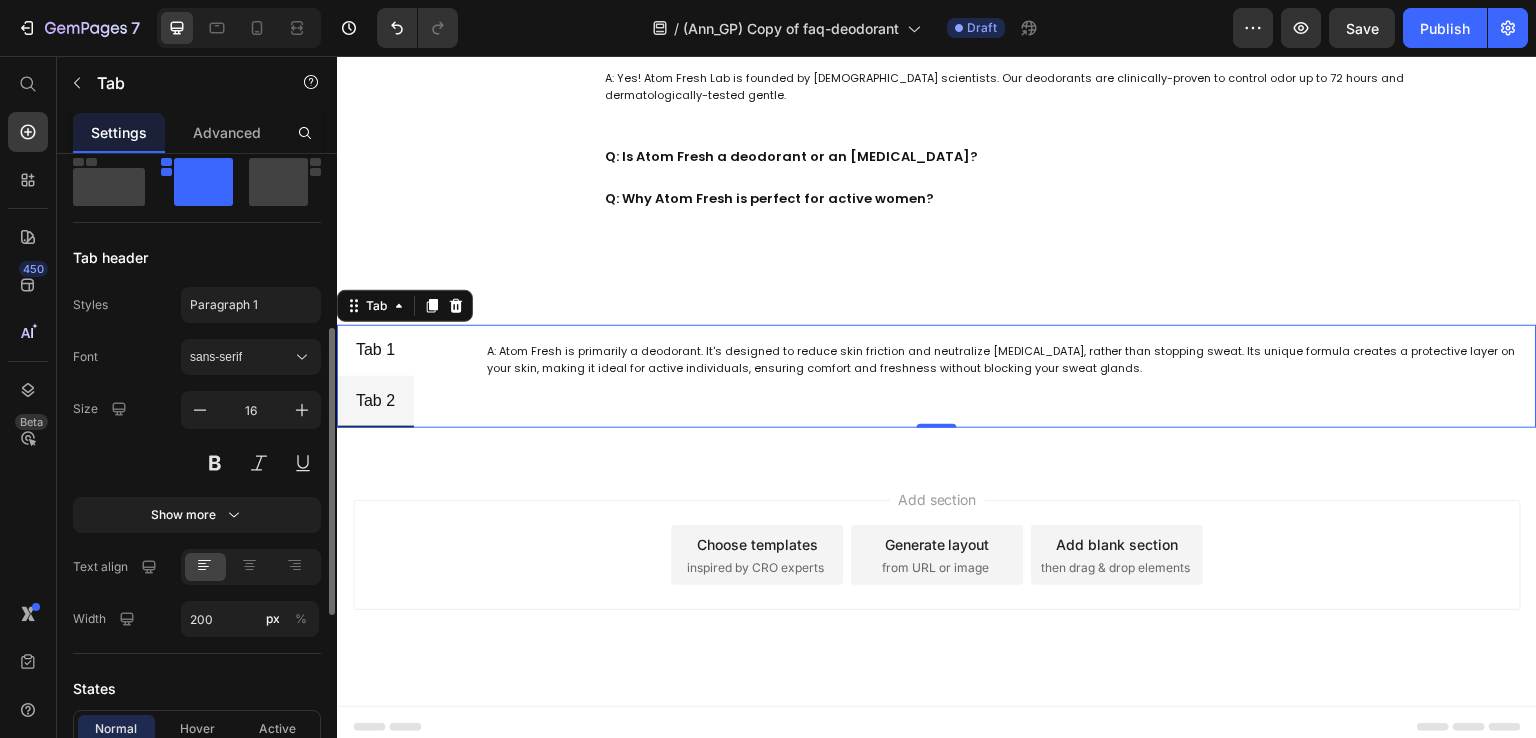 scroll, scrollTop: 288, scrollLeft: 0, axis: vertical 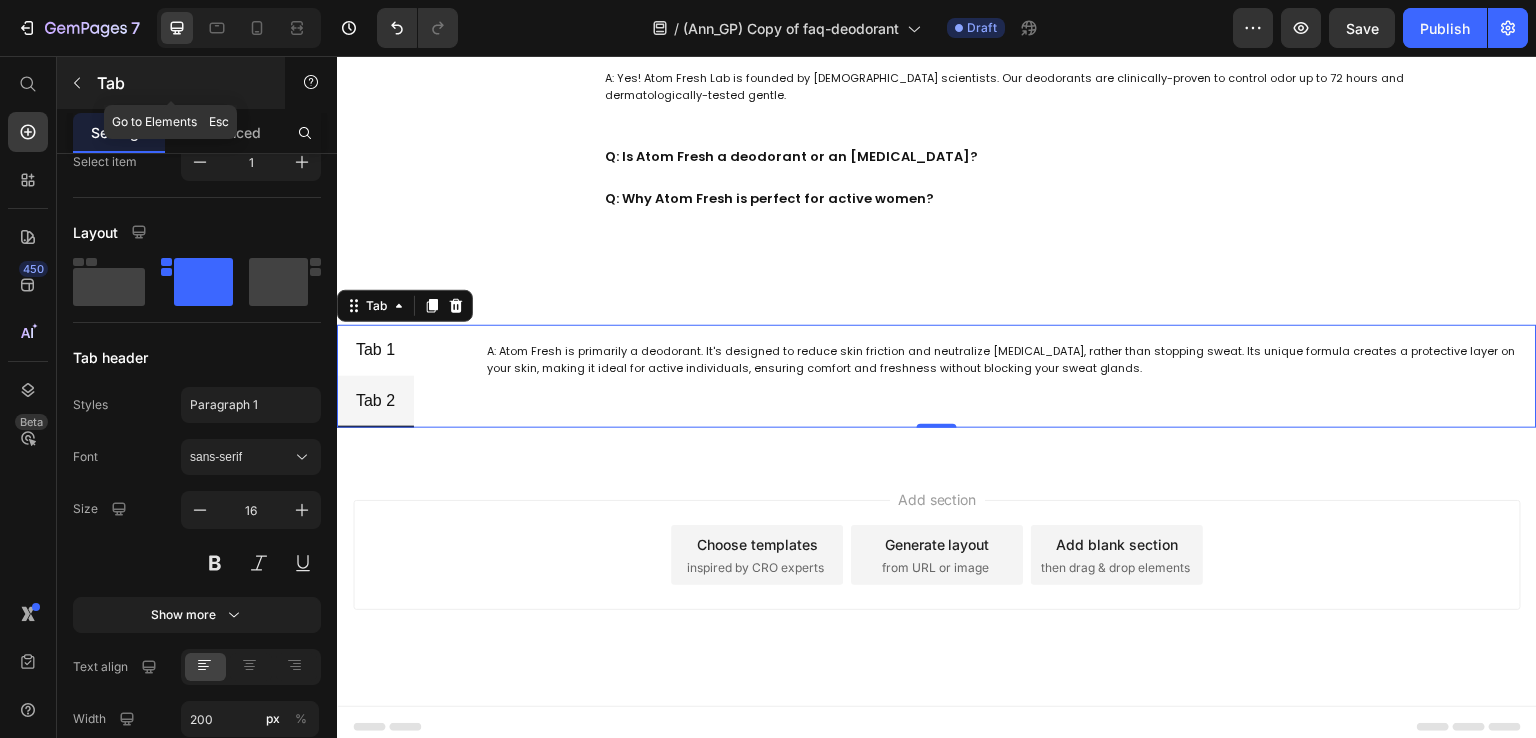 click at bounding box center (77, 83) 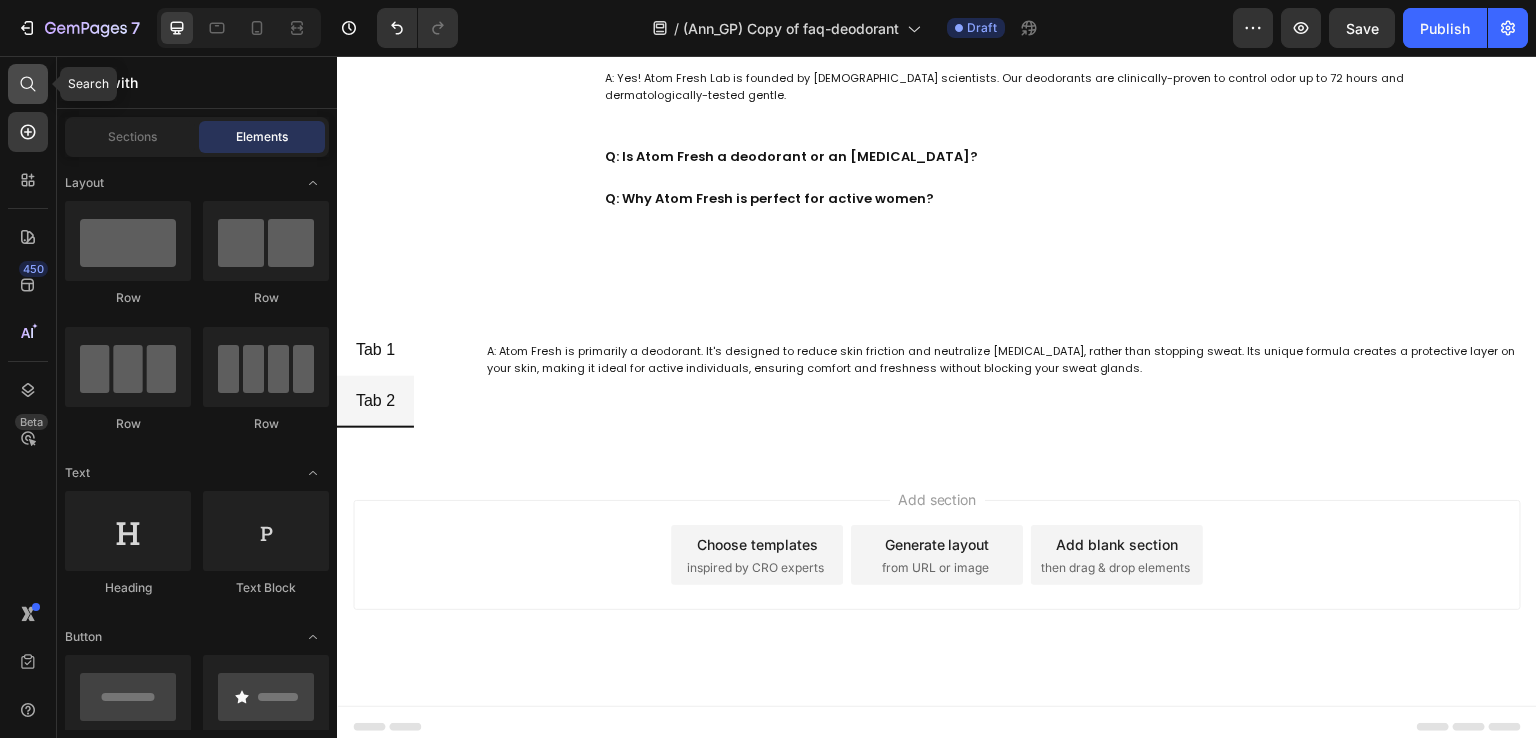 click 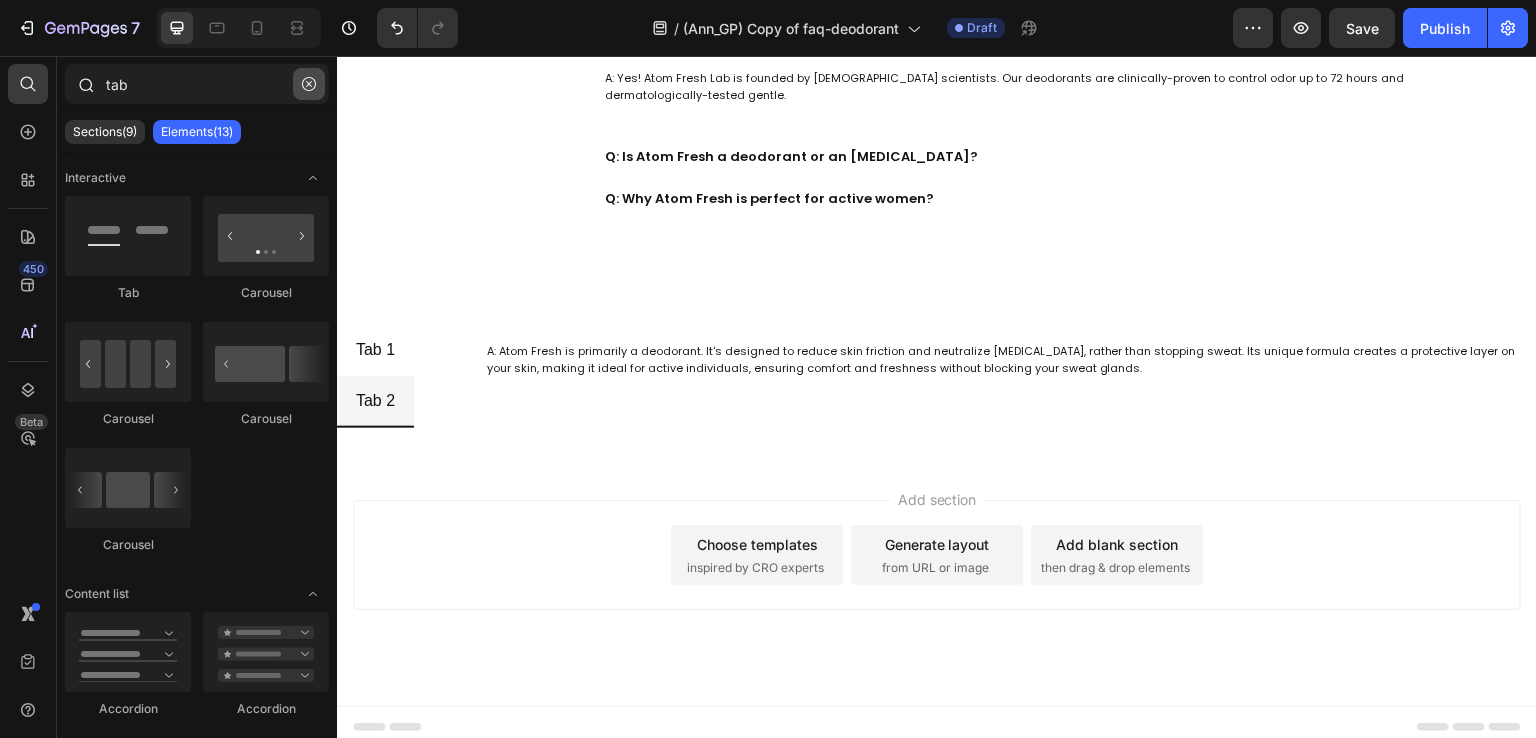 click 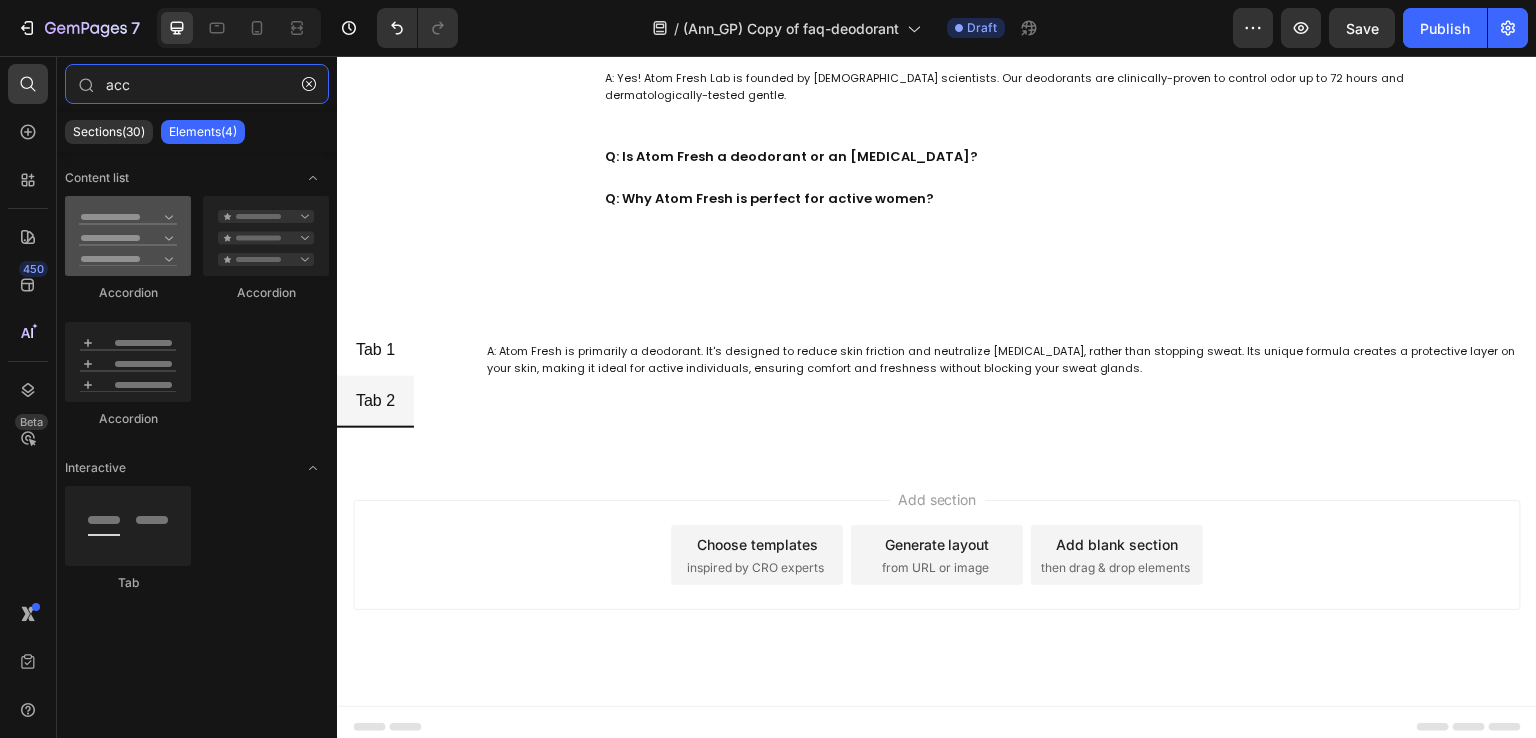 type on "acc" 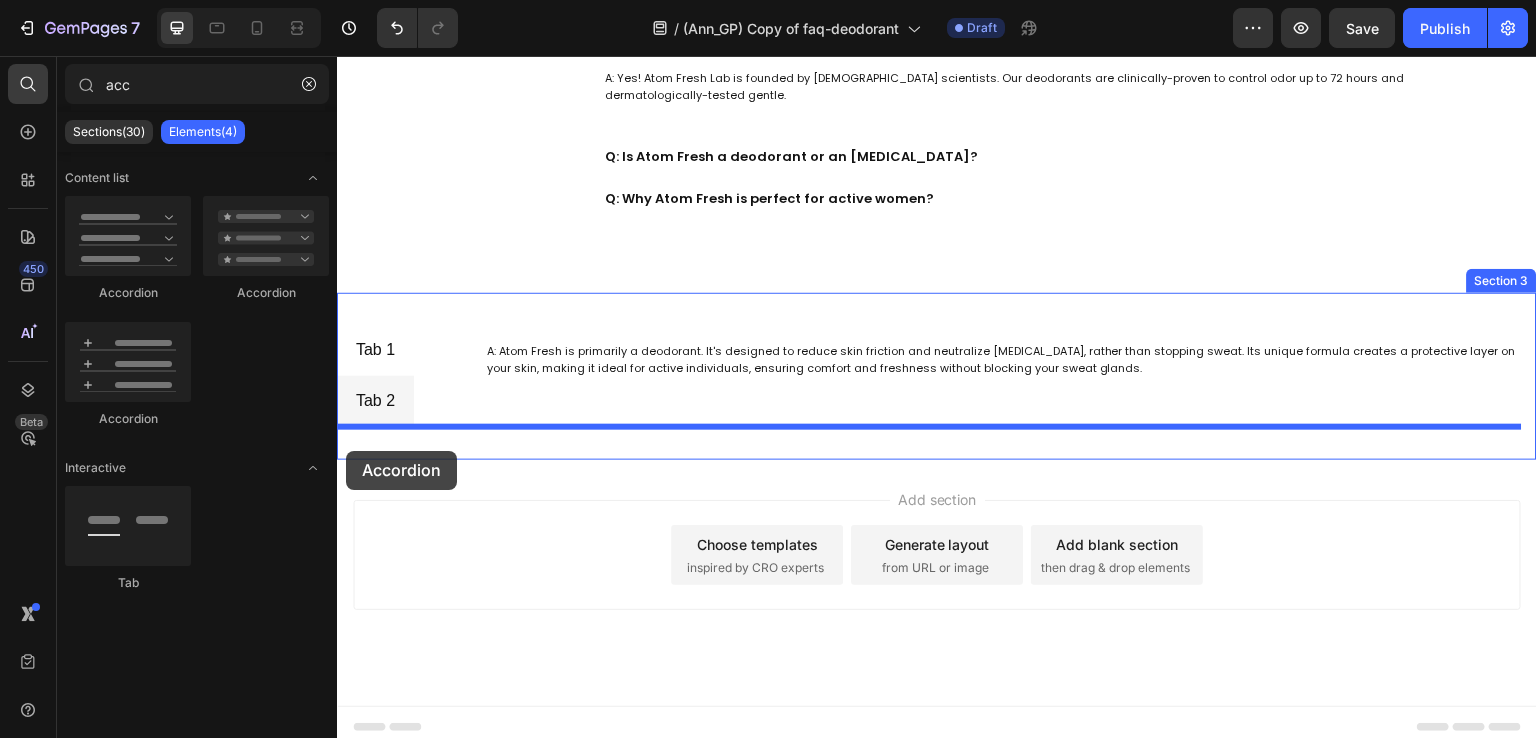 drag, startPoint x: 466, startPoint y: 290, endPoint x: 346, endPoint y: 451, distance: 200.8009 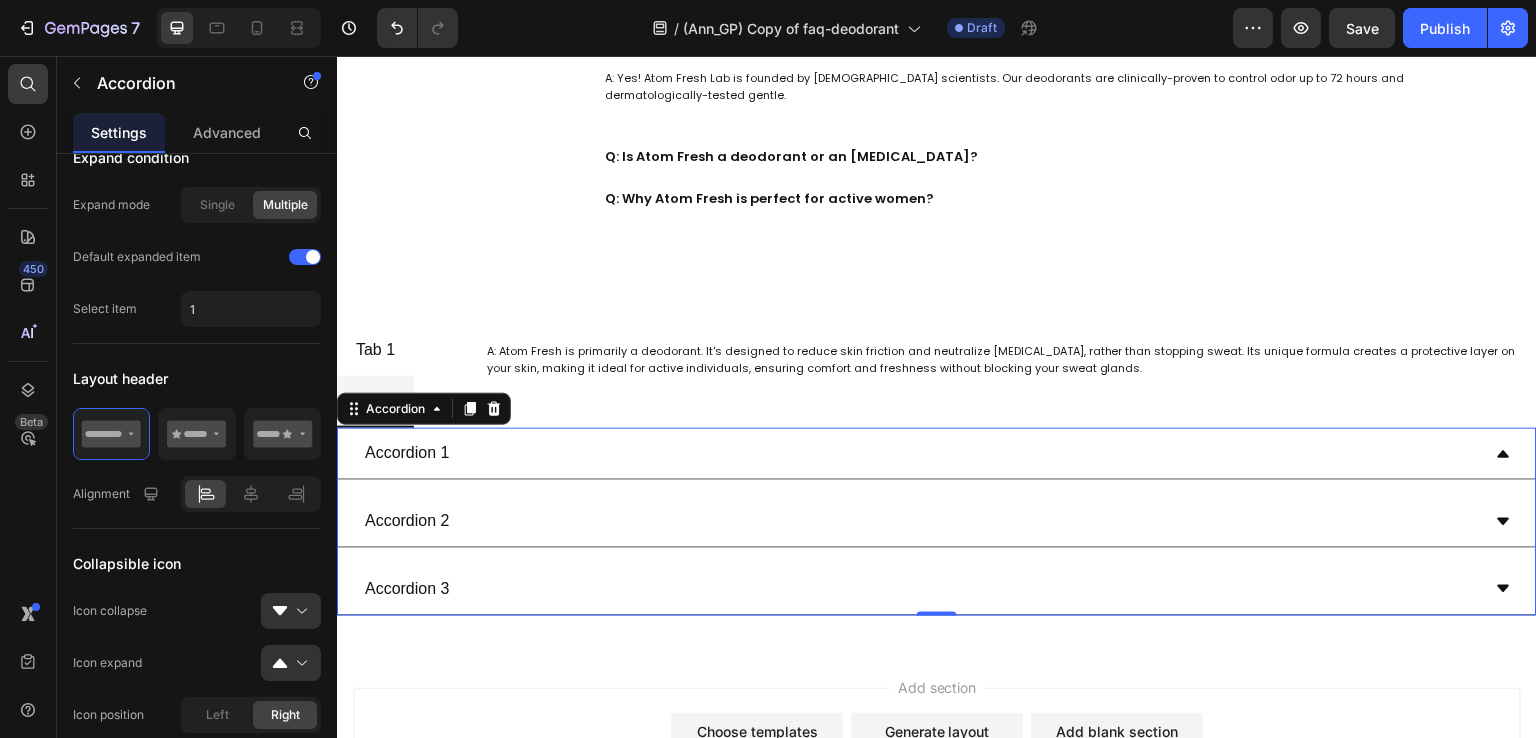 scroll, scrollTop: 0, scrollLeft: 0, axis: both 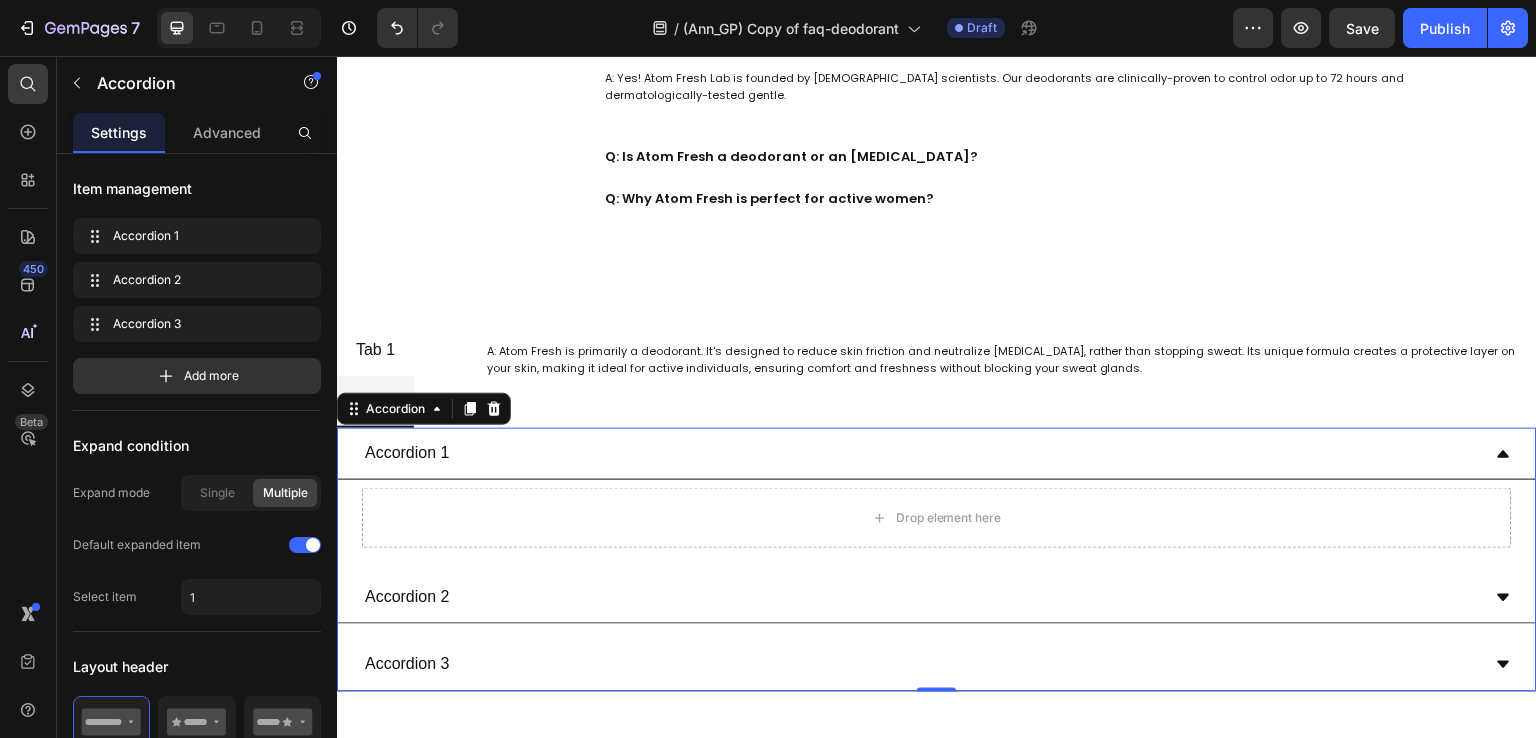 click 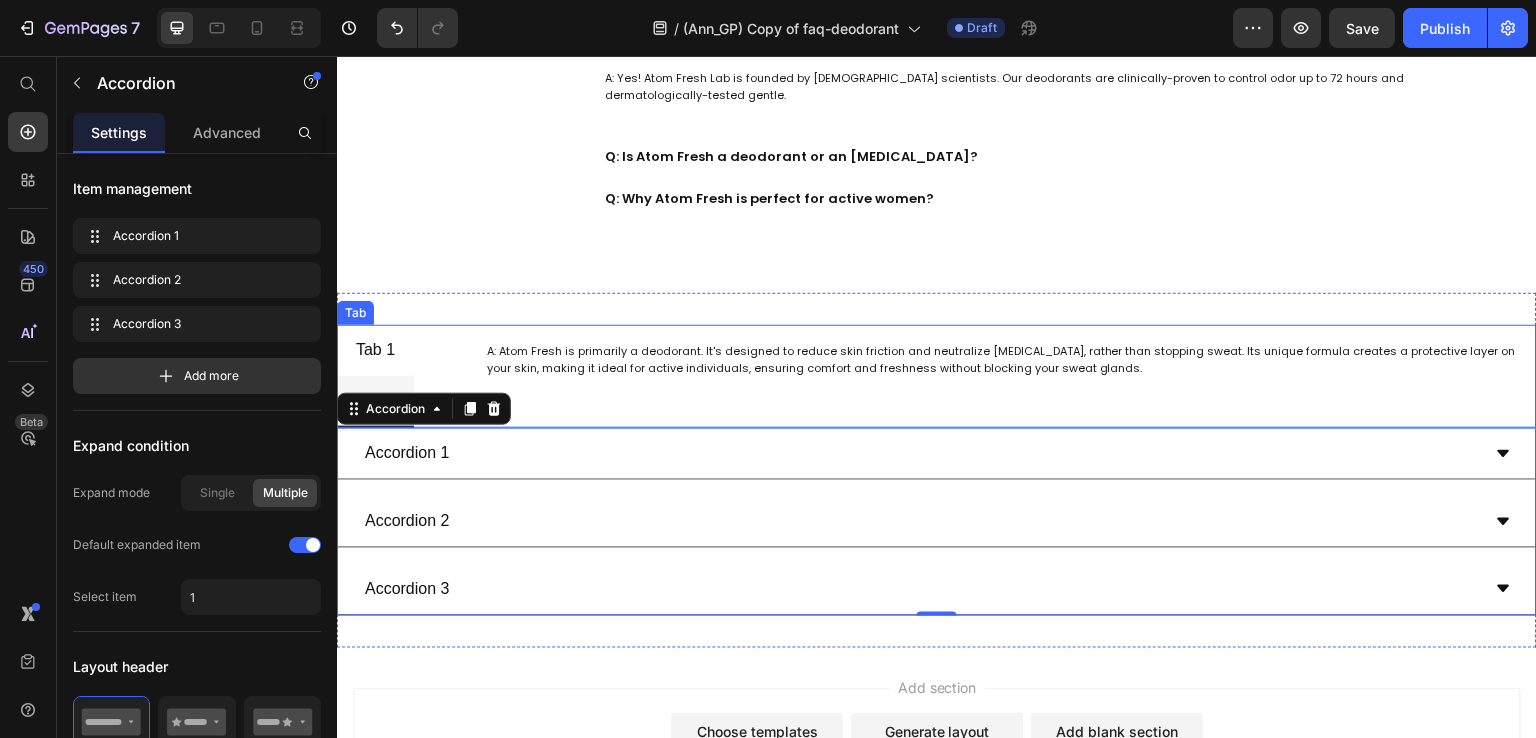 click on "Tab 1" at bounding box center [375, 350] 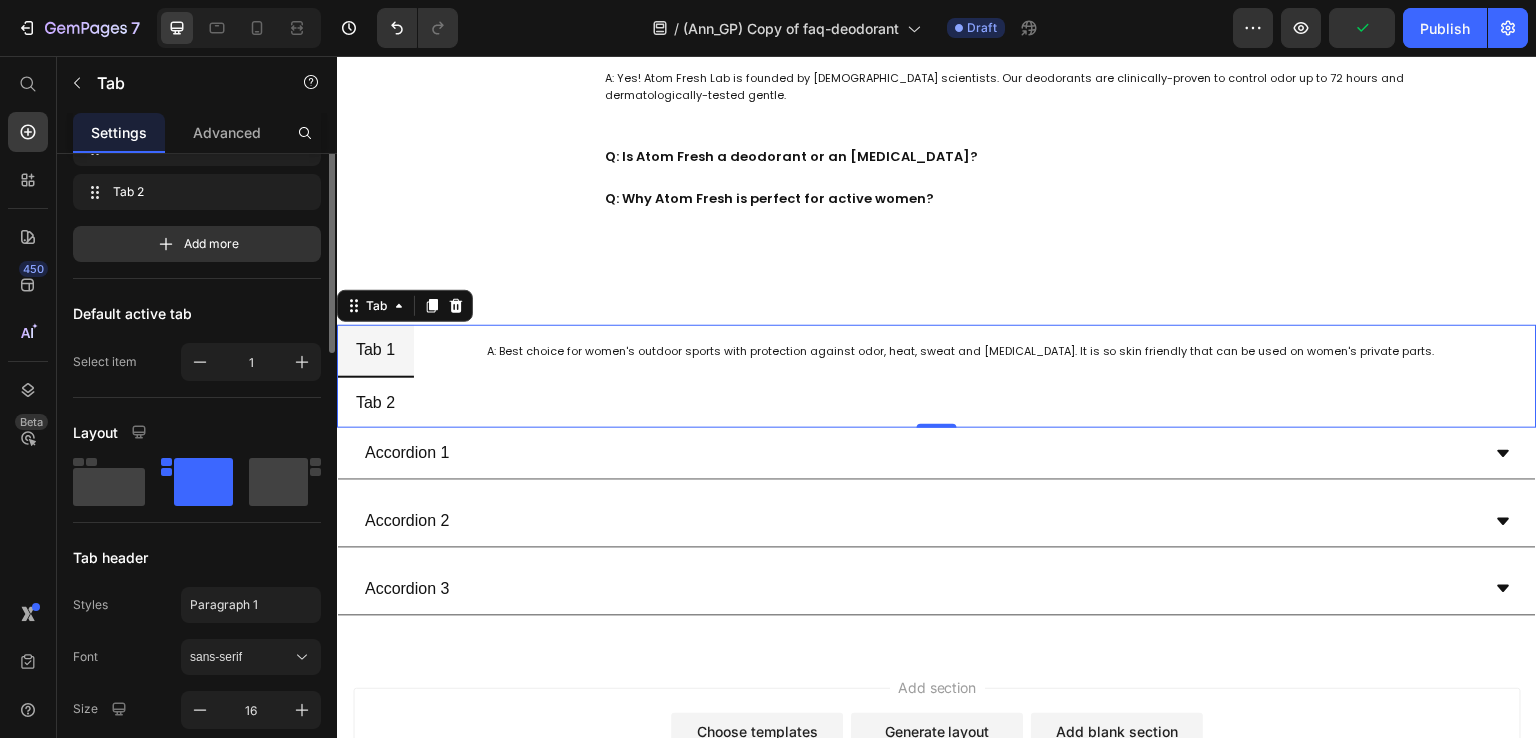 scroll, scrollTop: 0, scrollLeft: 0, axis: both 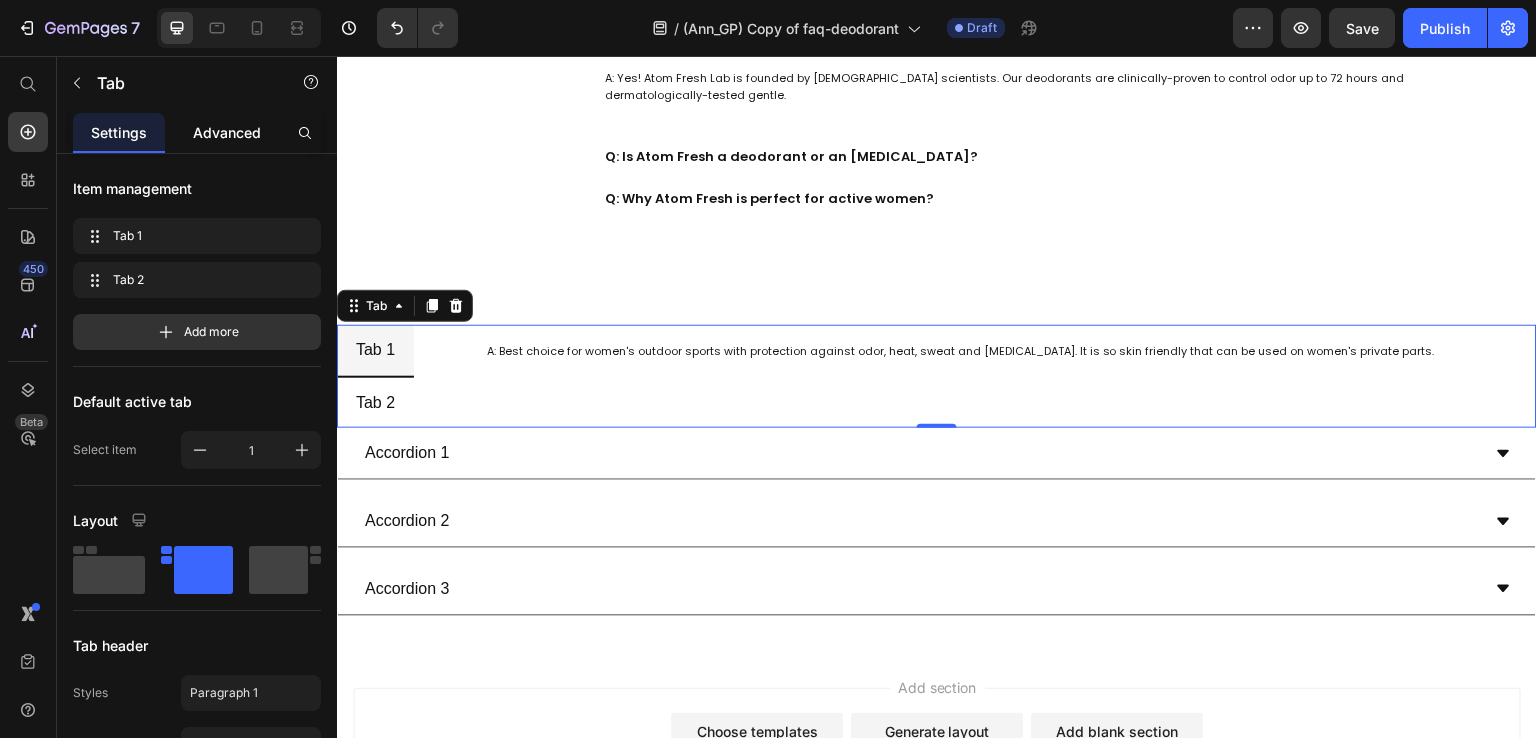 click on "Advanced" at bounding box center (227, 132) 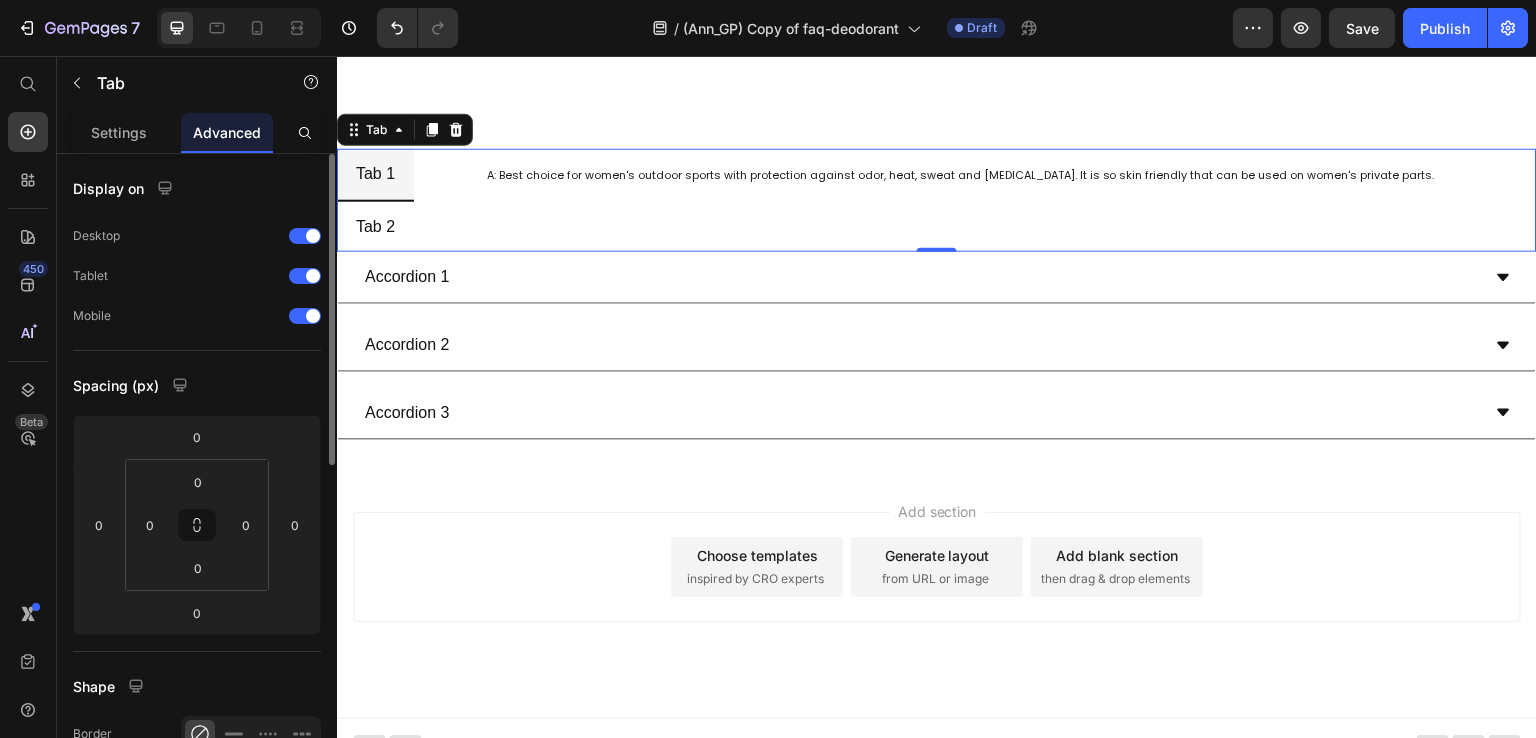 scroll, scrollTop: 1433, scrollLeft: 0, axis: vertical 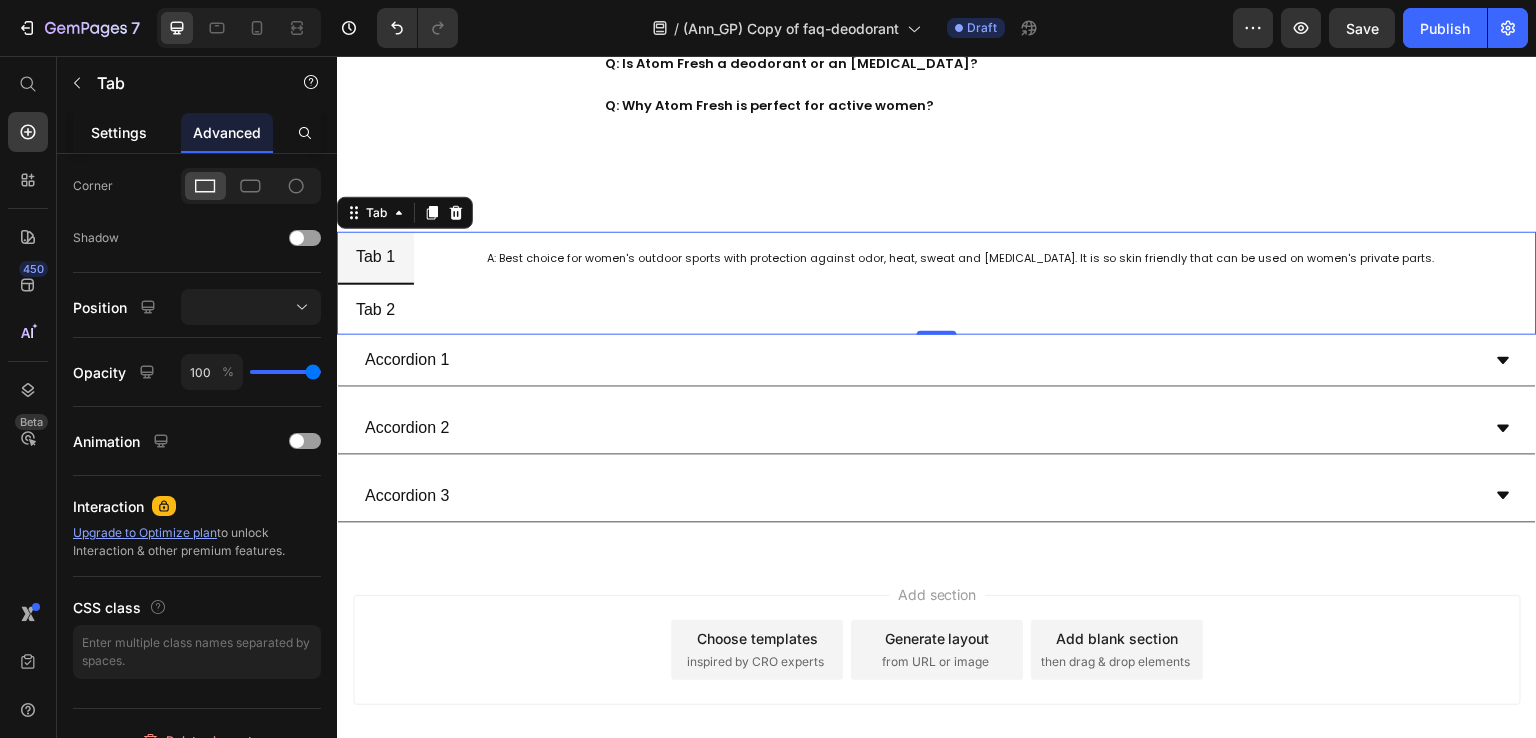 click on "Settings" at bounding box center [119, 132] 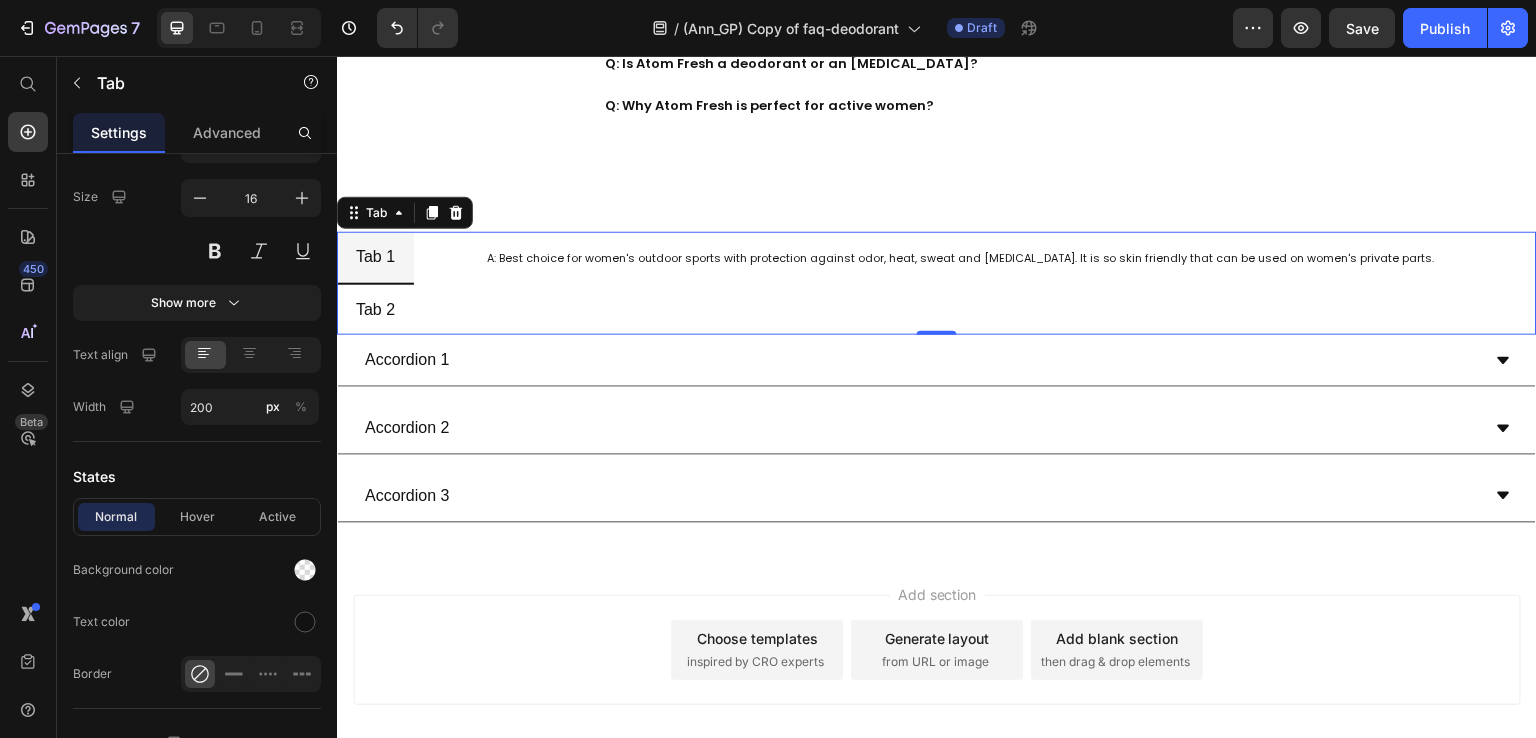 scroll, scrollTop: 0, scrollLeft: 0, axis: both 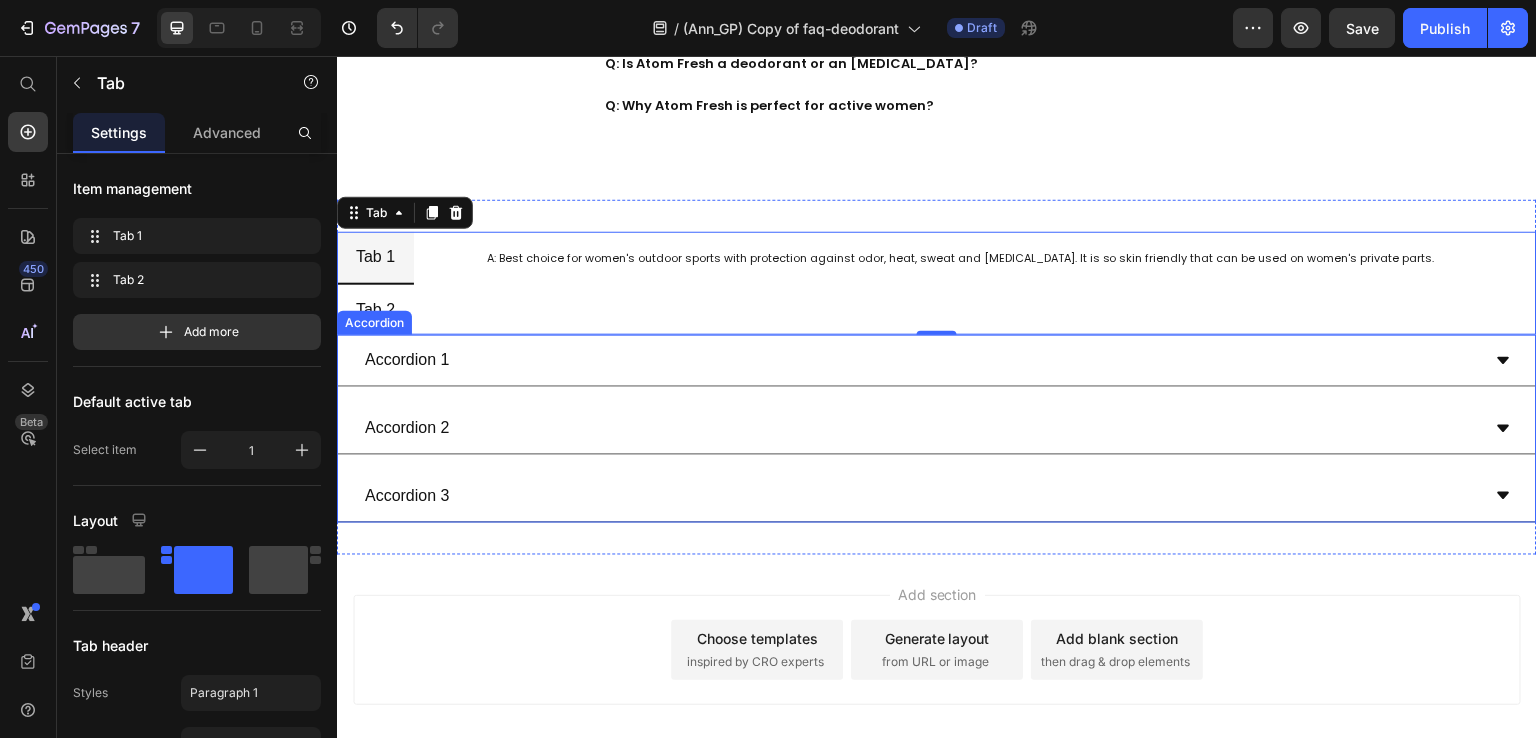 click on "Accordion 1" at bounding box center [937, 361] 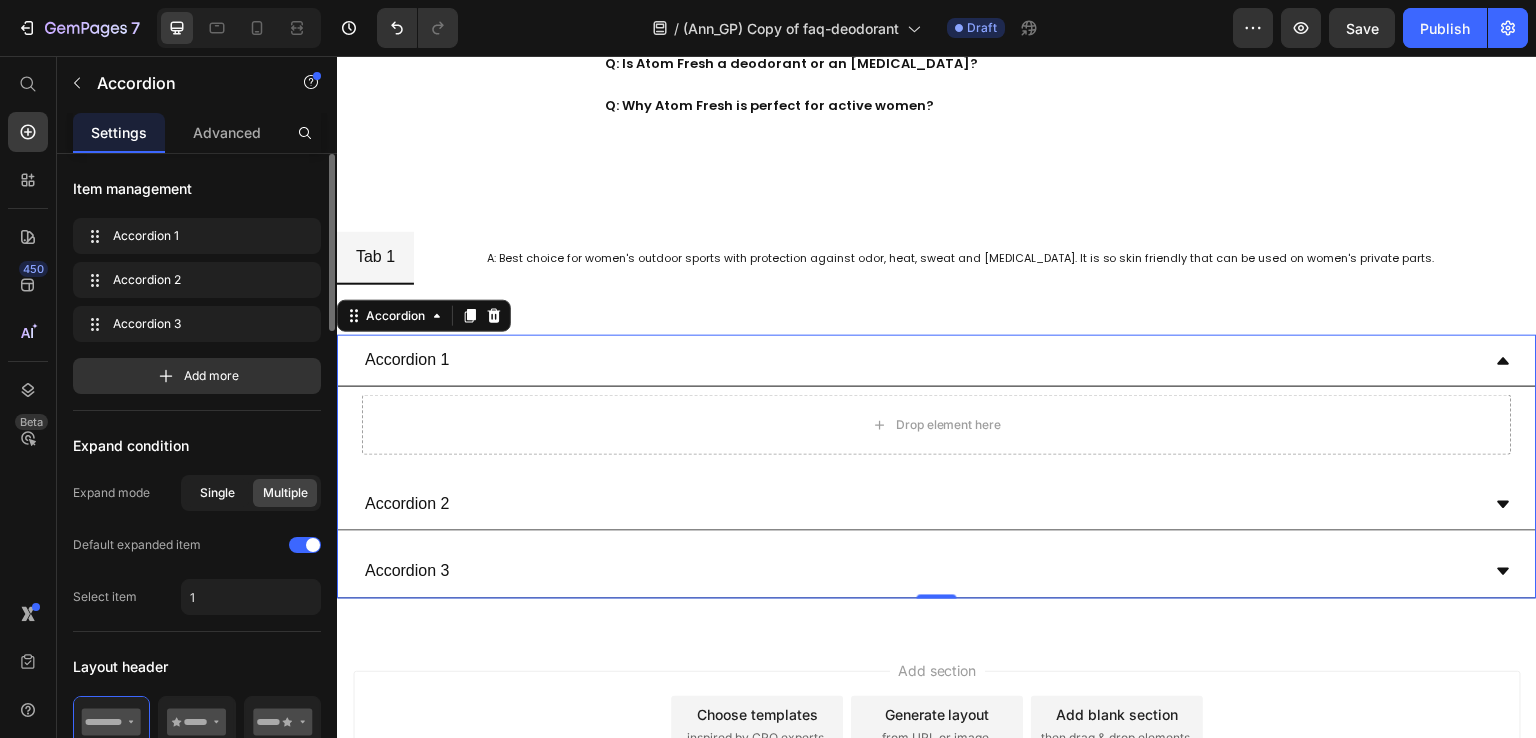 click on "Single" 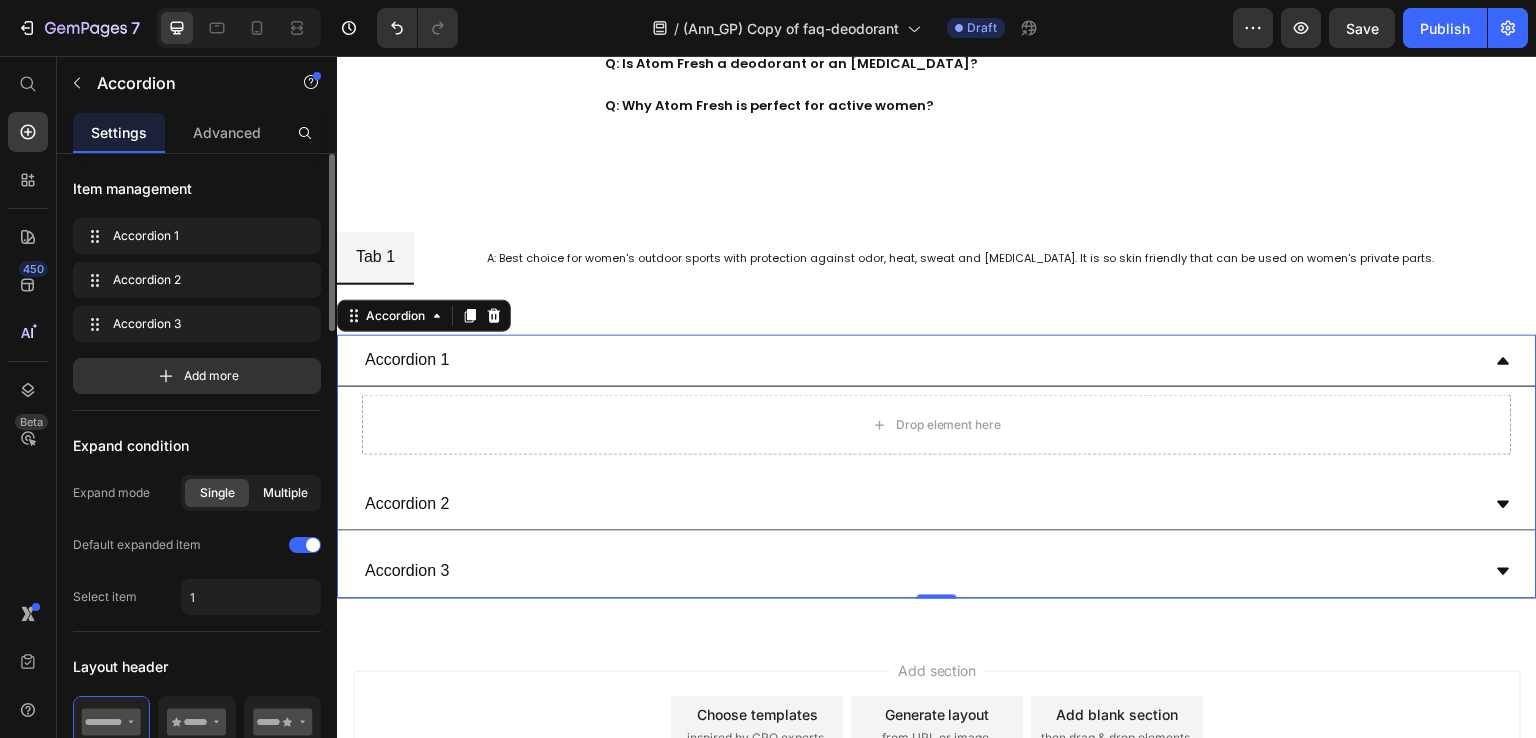 click on "Multiple" 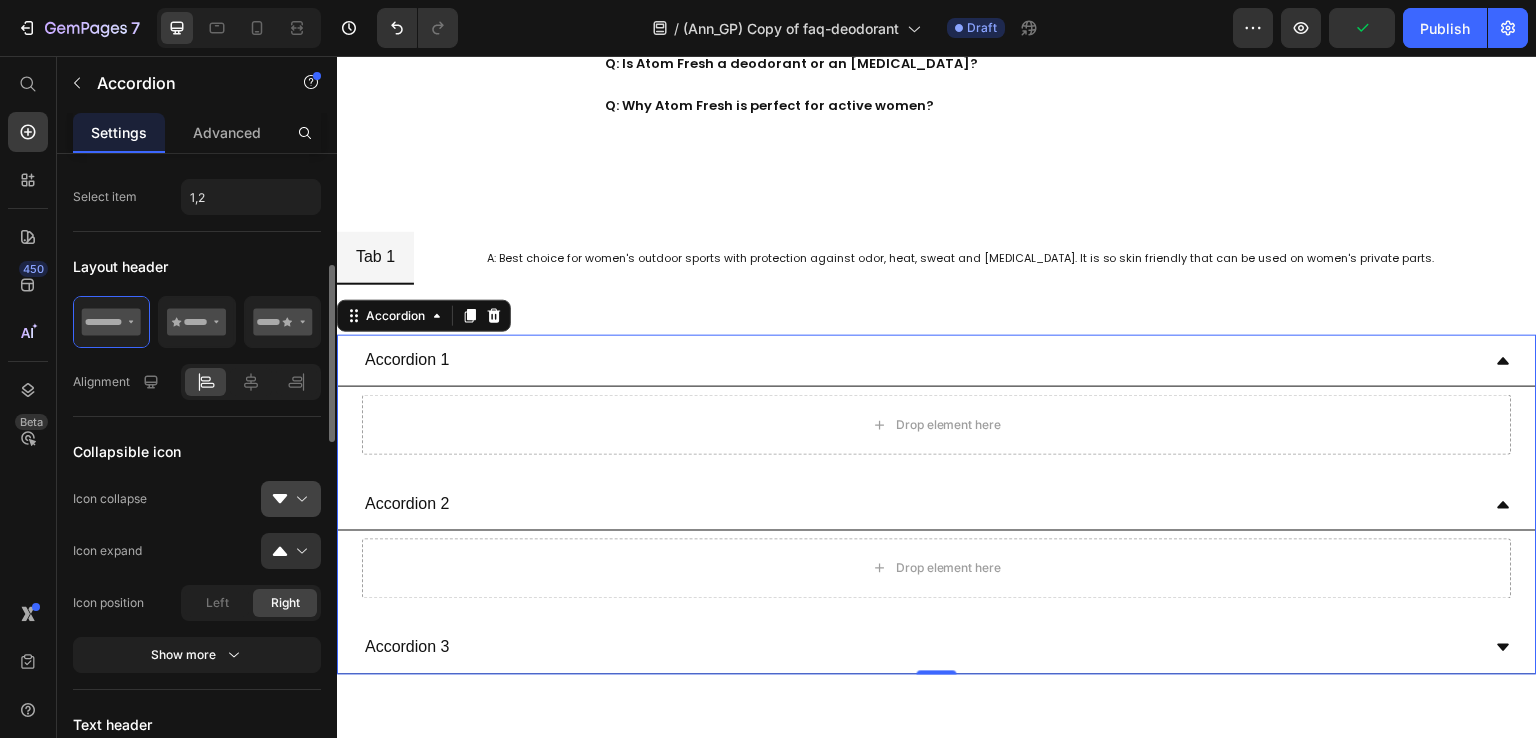 scroll, scrollTop: 500, scrollLeft: 0, axis: vertical 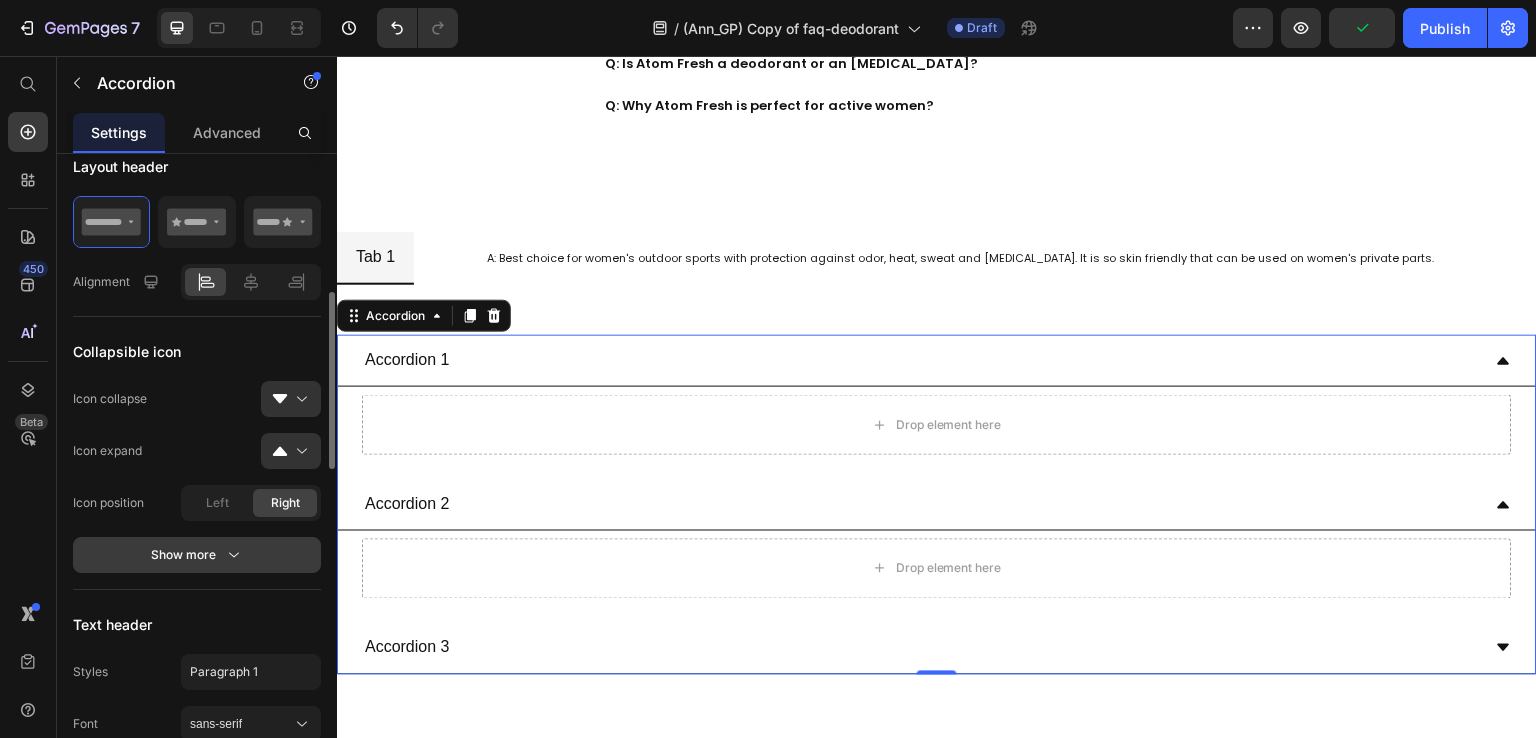 click on "Show more" at bounding box center (197, 555) 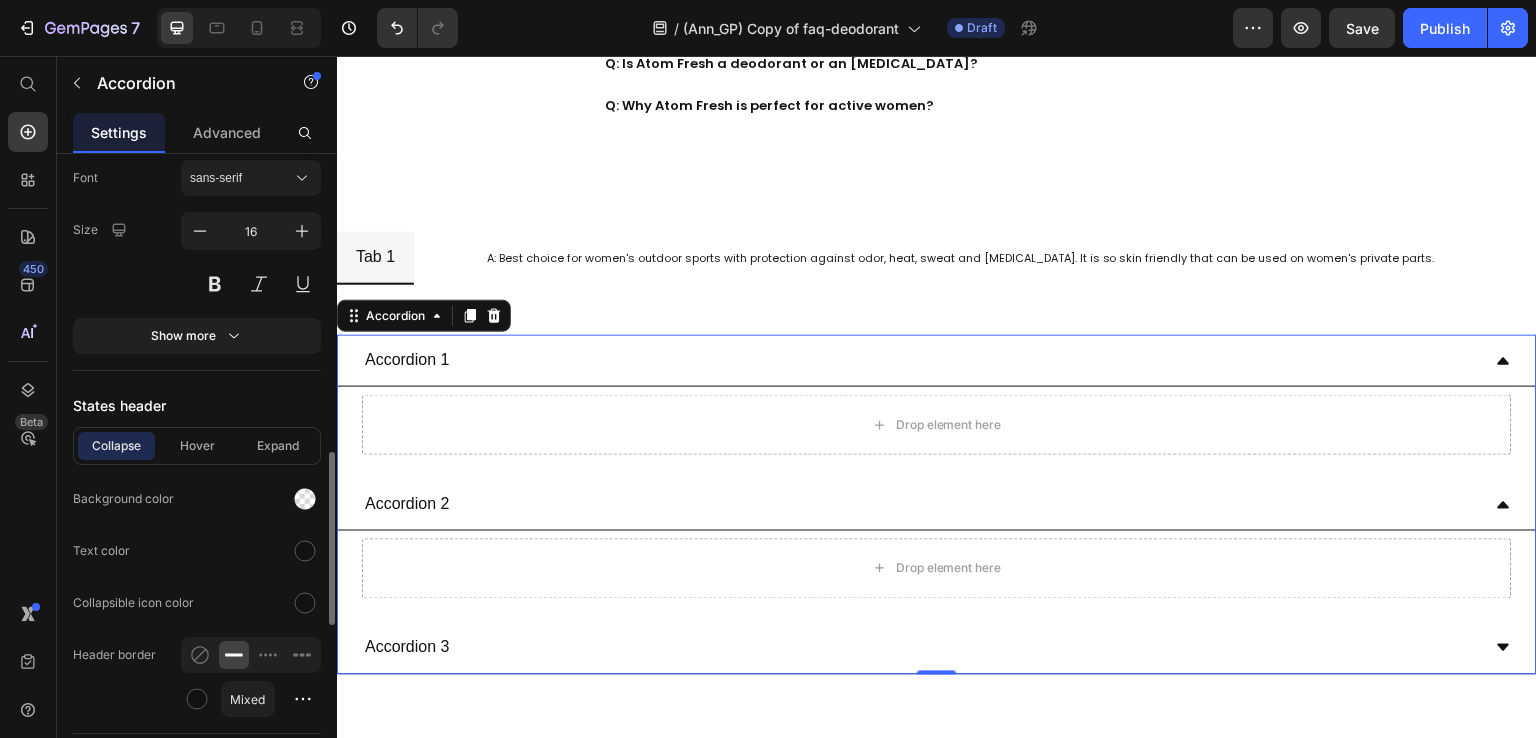 scroll, scrollTop: 1200, scrollLeft: 0, axis: vertical 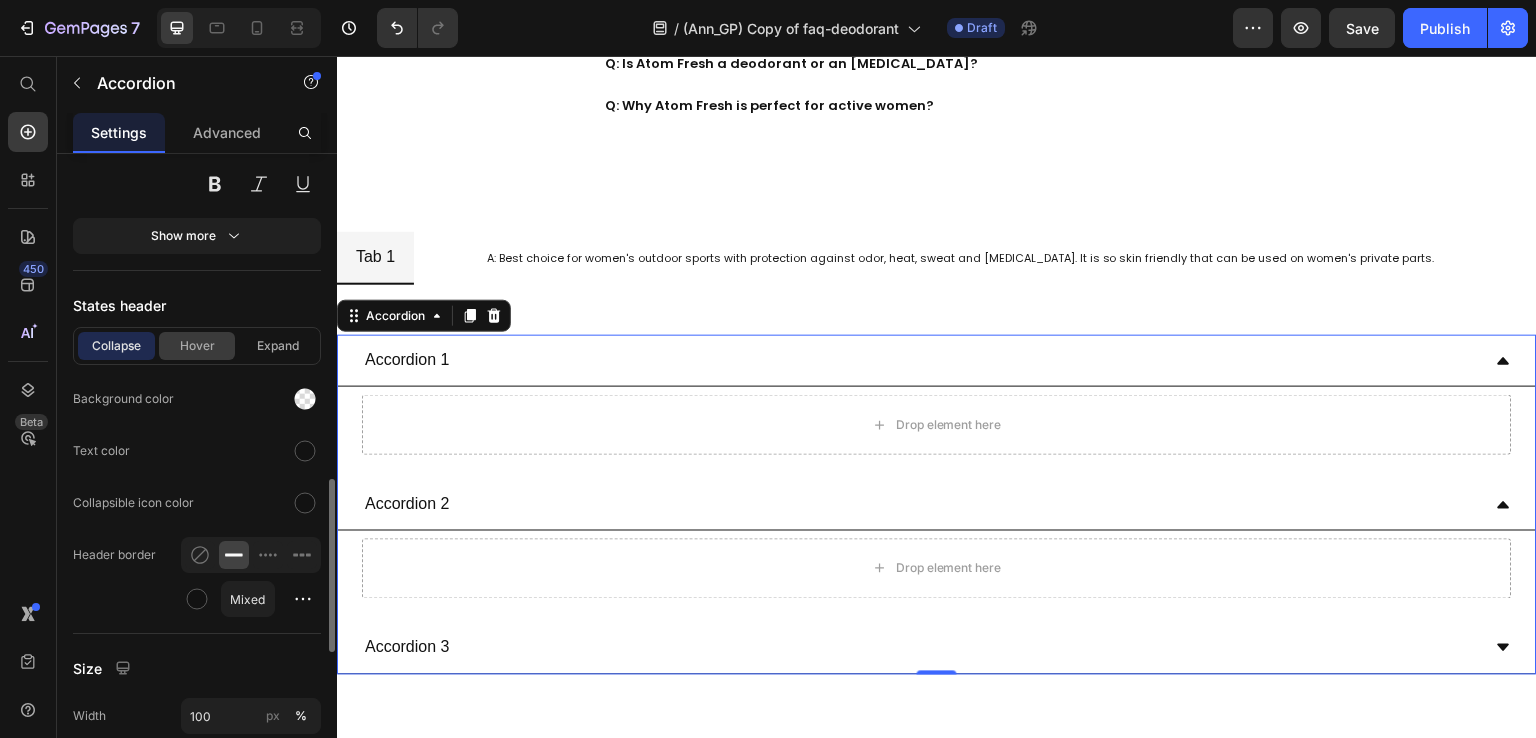click on "Hover" at bounding box center (197, 346) 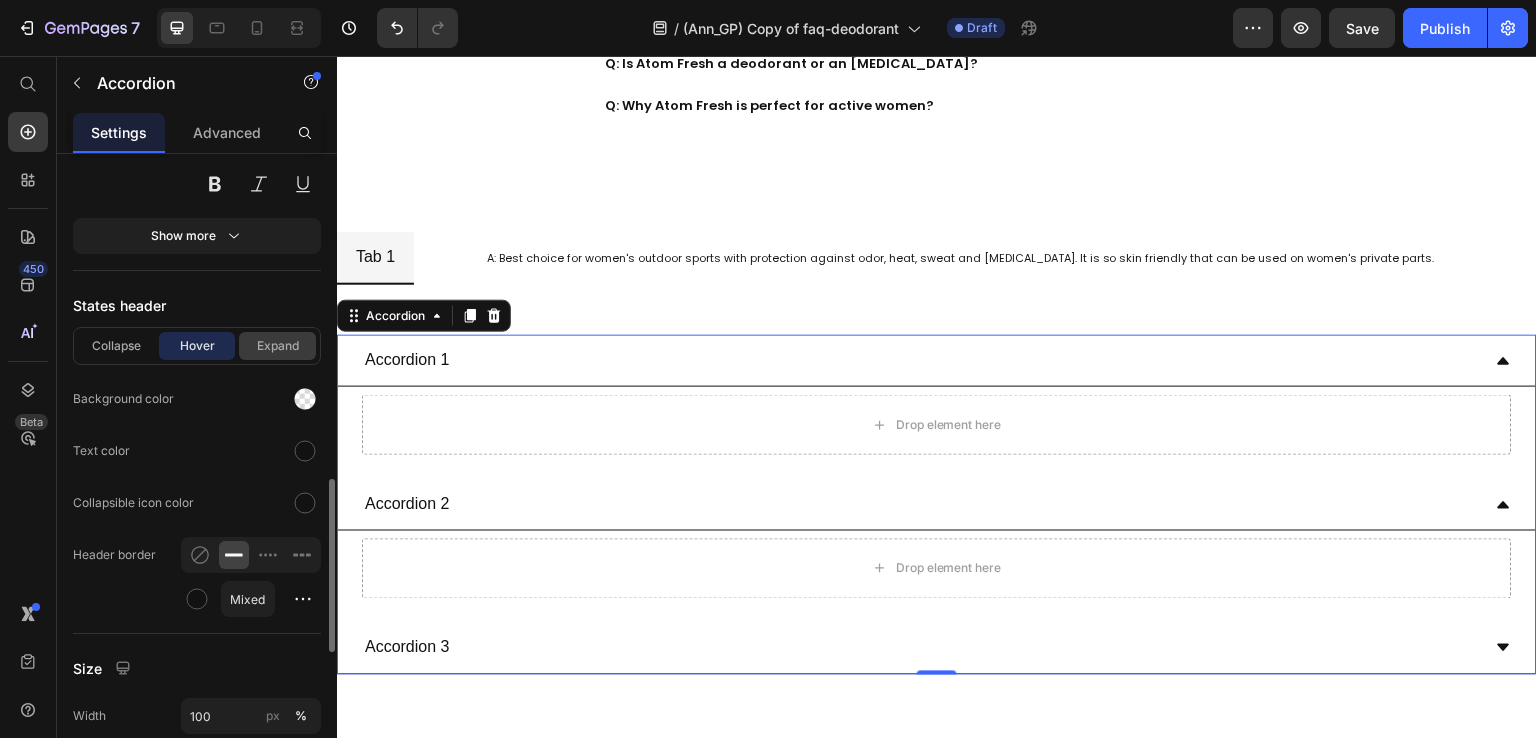 click on "Expand" at bounding box center [277, 346] 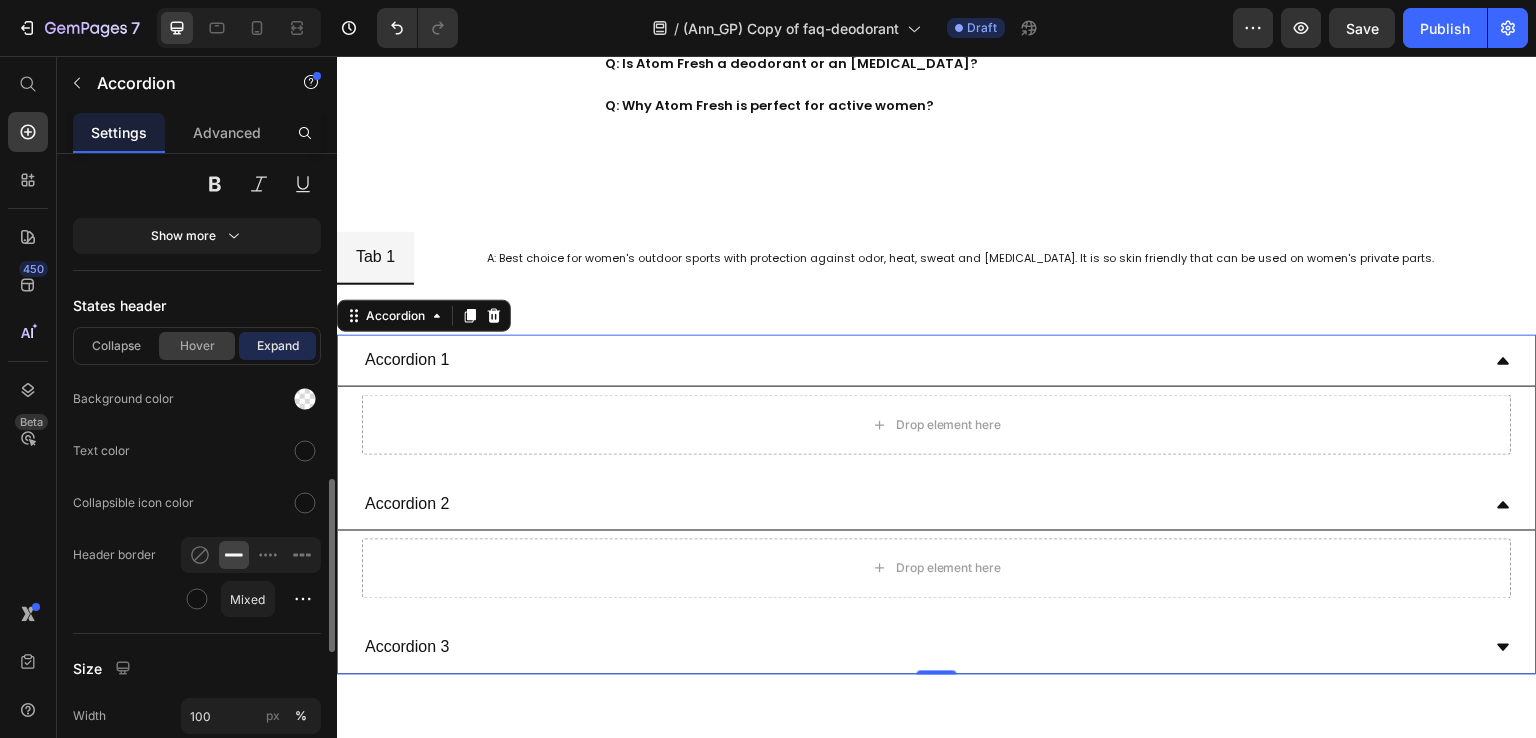 click on "Hover" at bounding box center [197, 346] 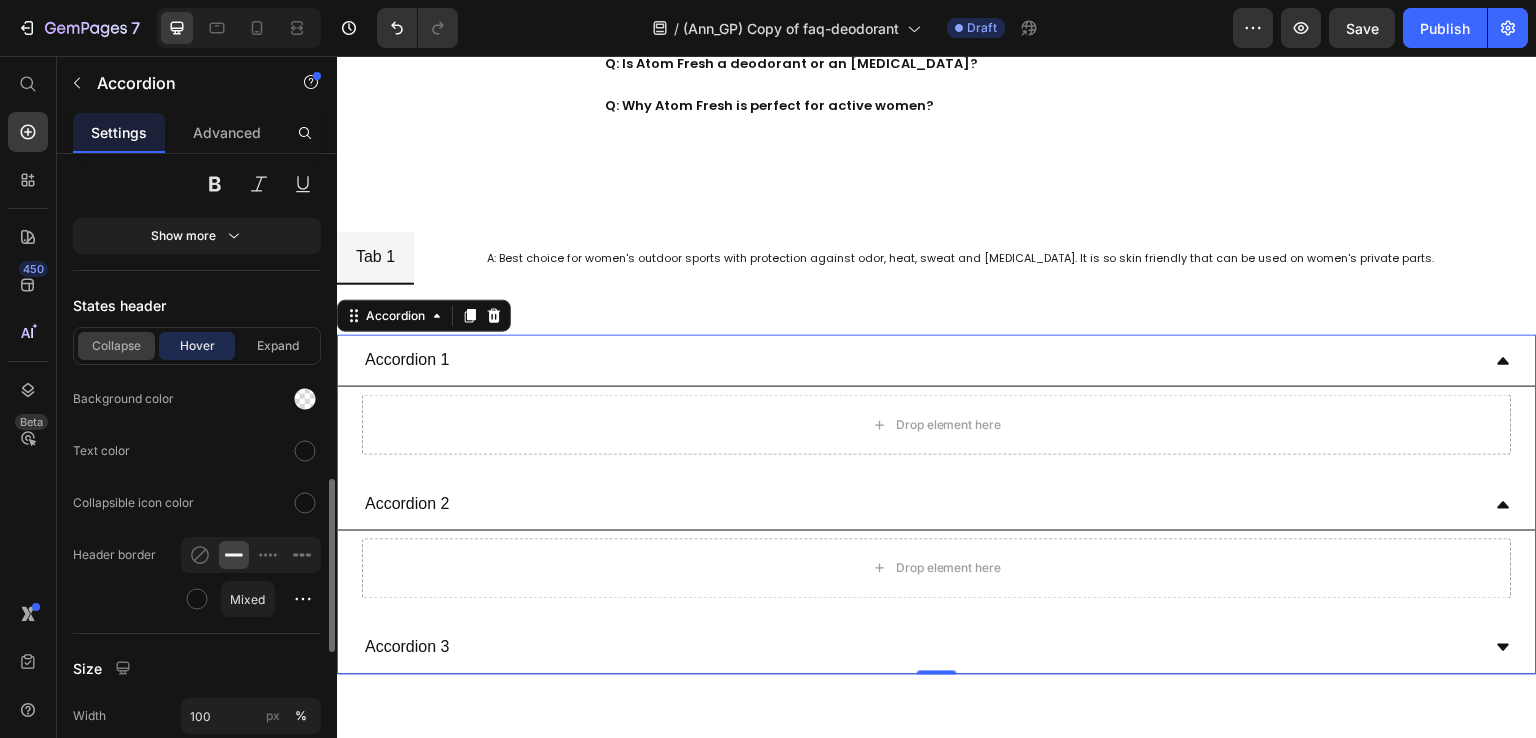 click on "Collapse" at bounding box center [116, 346] 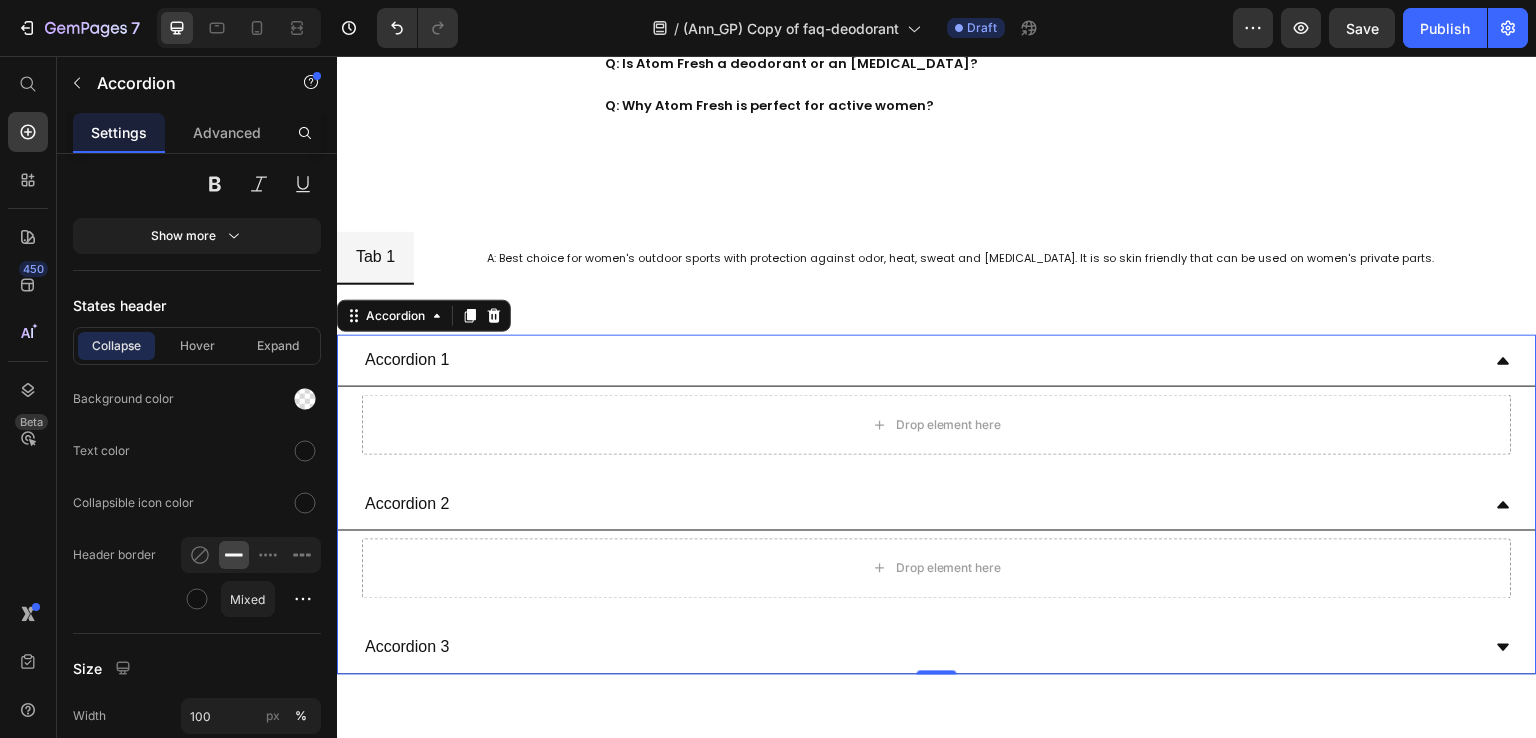click on "Accordion 1" at bounding box center (407, 360) 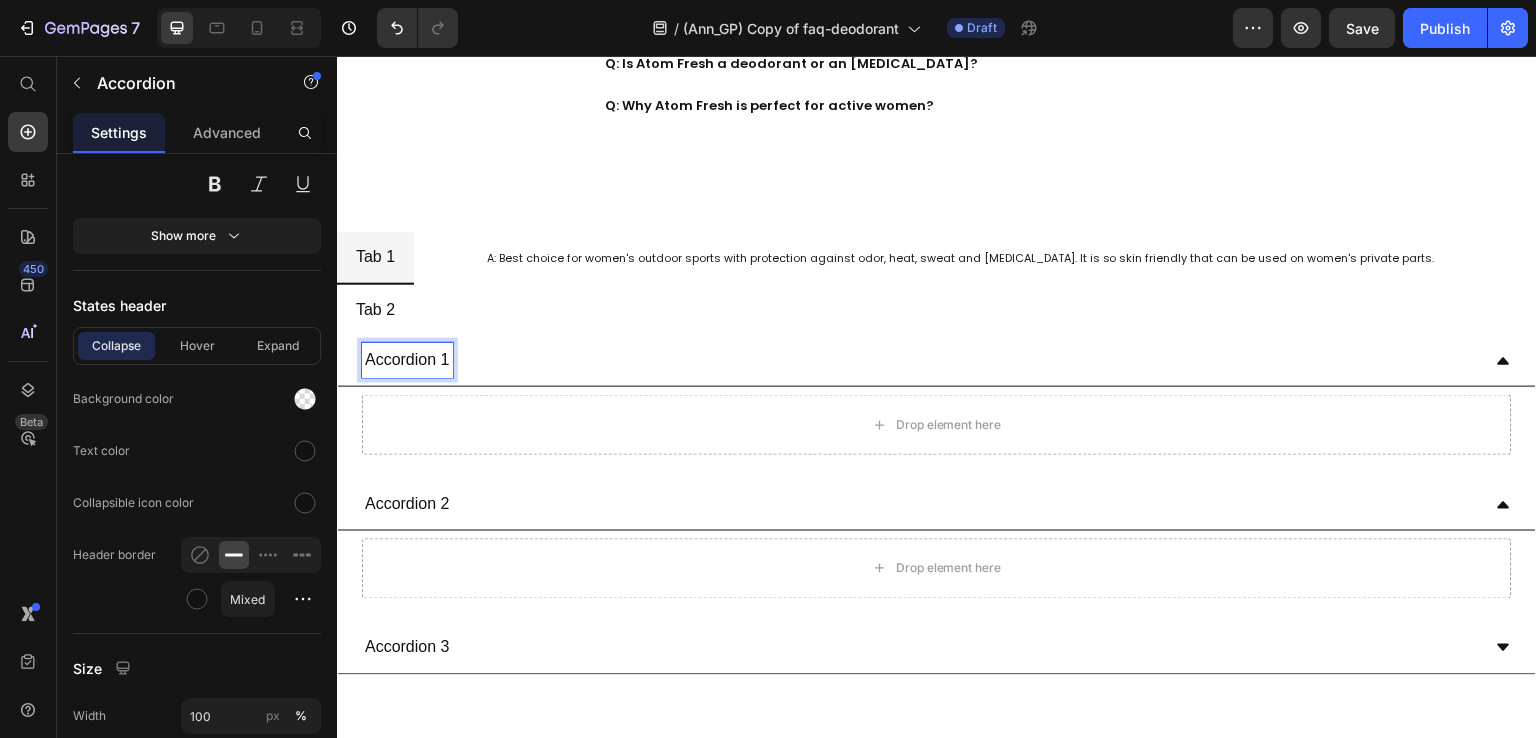 click on "Accordion 1" at bounding box center (921, 360) 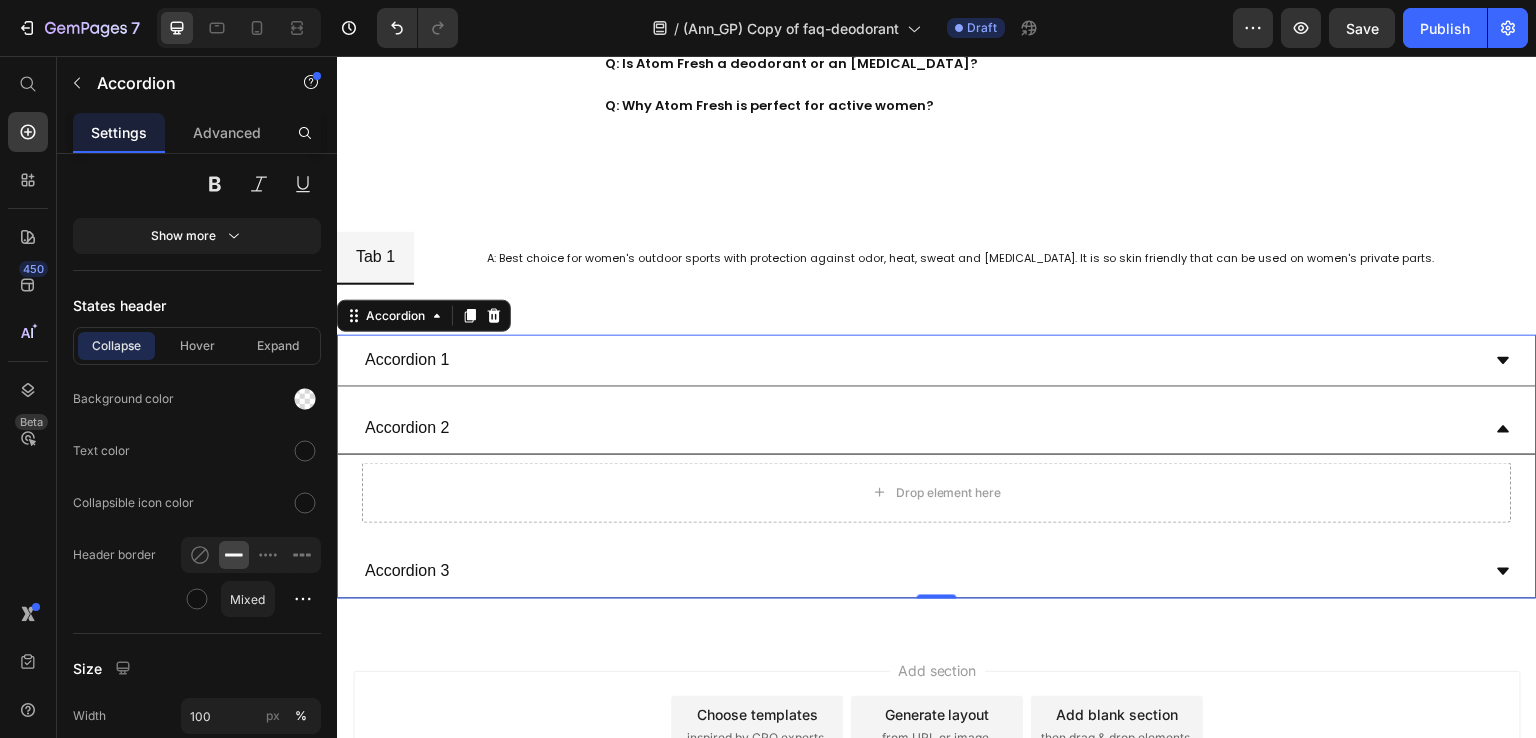 click on "Accordion 2" at bounding box center (937, 429) 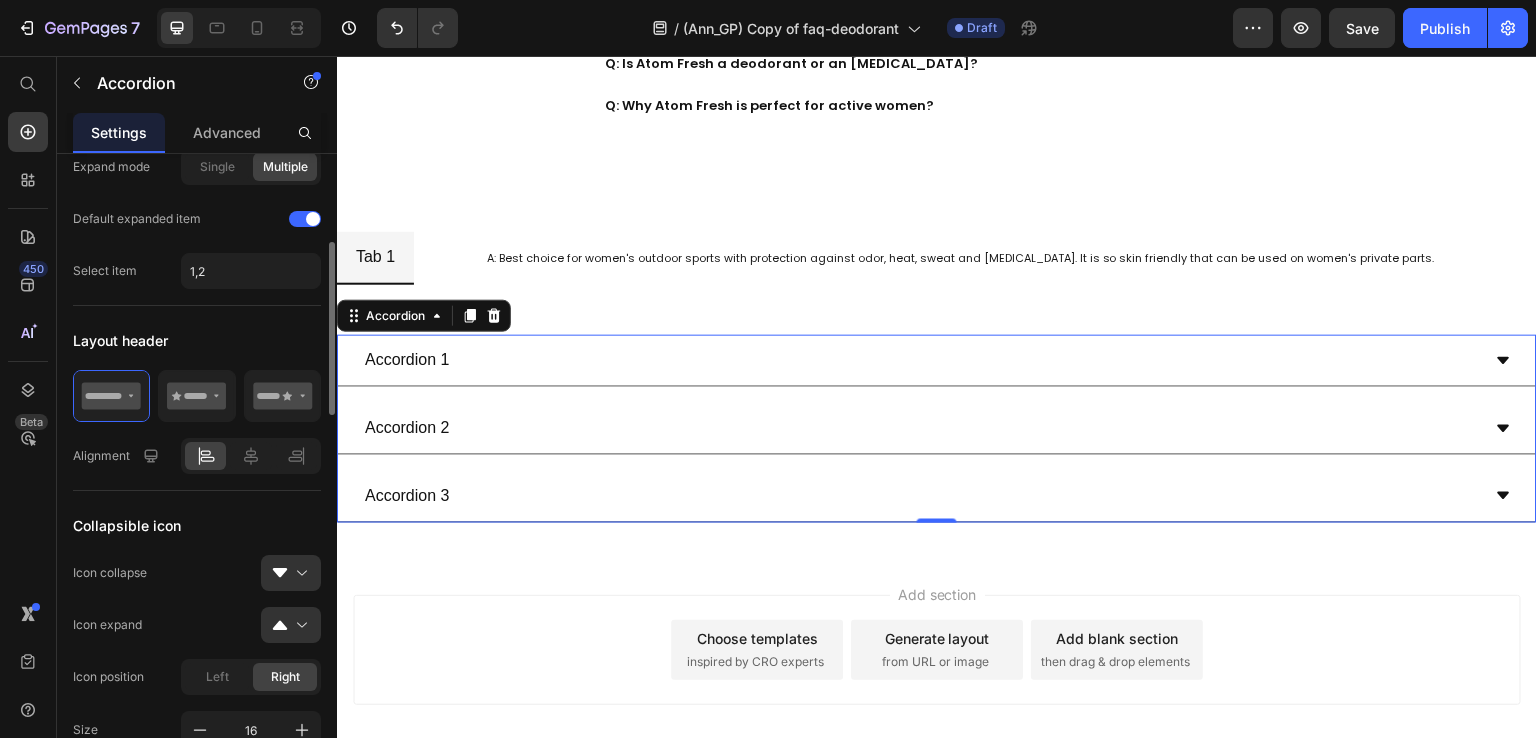 scroll, scrollTop: 226, scrollLeft: 0, axis: vertical 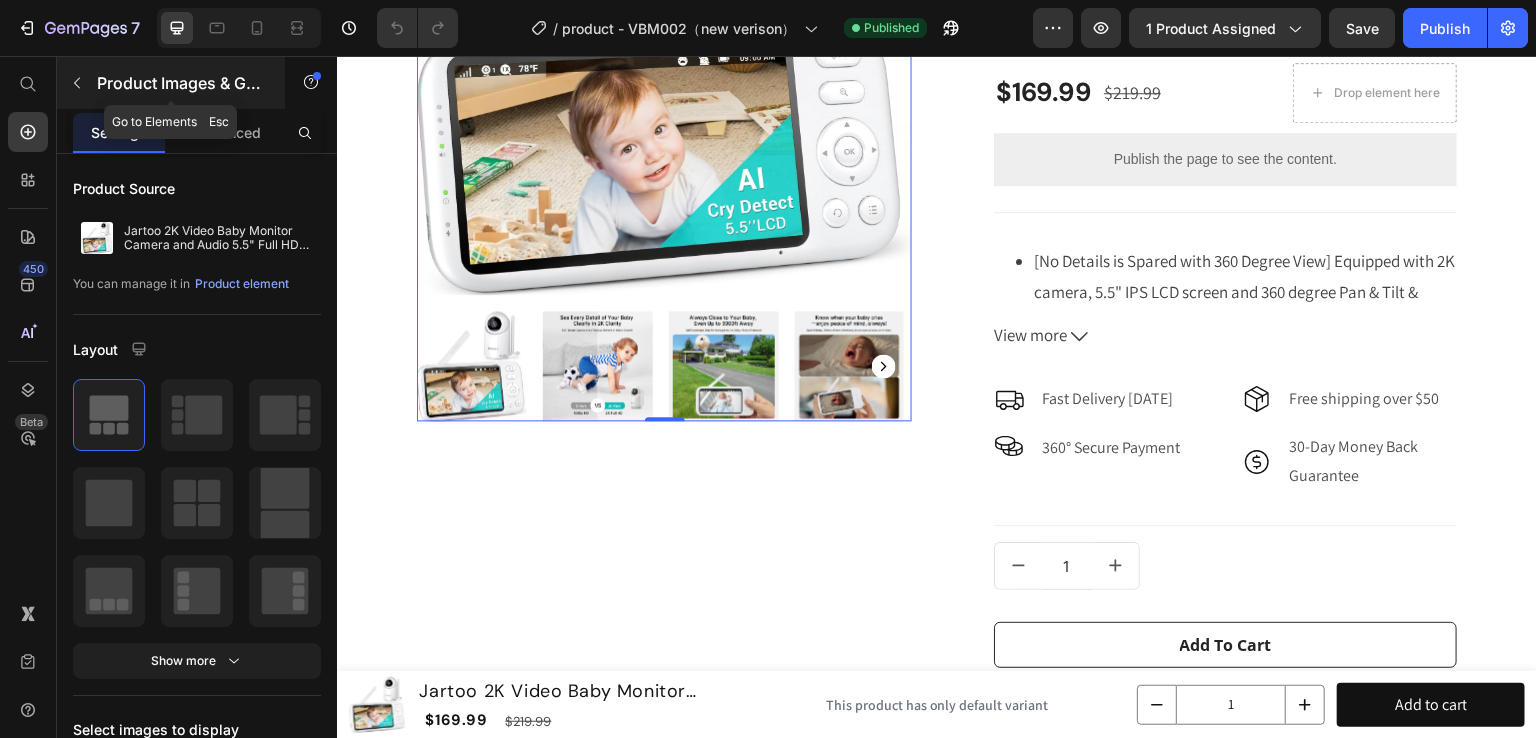 click at bounding box center (77, 83) 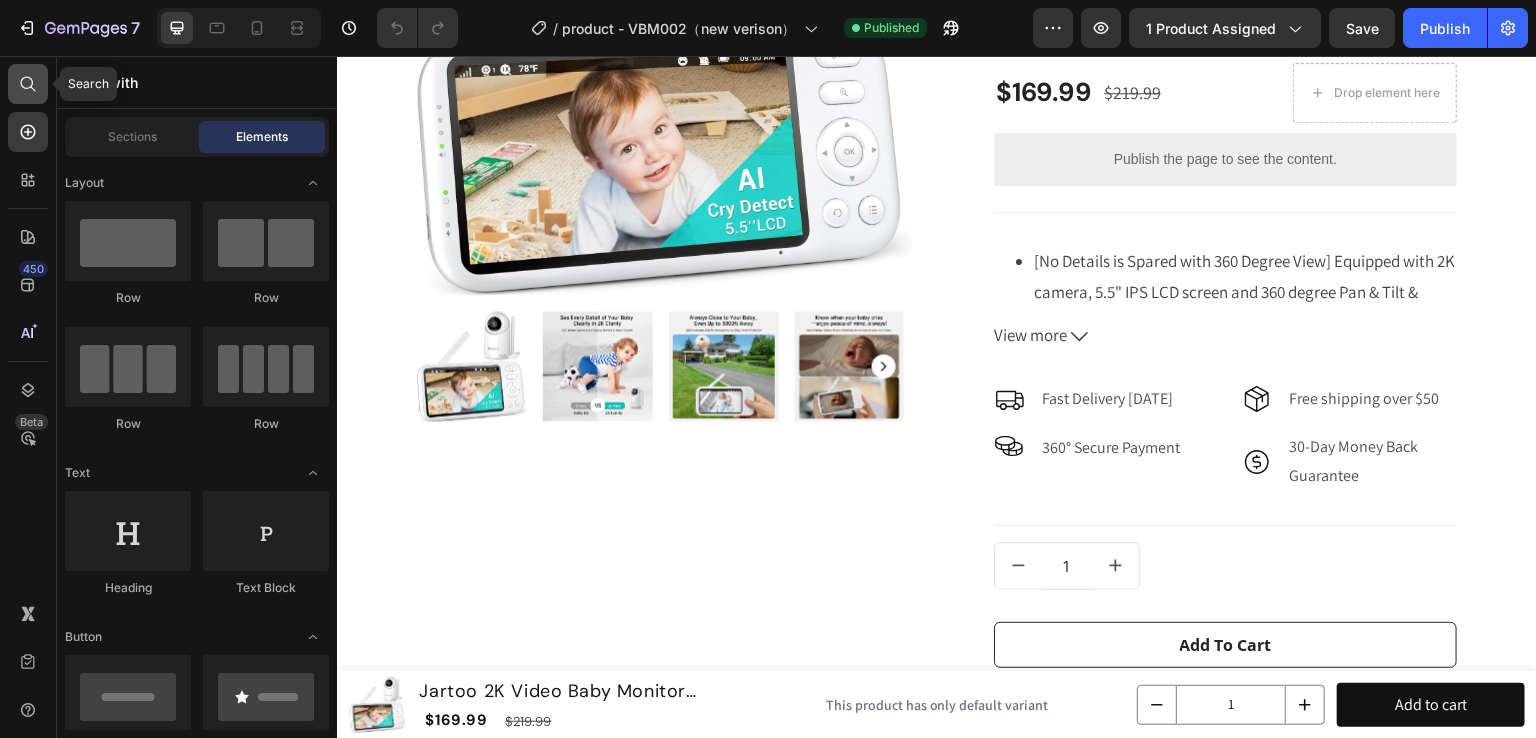 click 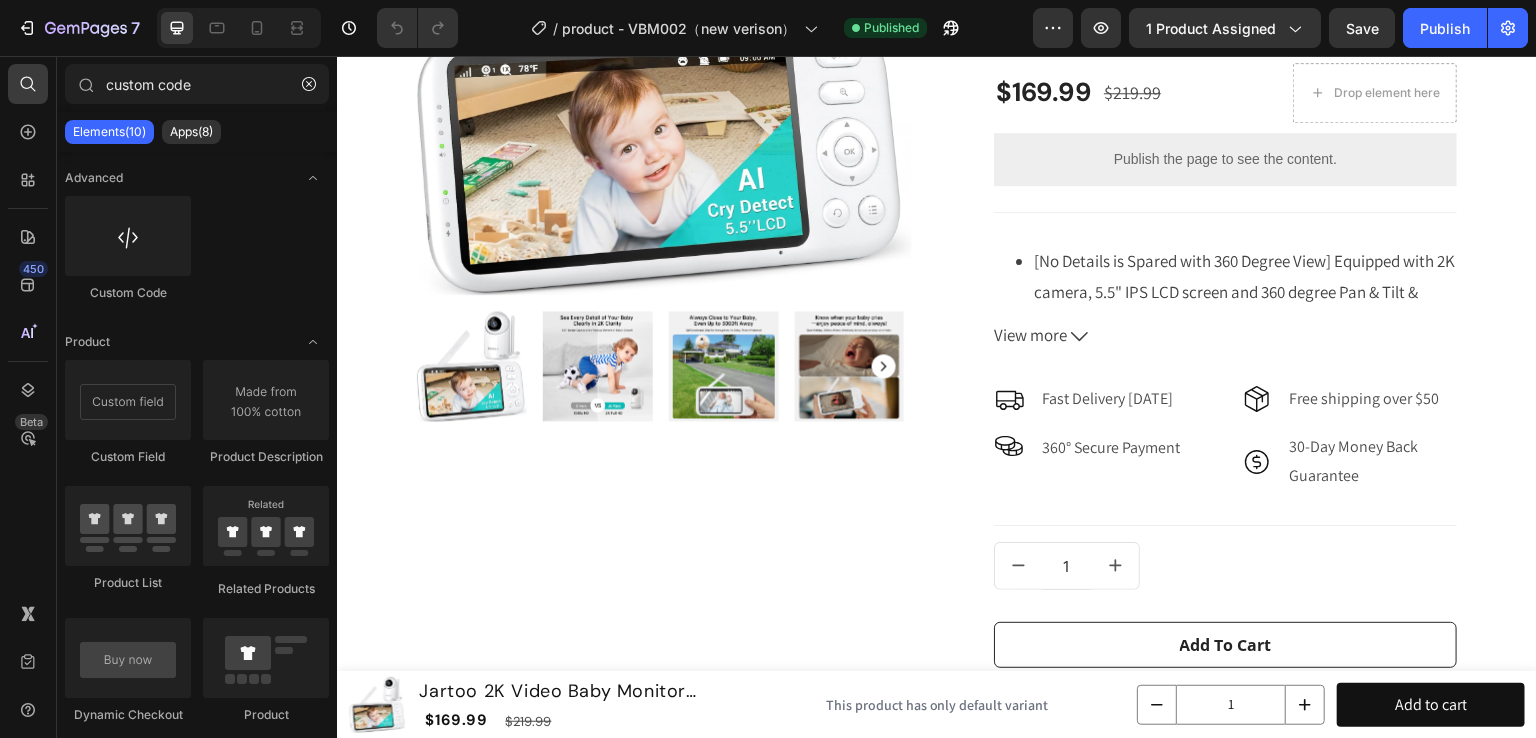 type on "custom code" 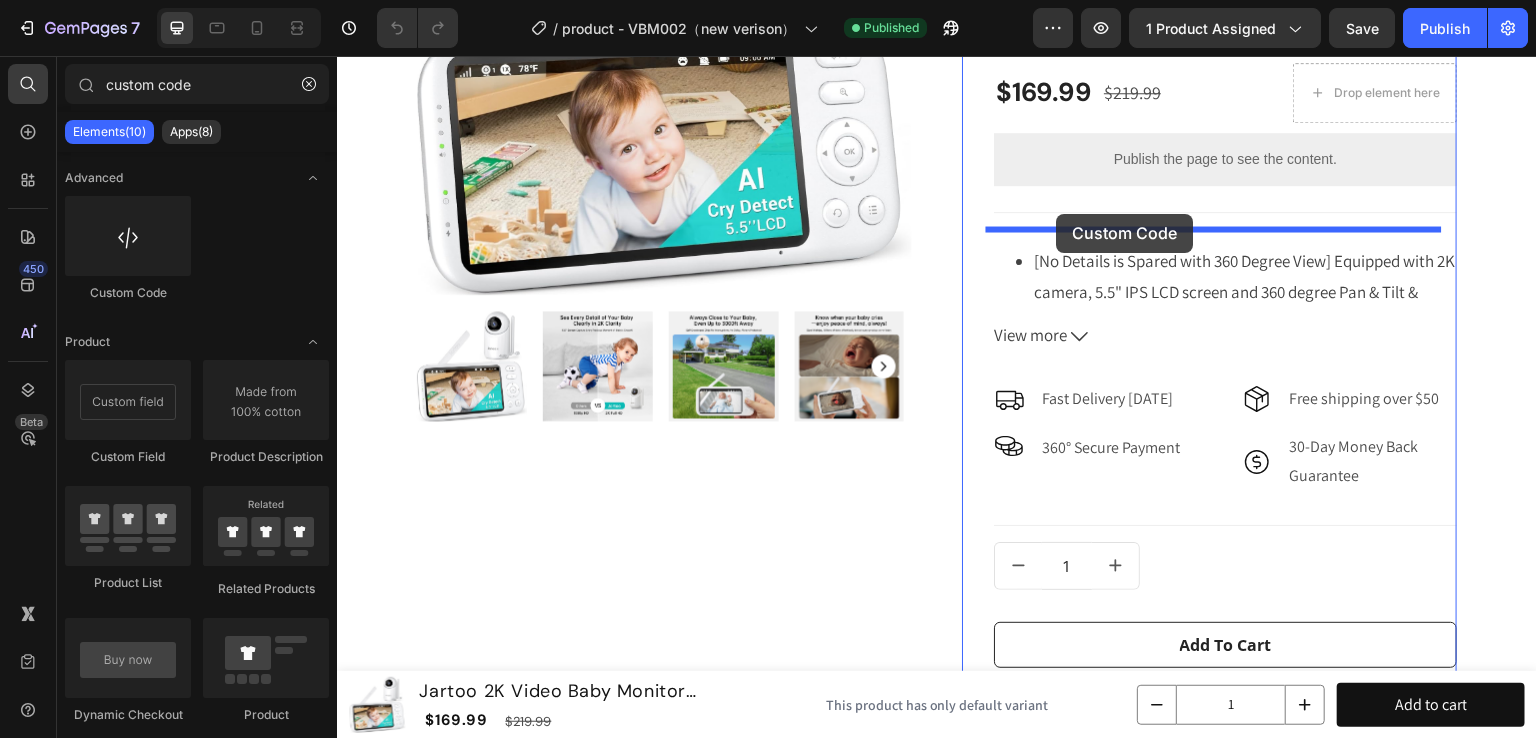 drag, startPoint x: 458, startPoint y: 301, endPoint x: 1057, endPoint y: 214, distance: 605.28503 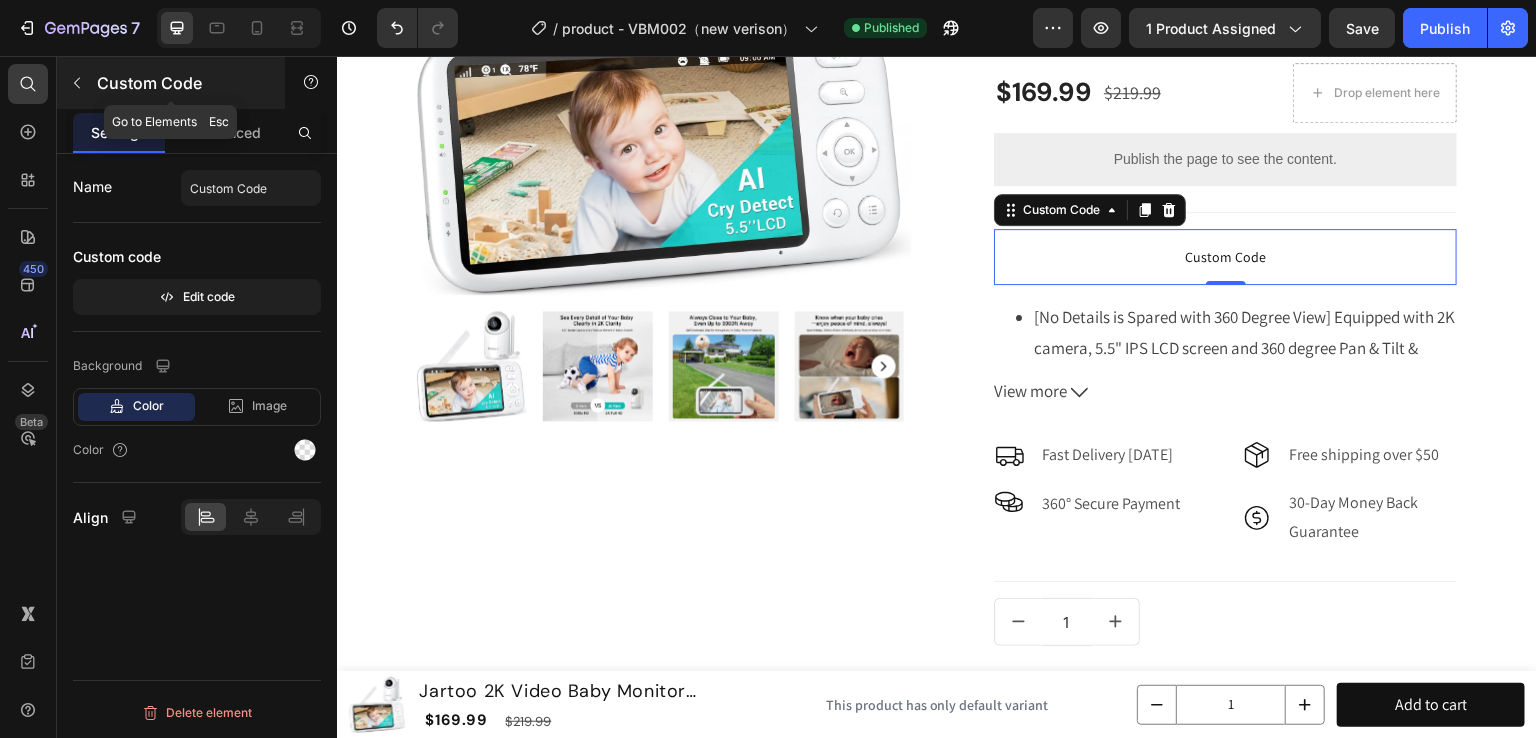 click at bounding box center (77, 83) 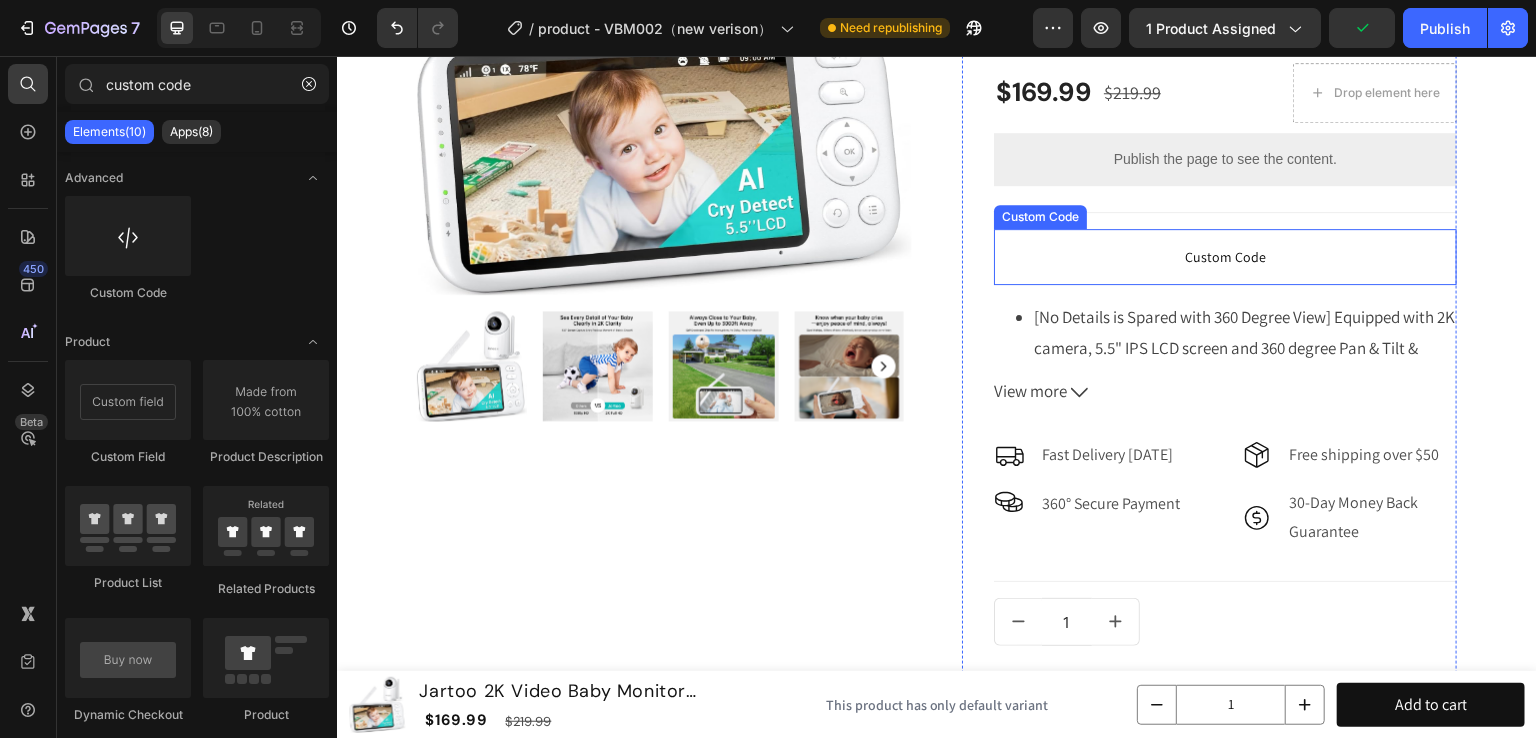 click on "Custom Code" at bounding box center (1225, 257) 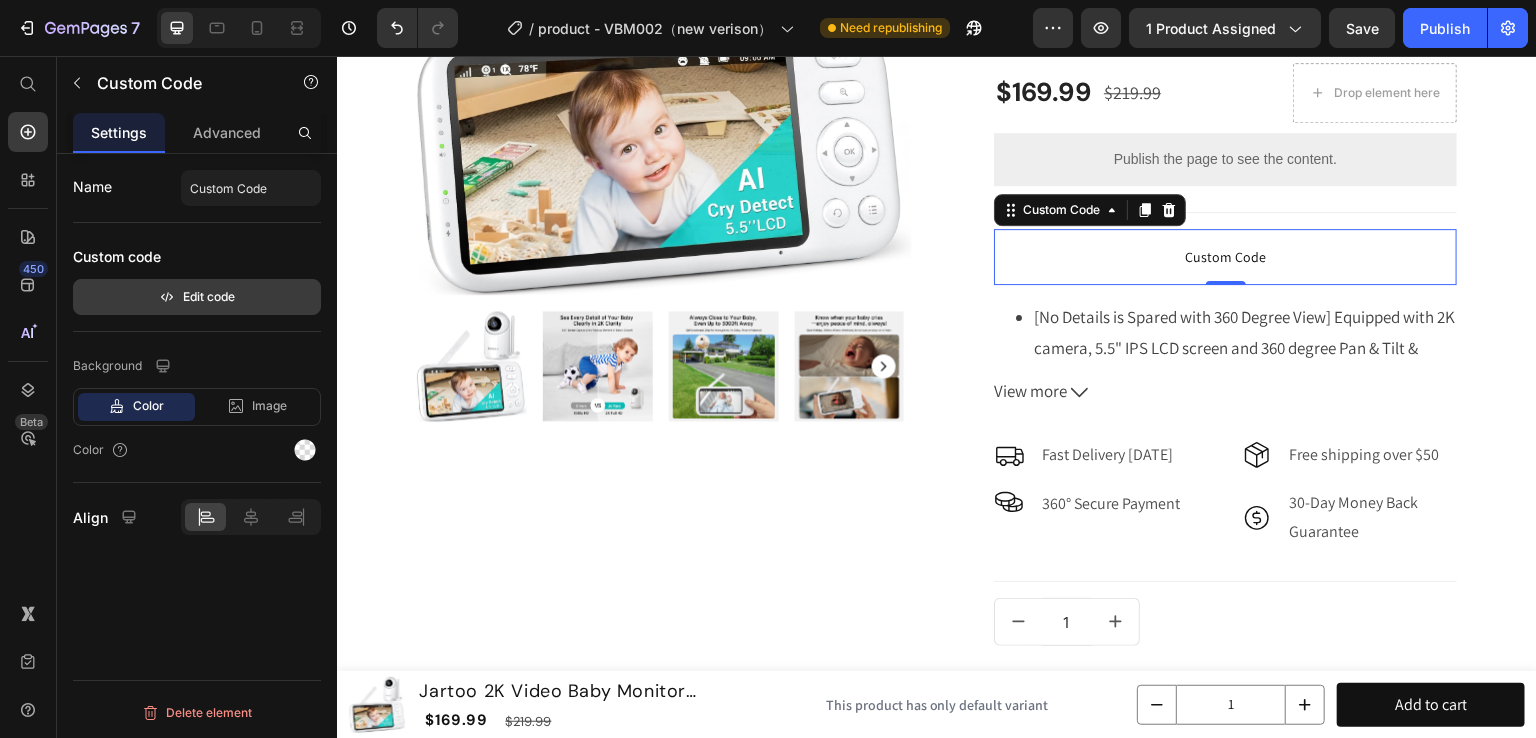 click on "Edit code" at bounding box center [197, 297] 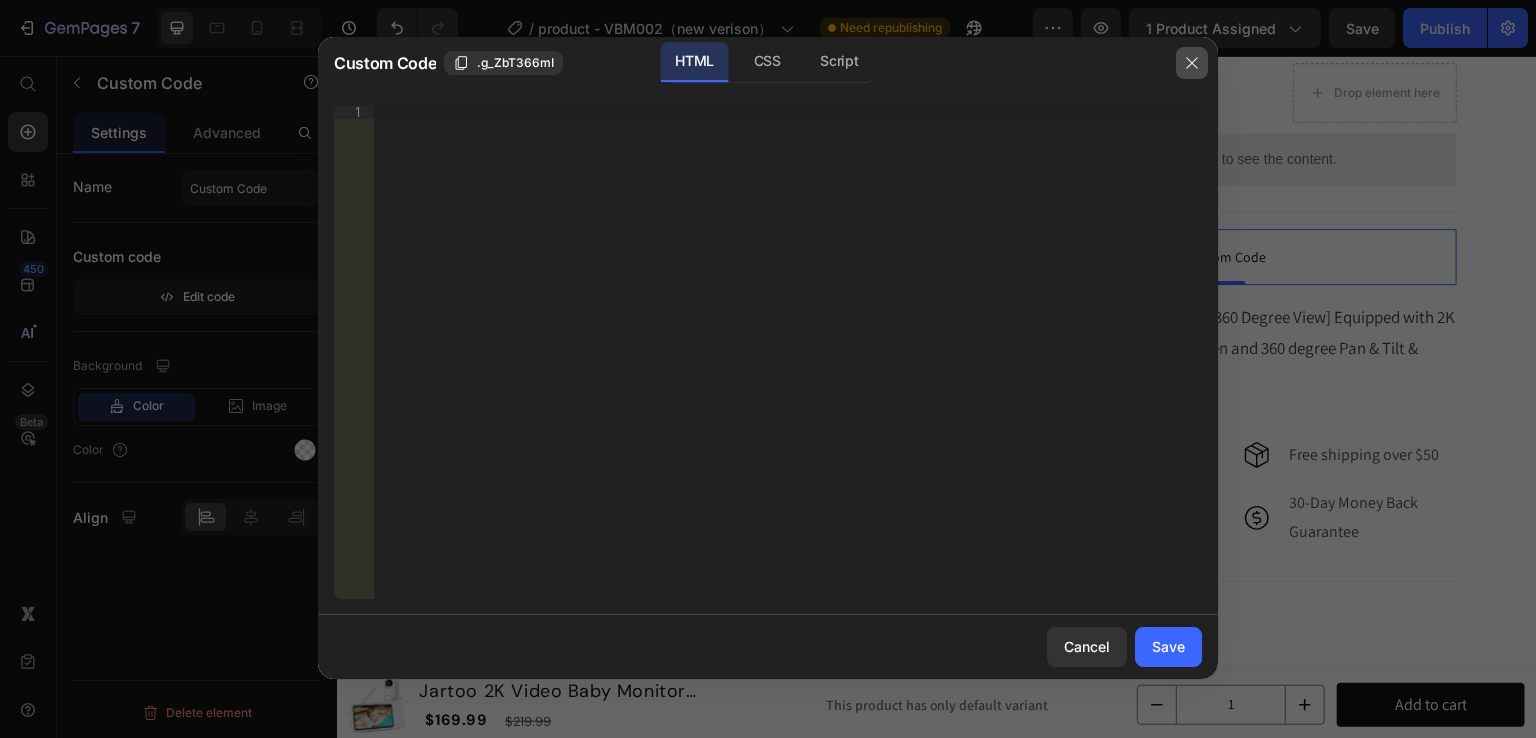 click 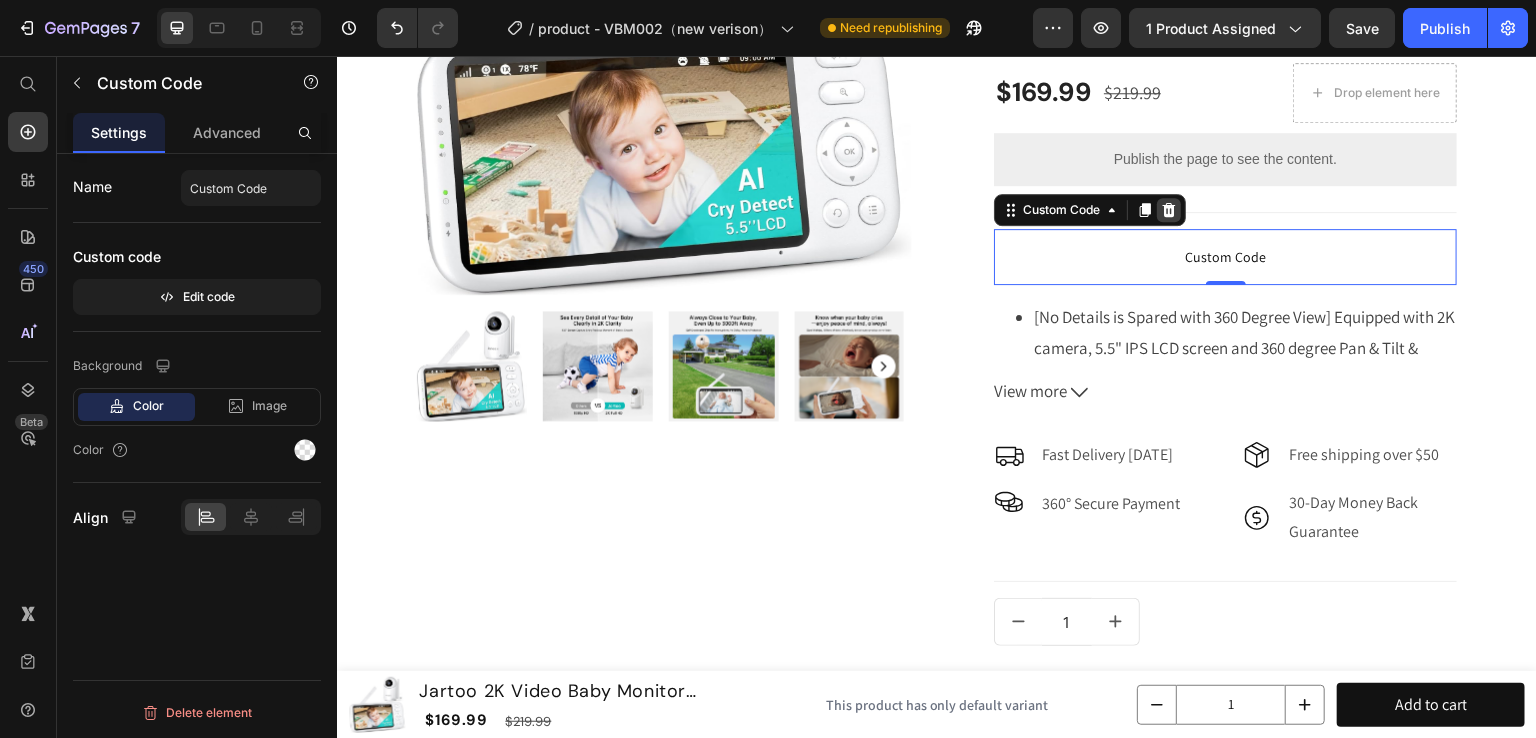 click at bounding box center [1169, 210] 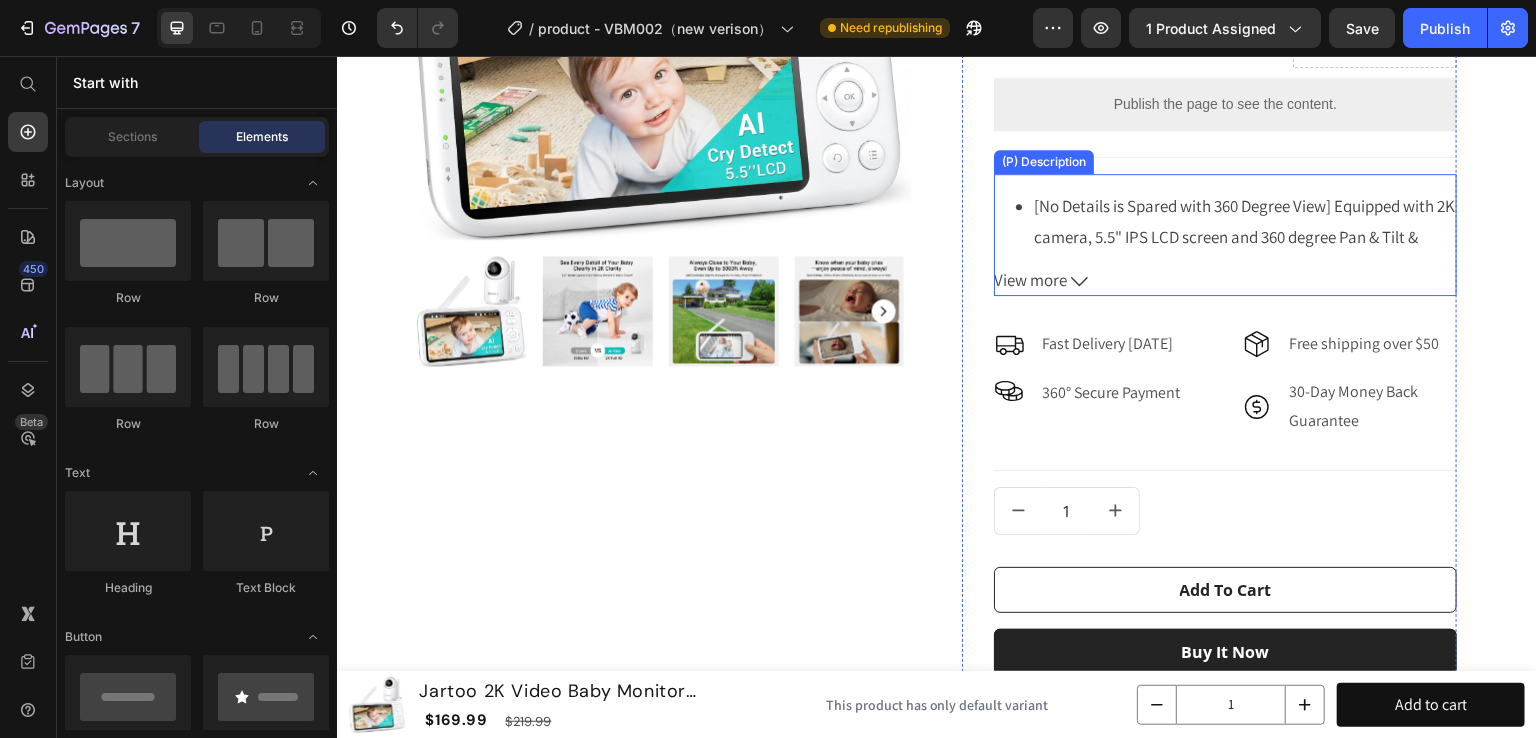 scroll, scrollTop: 600, scrollLeft: 0, axis: vertical 